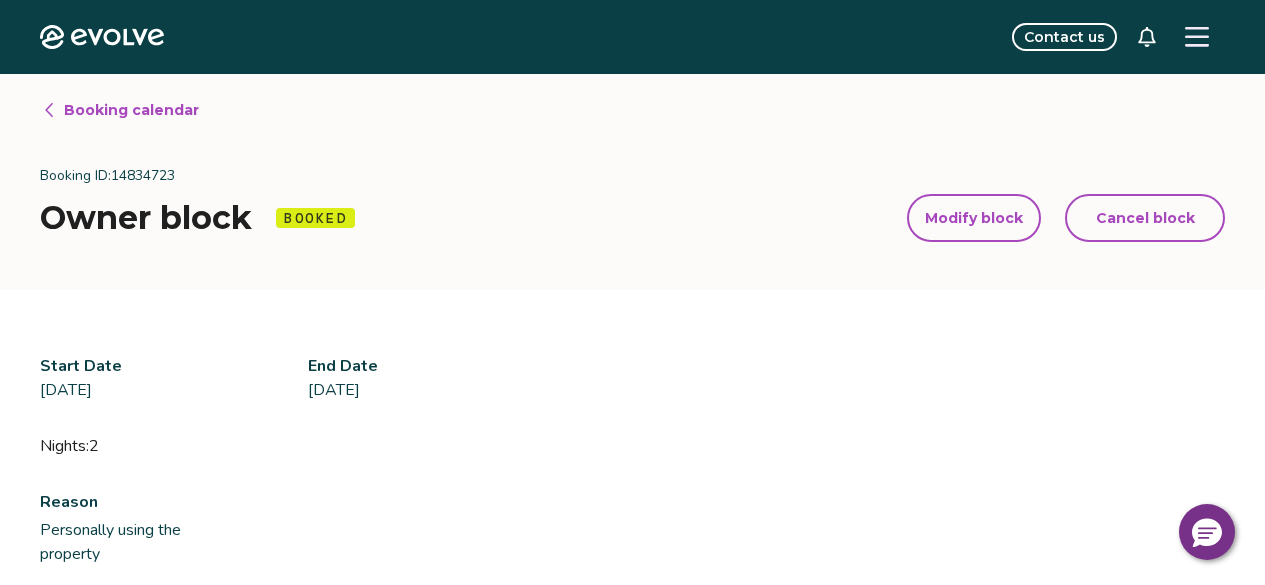 scroll, scrollTop: 0, scrollLeft: 0, axis: both 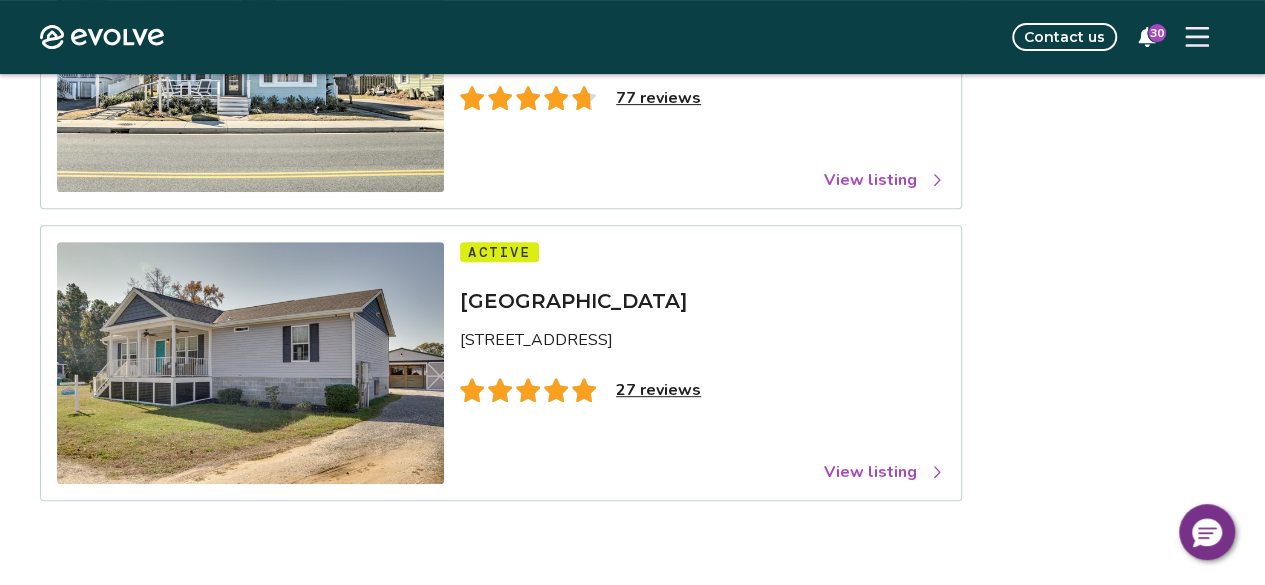 click on "View listing" at bounding box center (884, 472) 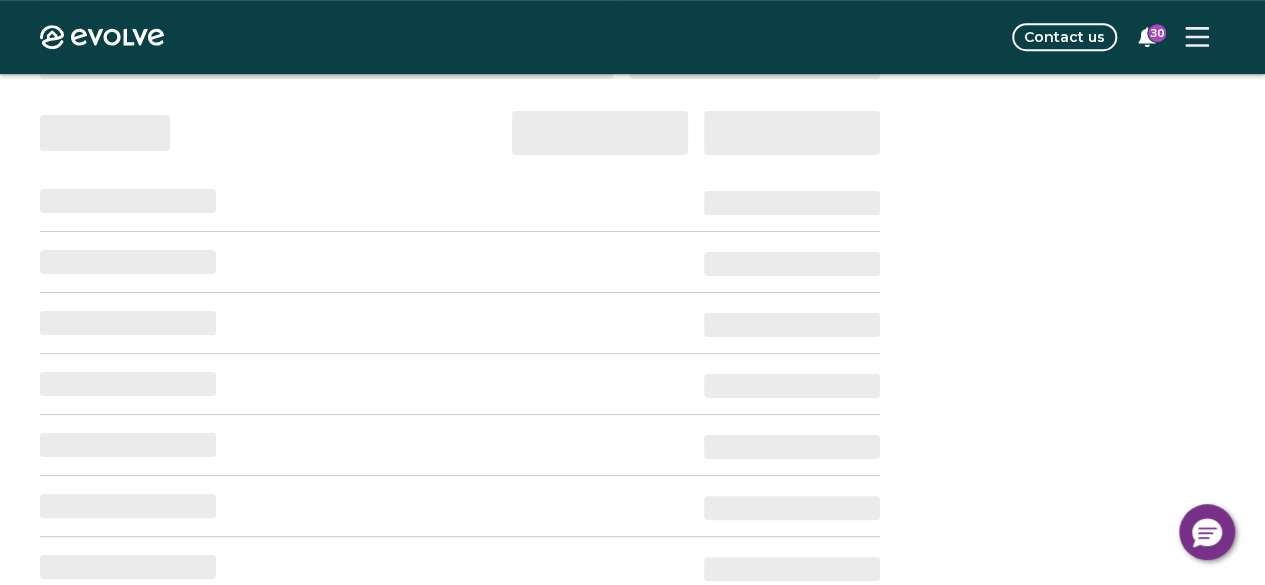 scroll, scrollTop: 620, scrollLeft: 0, axis: vertical 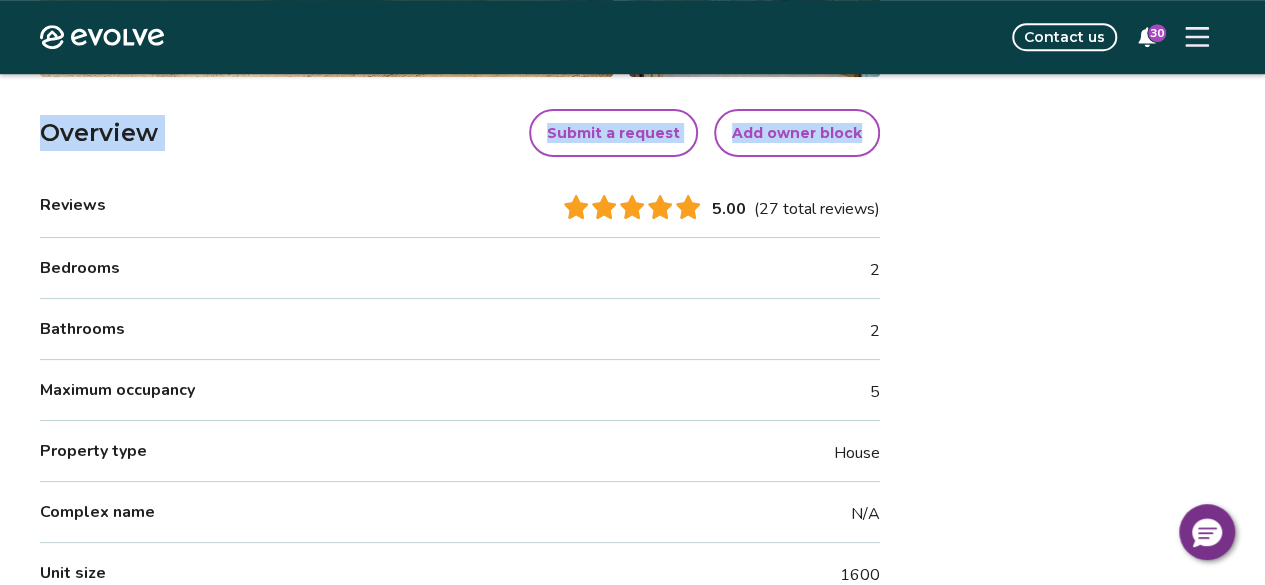 drag, startPoint x: 1264, startPoint y: 155, endPoint x: 1264, endPoint y: 81, distance: 74 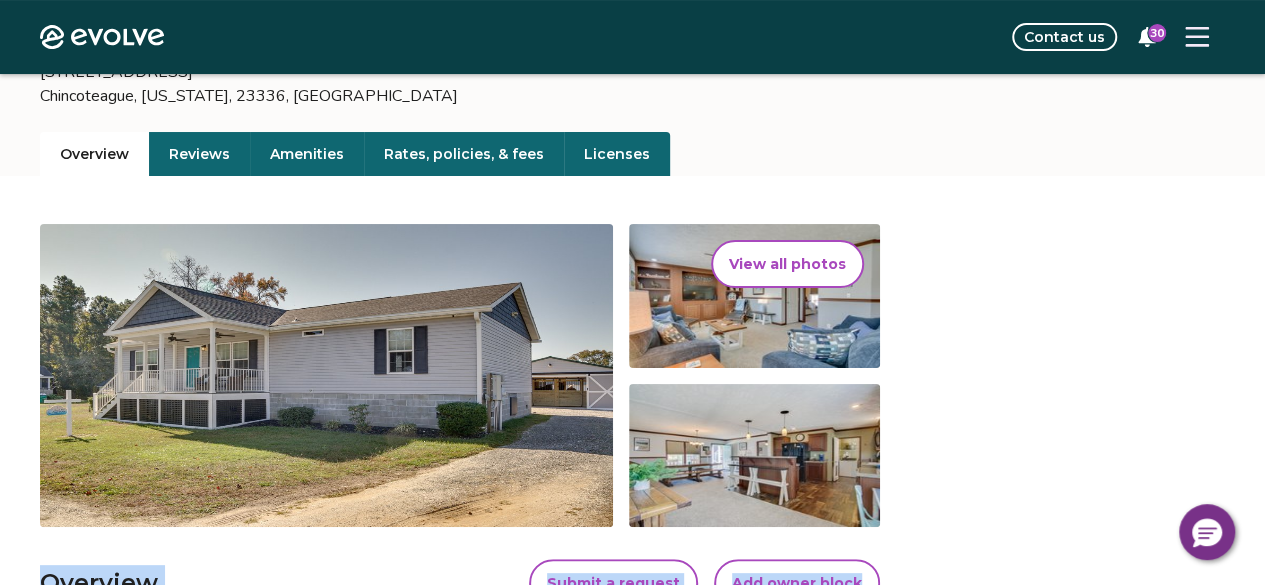 scroll, scrollTop: 153, scrollLeft: 0, axis: vertical 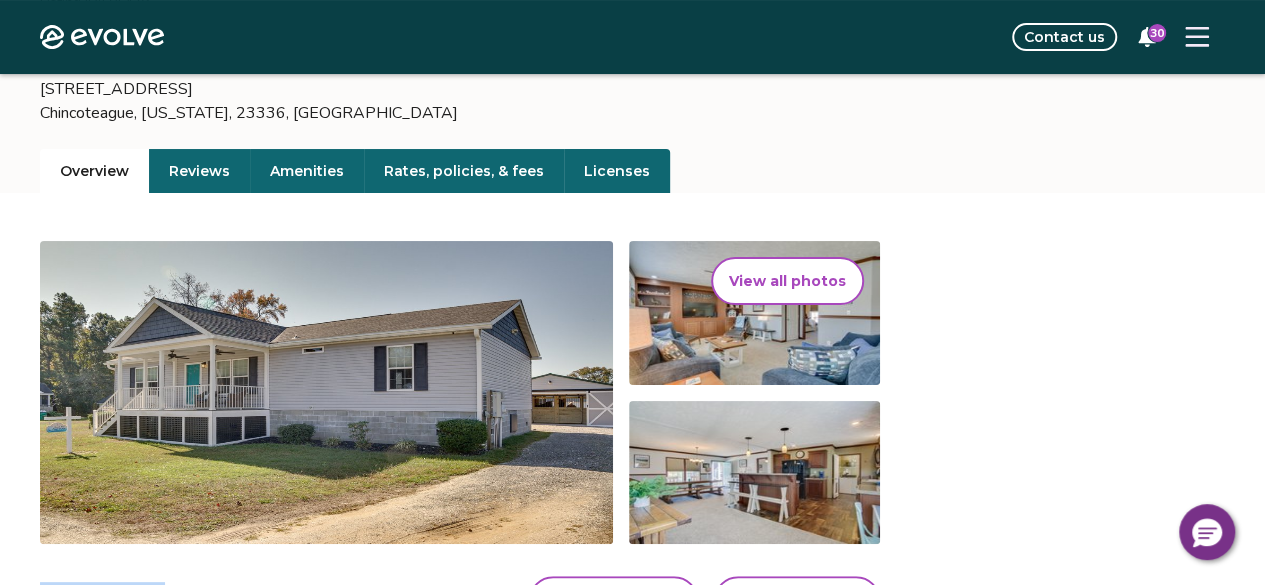 click on "Rates, policies, & fees" at bounding box center [464, 171] 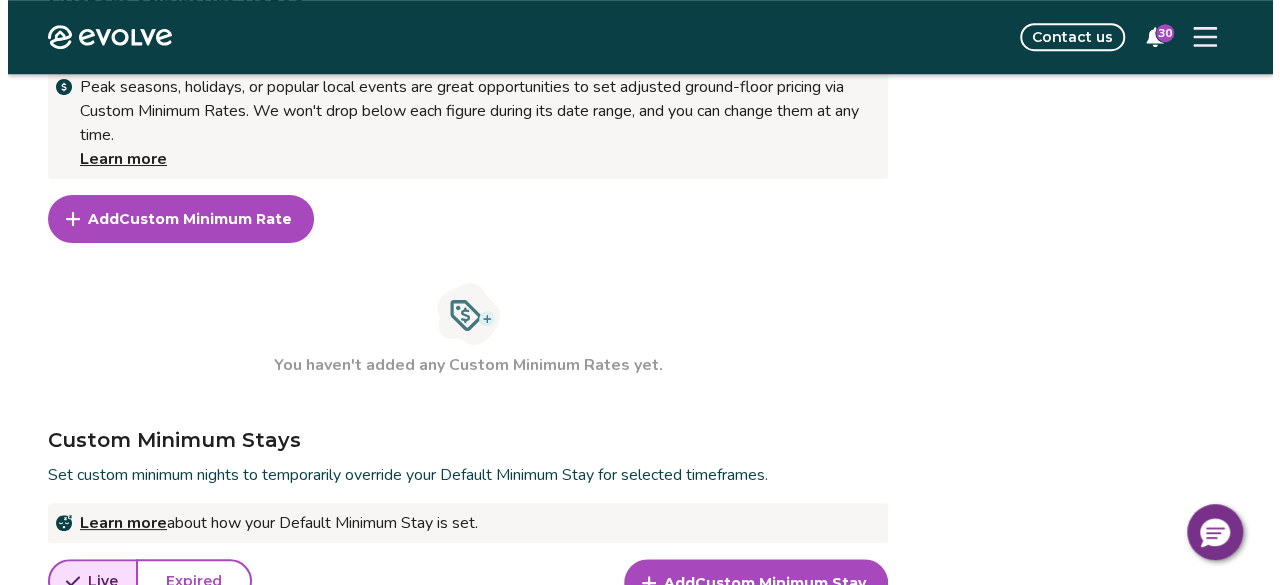 scroll, scrollTop: 761, scrollLeft: 0, axis: vertical 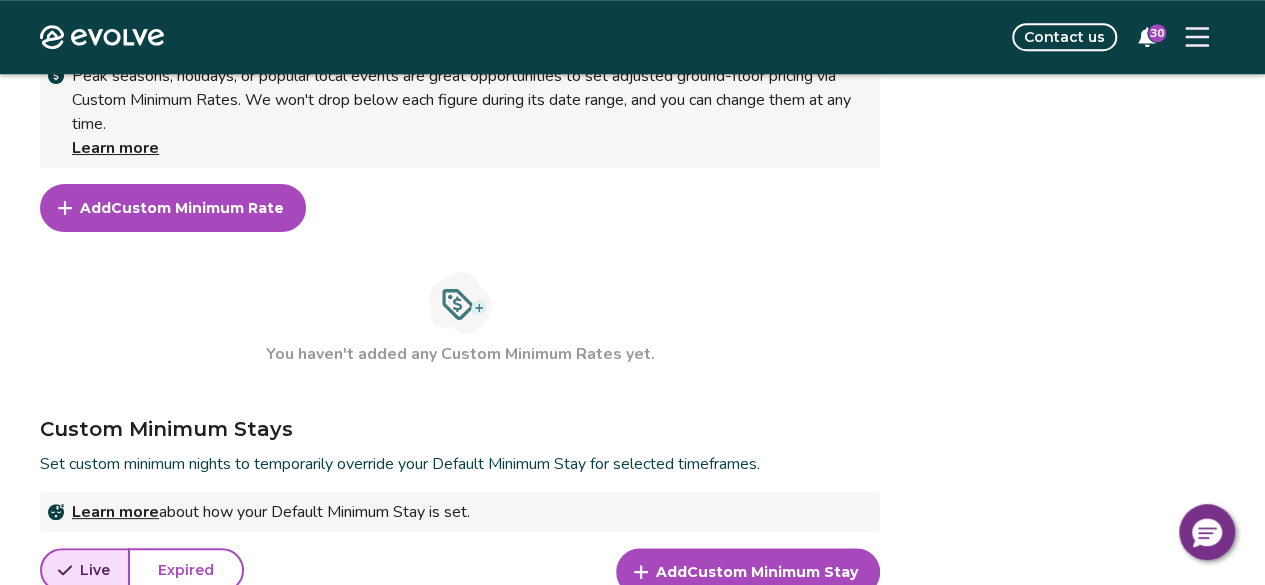 click on "Add  Custom Minimum Rate" at bounding box center (173, 208) 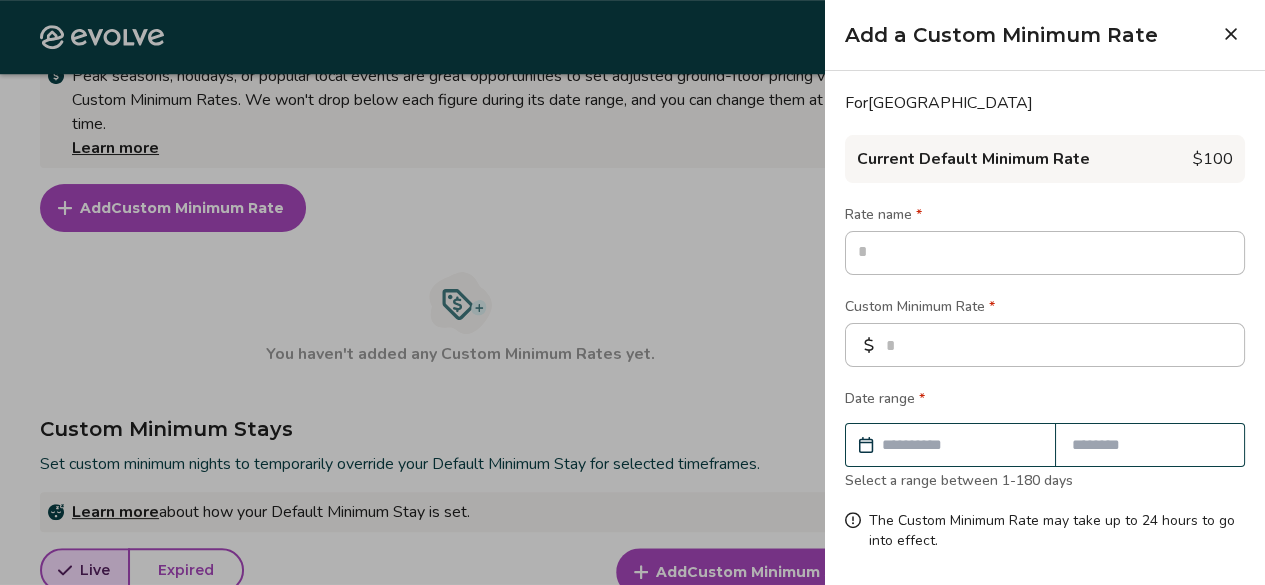 type on "*" 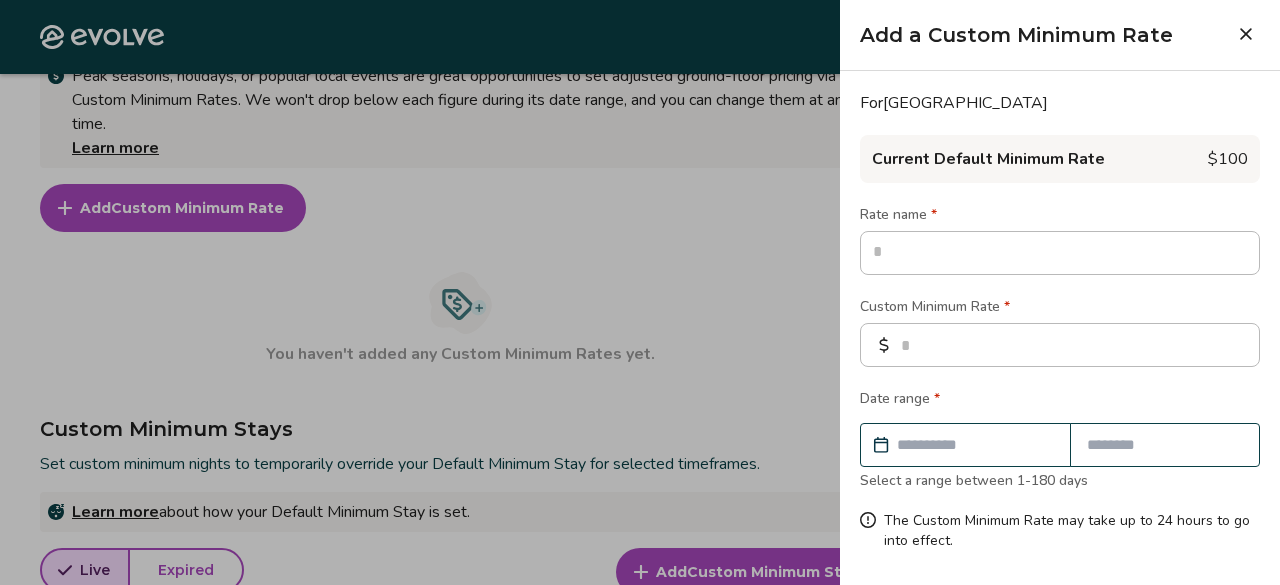 type on "*" 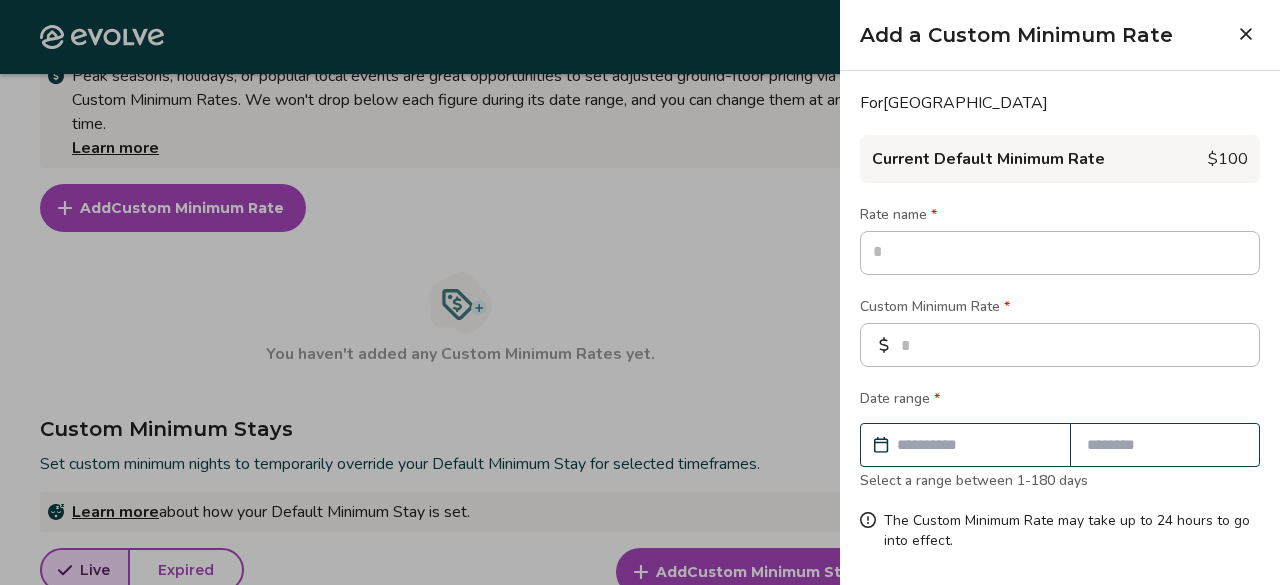 type on "*" 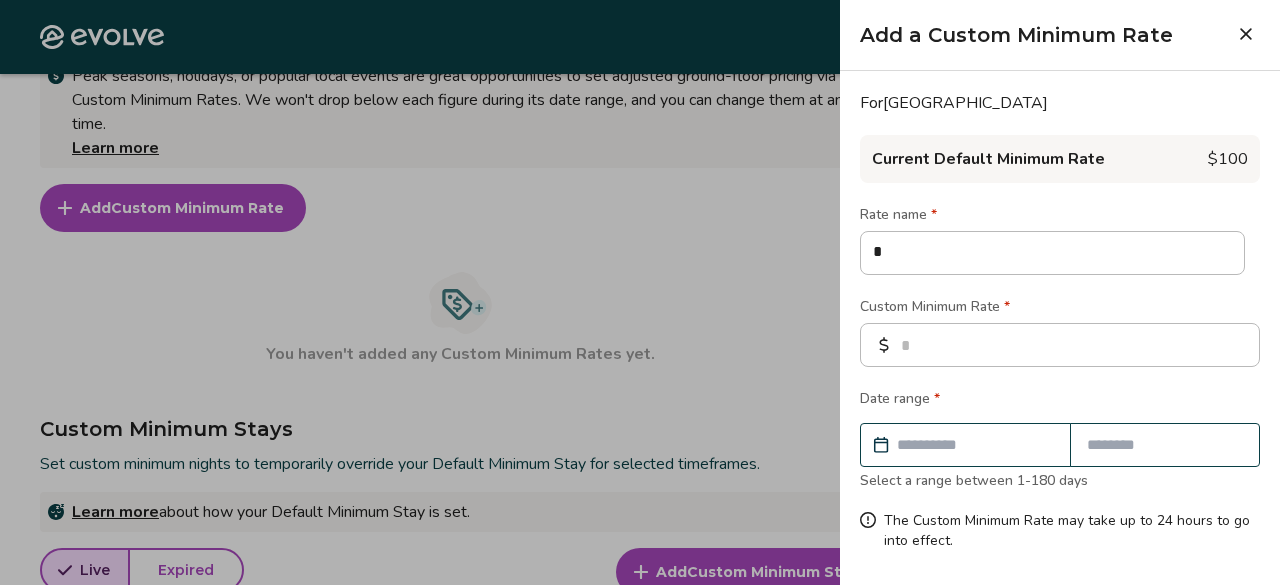 type on "**" 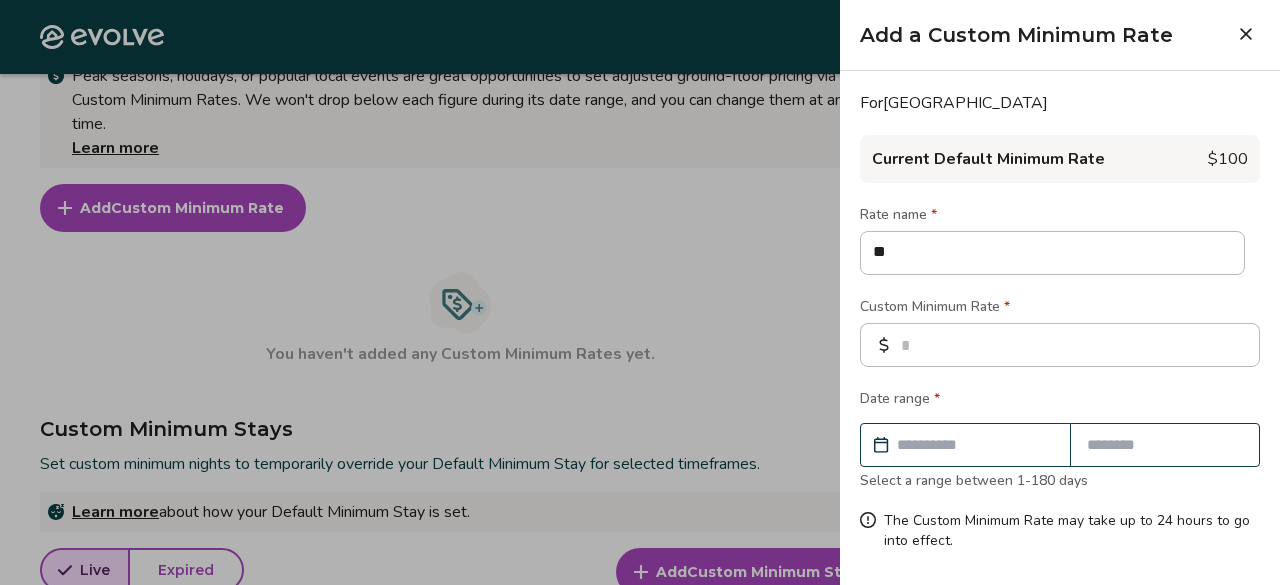 type on "***" 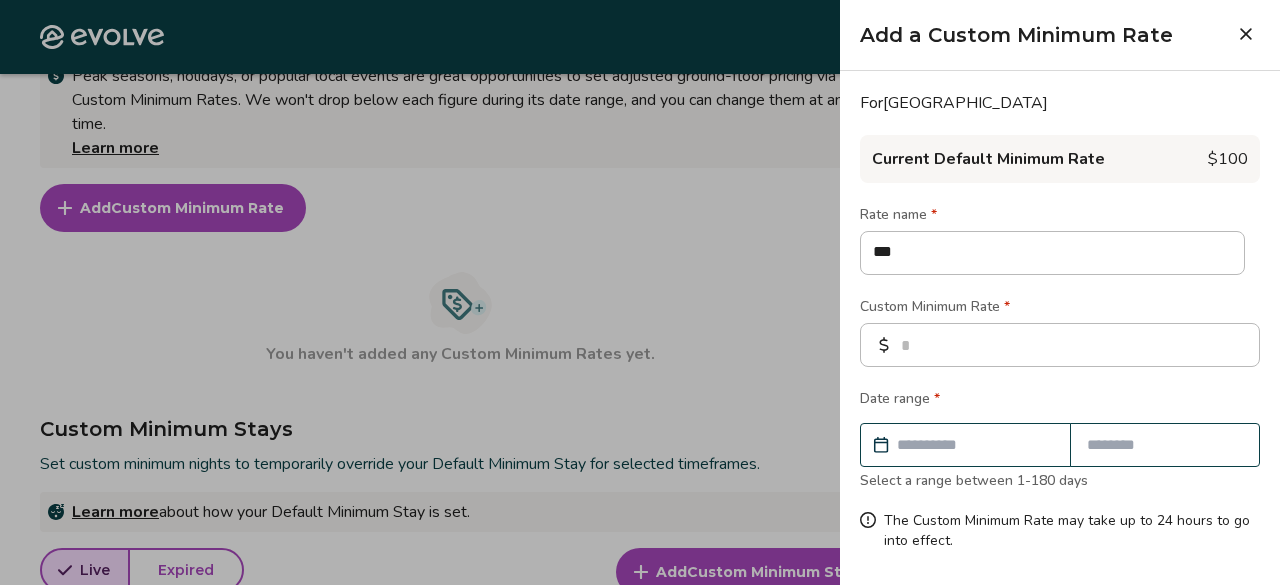 type on "****" 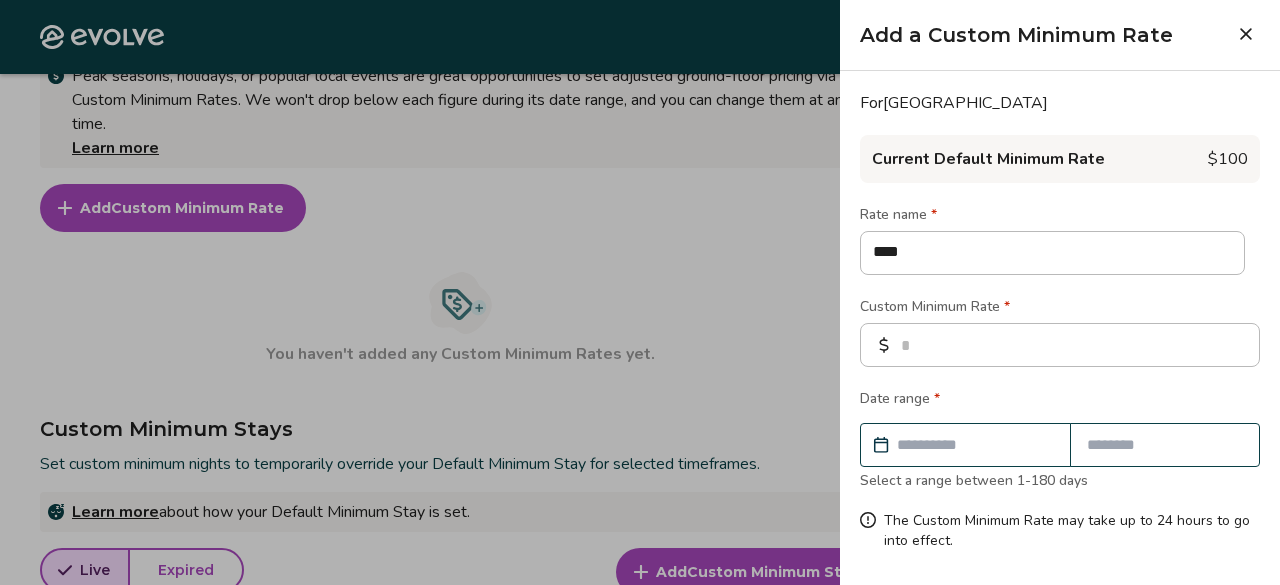 type on "****" 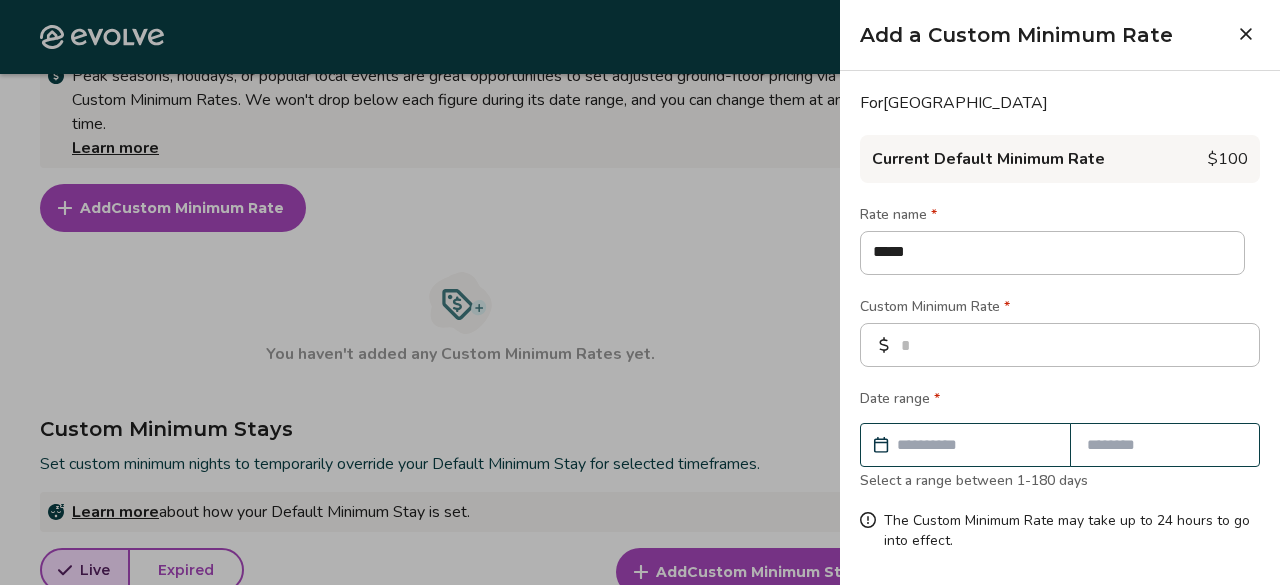 type on "*" 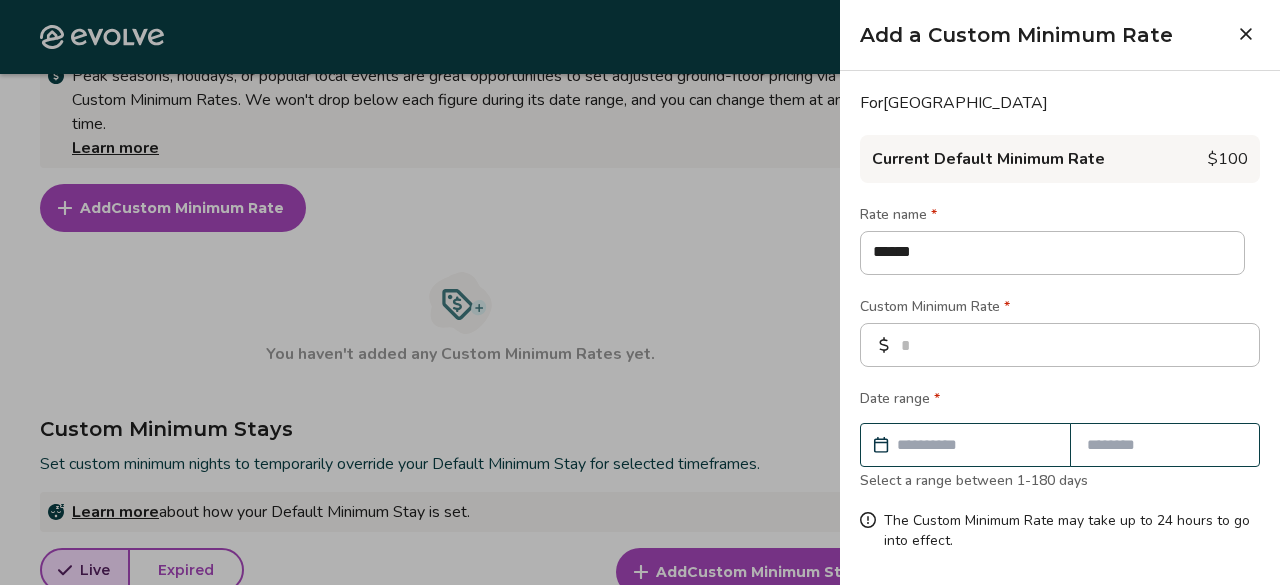 type on "*******" 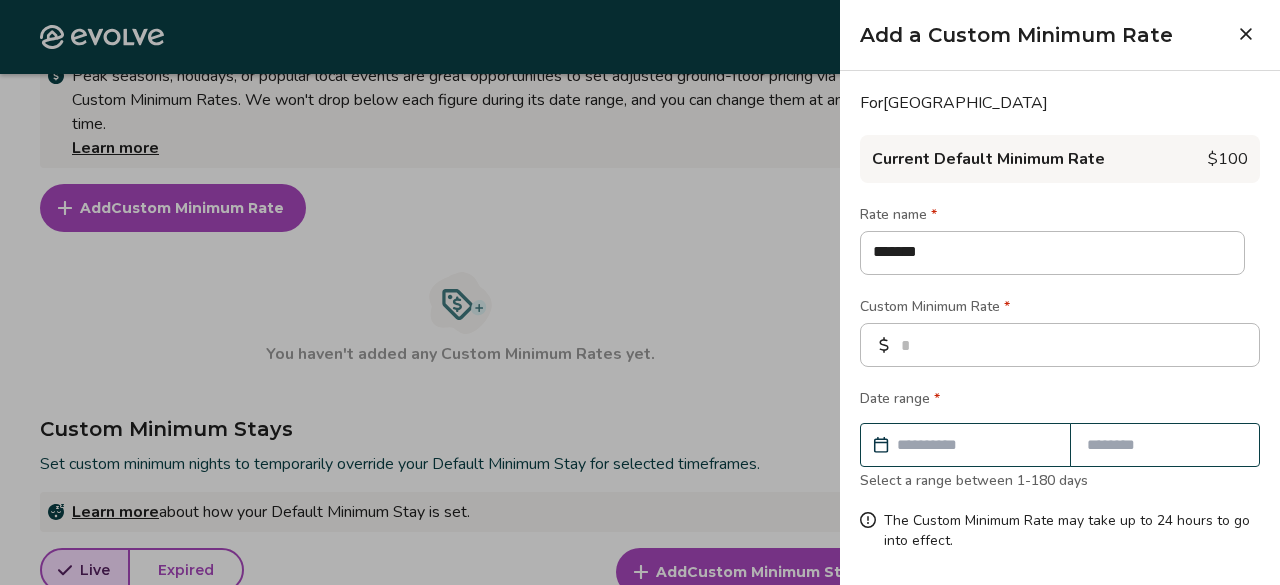 type on "********" 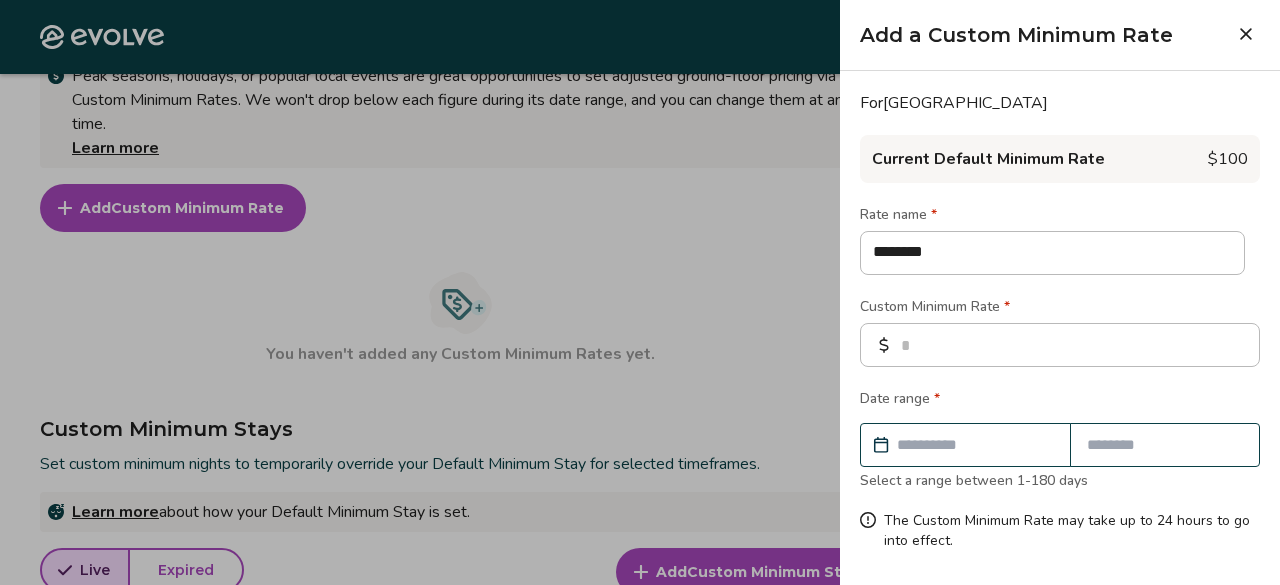 type on "*********" 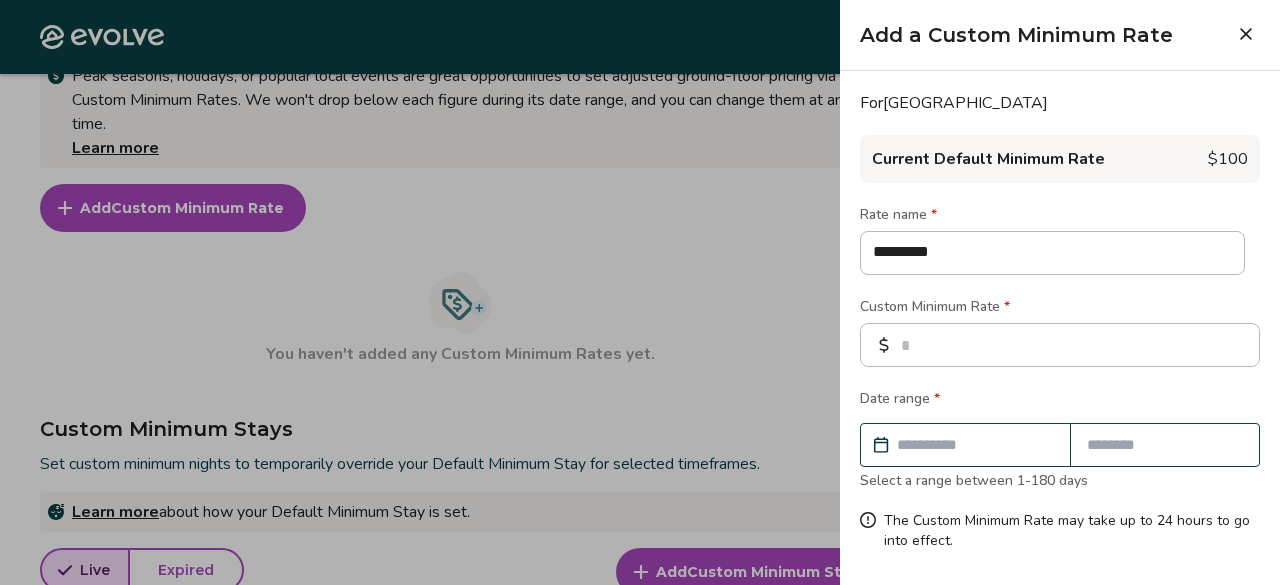 type on "**********" 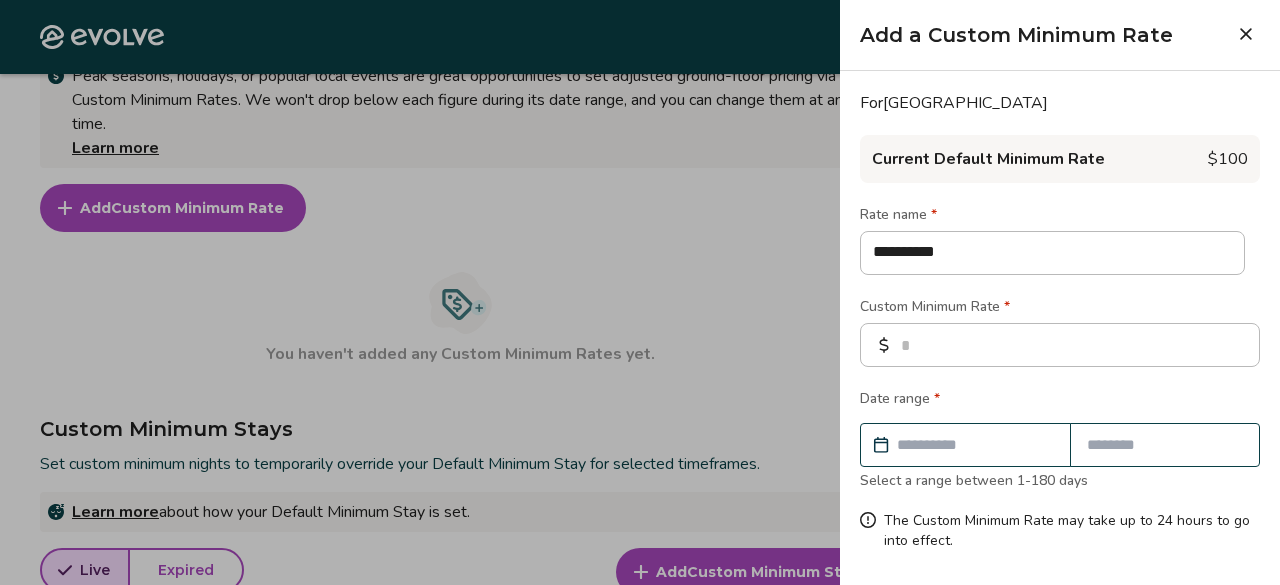 type on "**********" 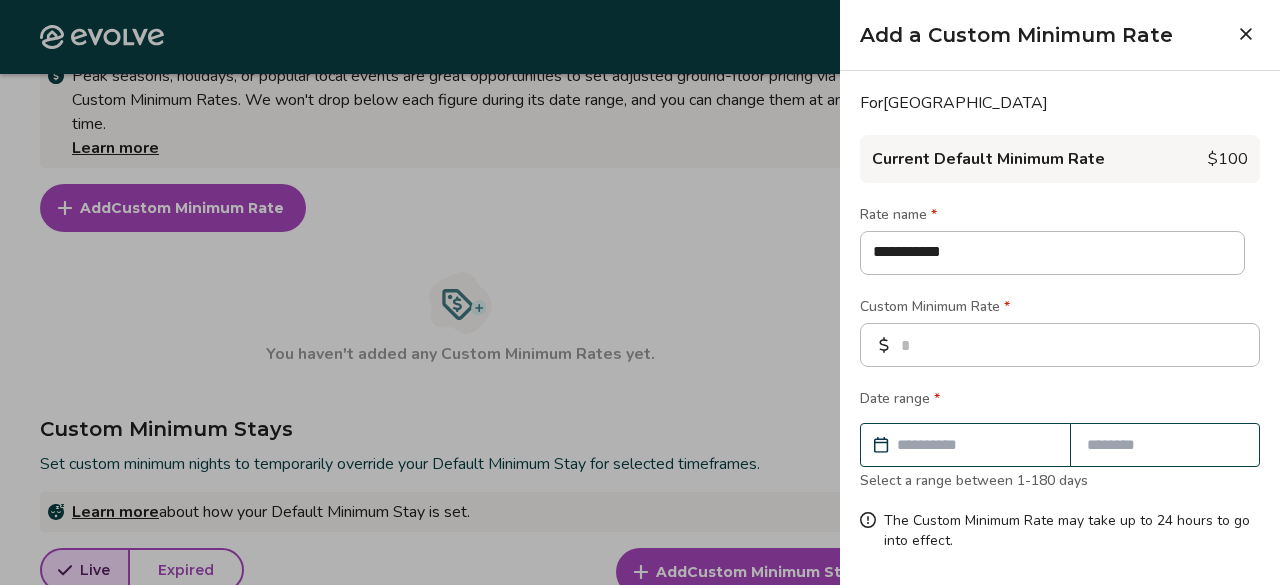 type on "**********" 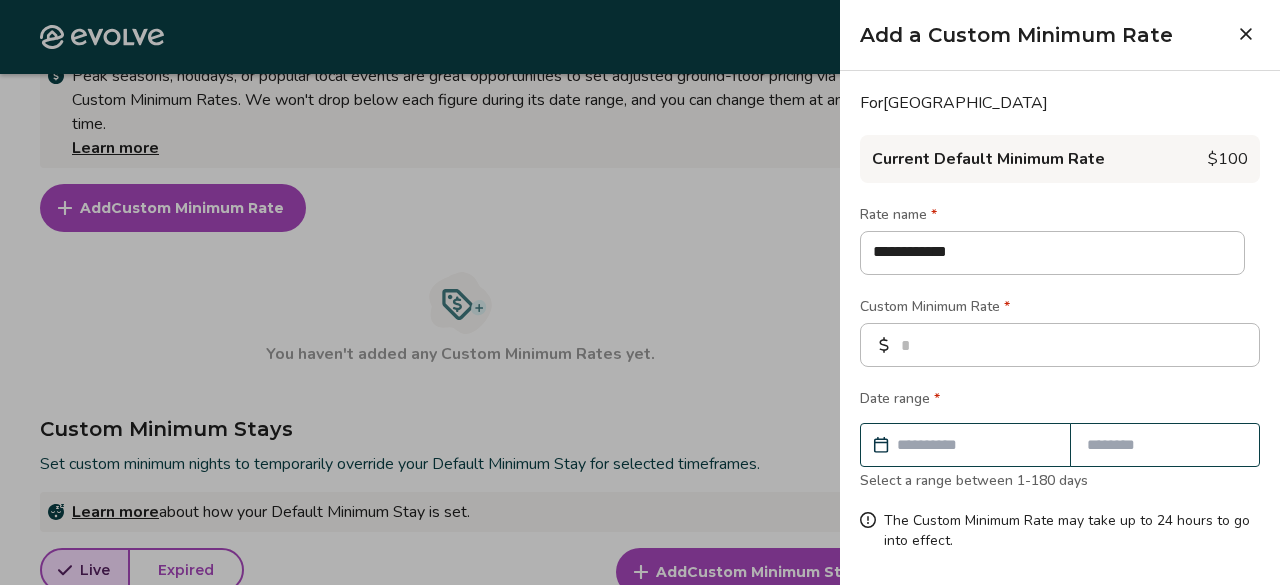 type on "**********" 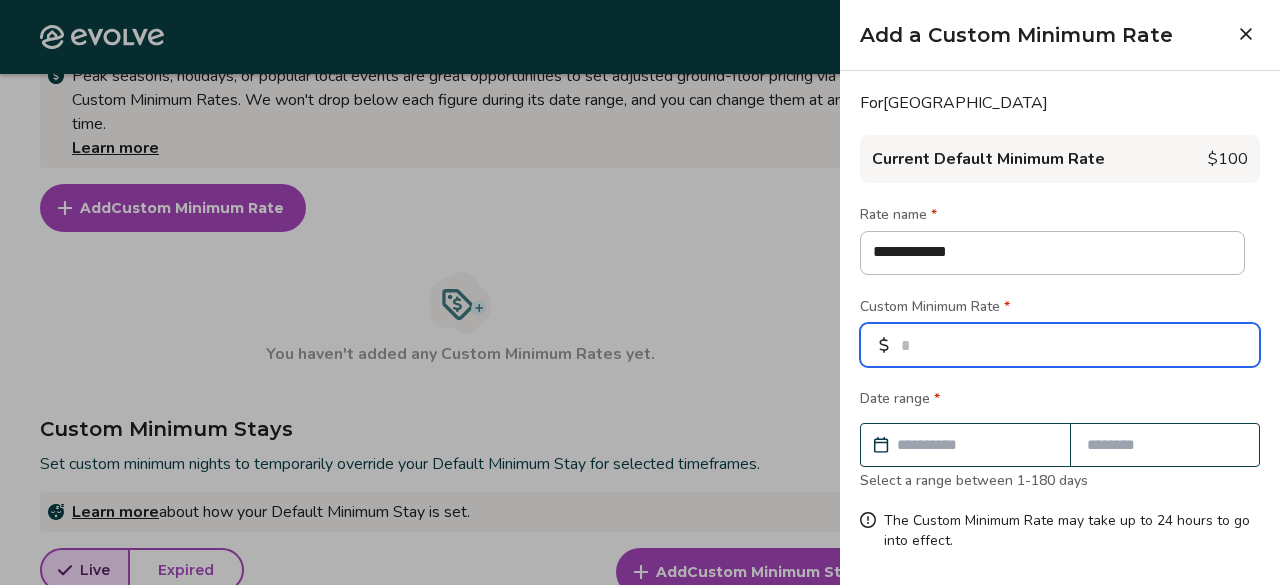 click at bounding box center (1060, 345) 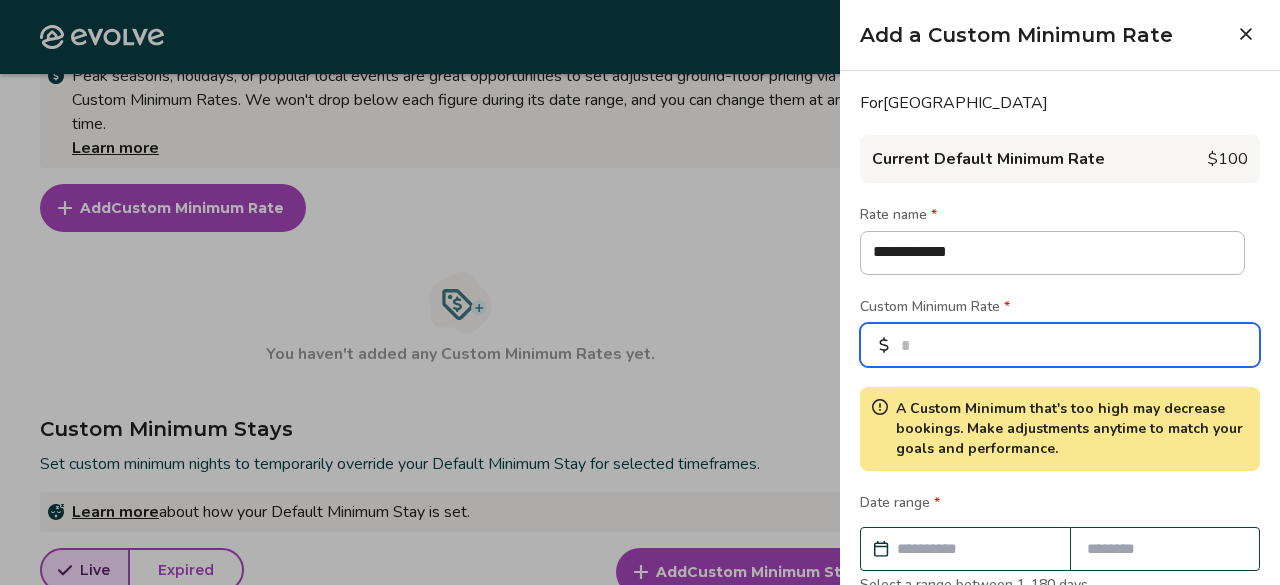 type on "***" 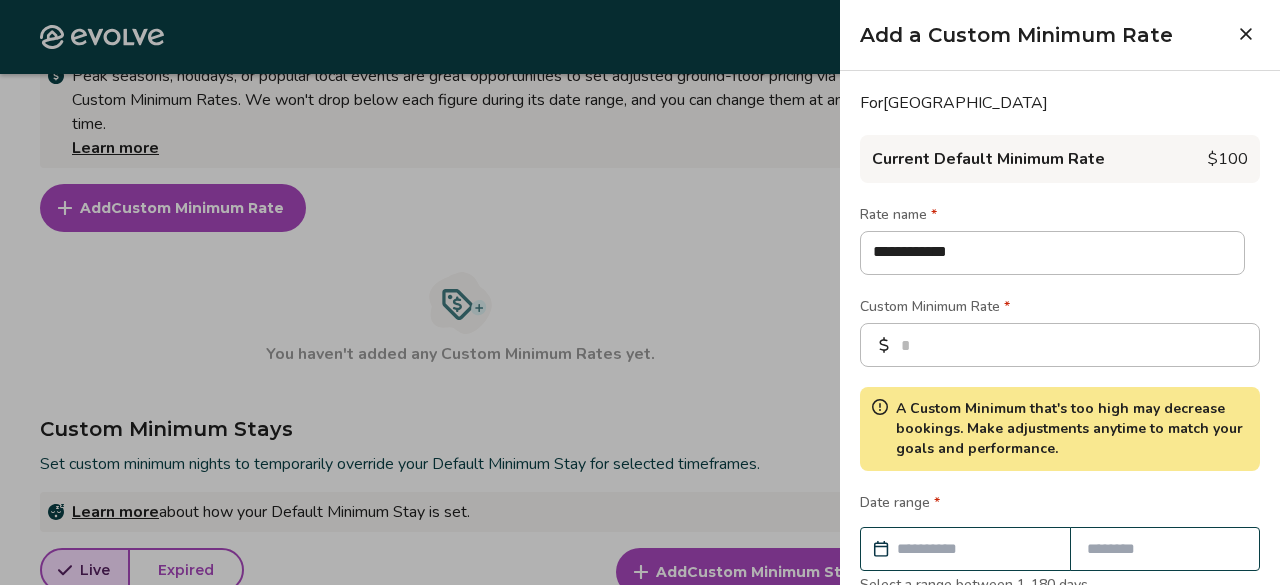 click at bounding box center (975, 549) 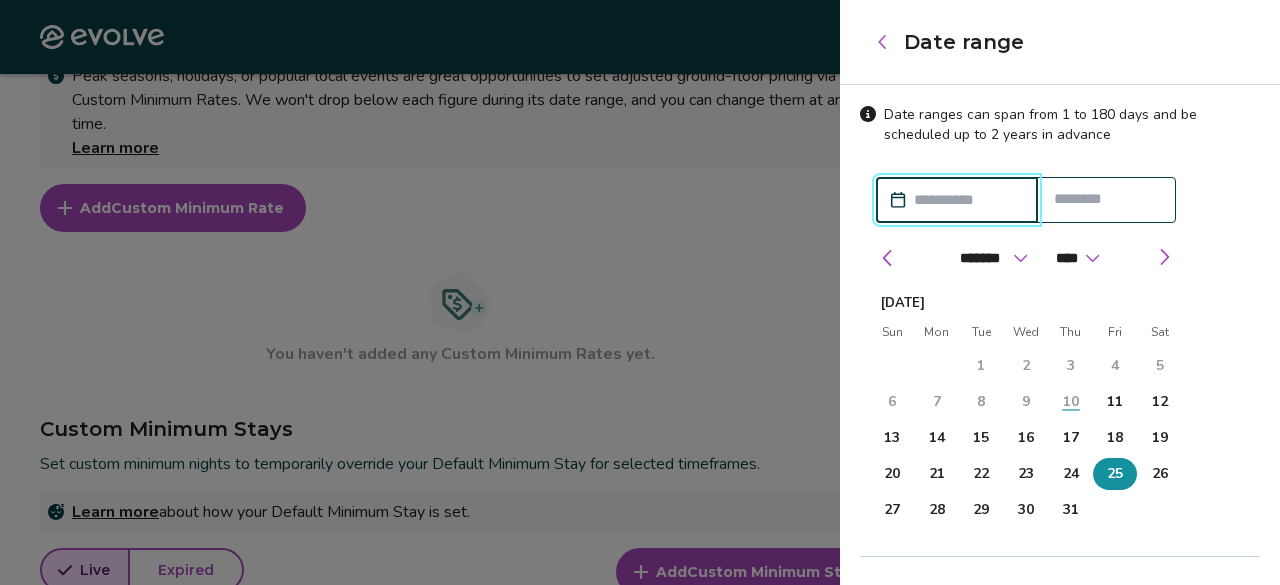 click on "25" at bounding box center (1115, 474) 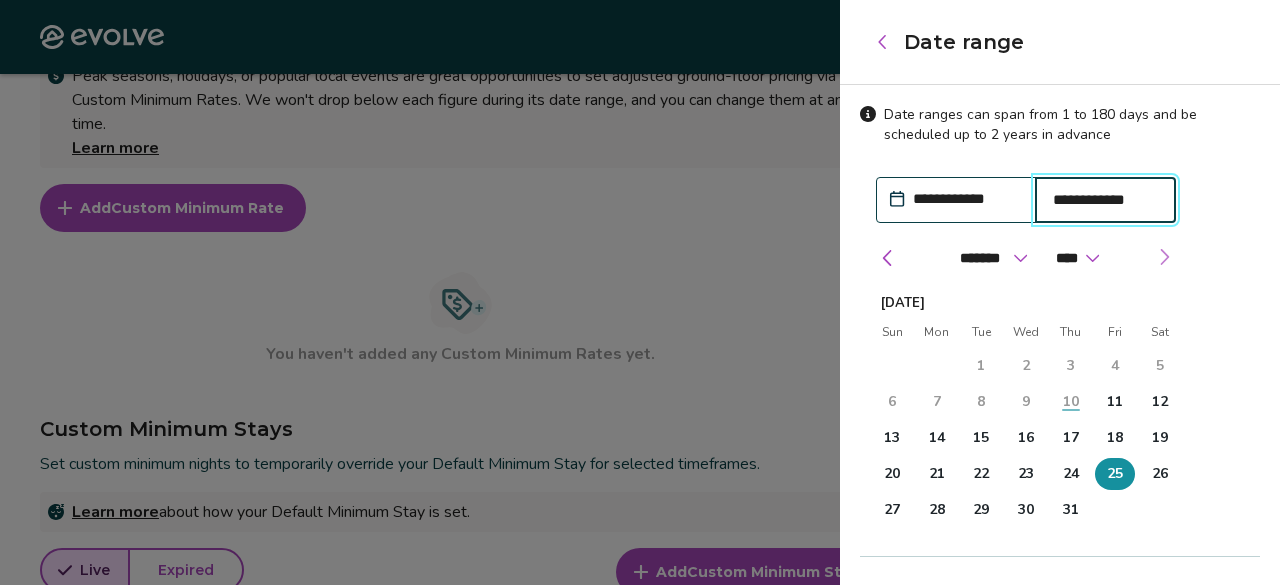 click at bounding box center (1164, 257) 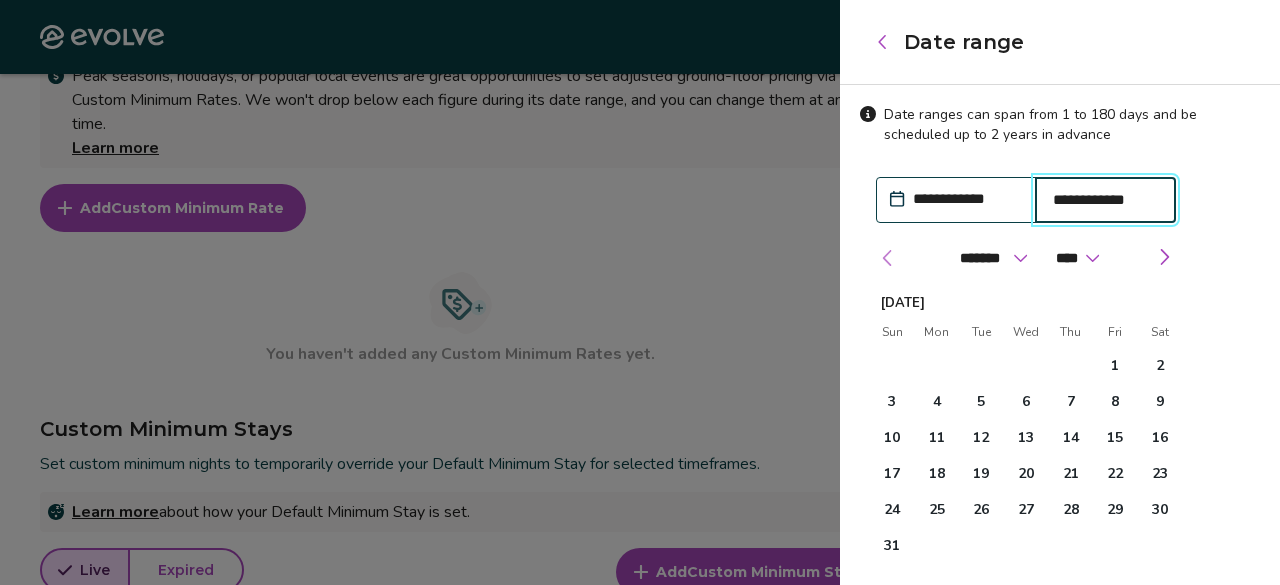 click at bounding box center (888, 258) 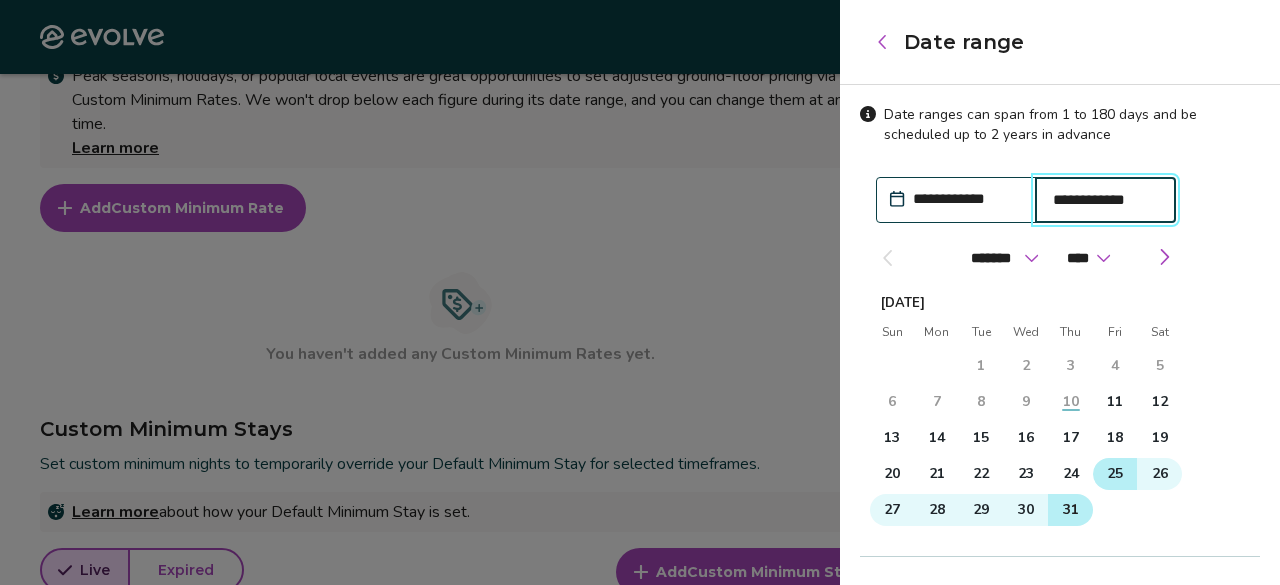 click on "31" at bounding box center [1070, 510] 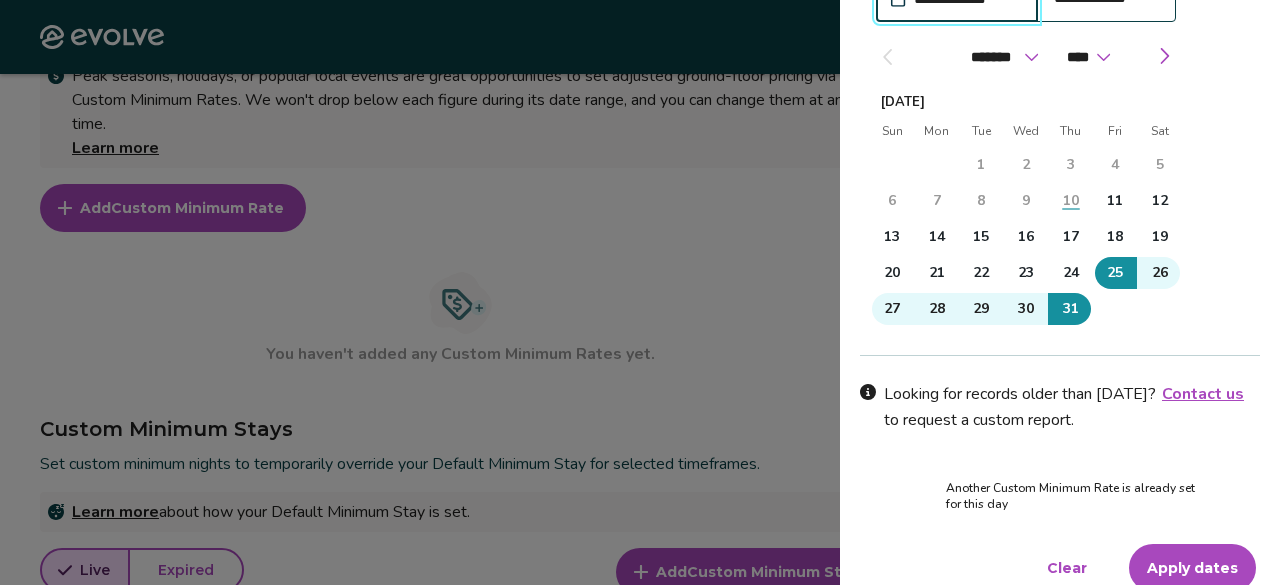 scroll, scrollTop: 218, scrollLeft: 0, axis: vertical 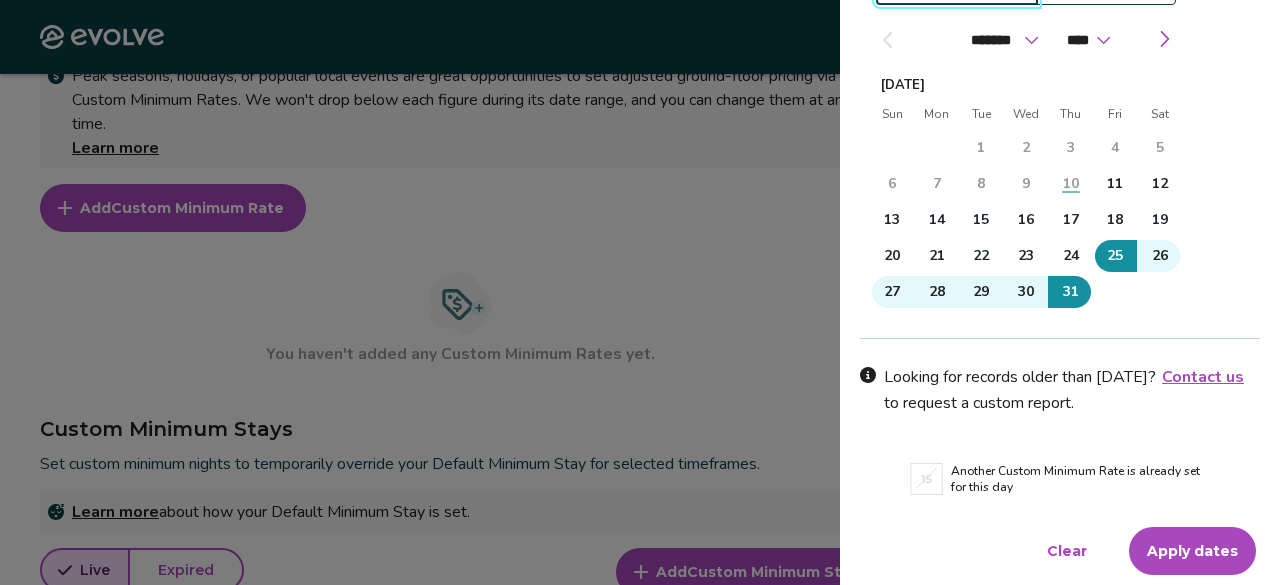 click on "Apply dates" at bounding box center (1192, 551) 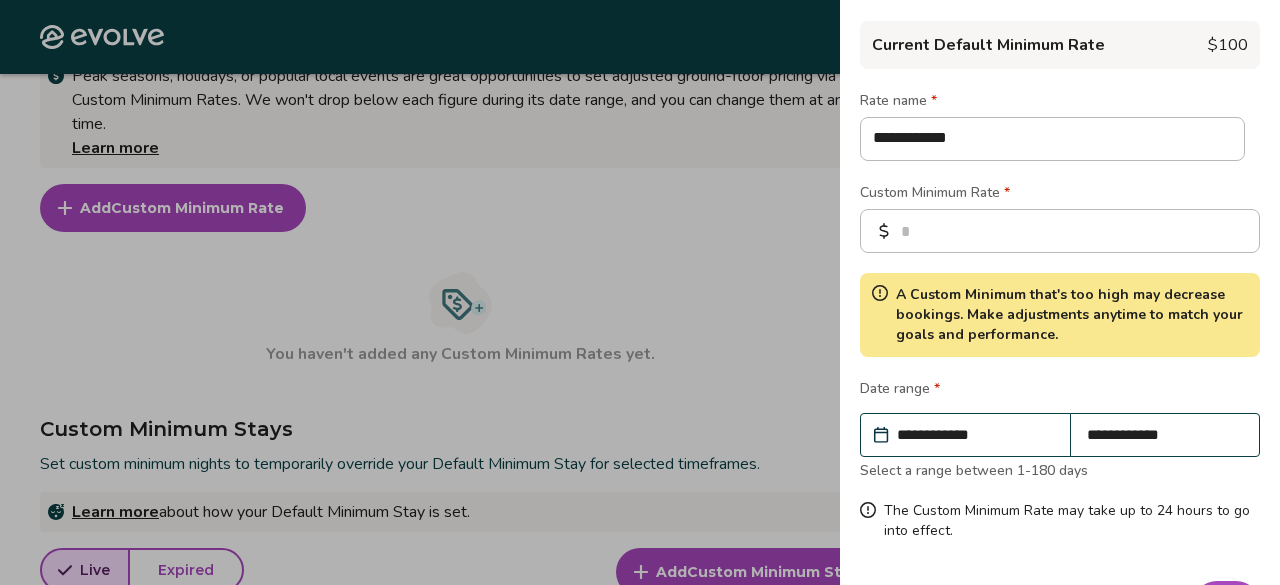scroll, scrollTop: 178, scrollLeft: 0, axis: vertical 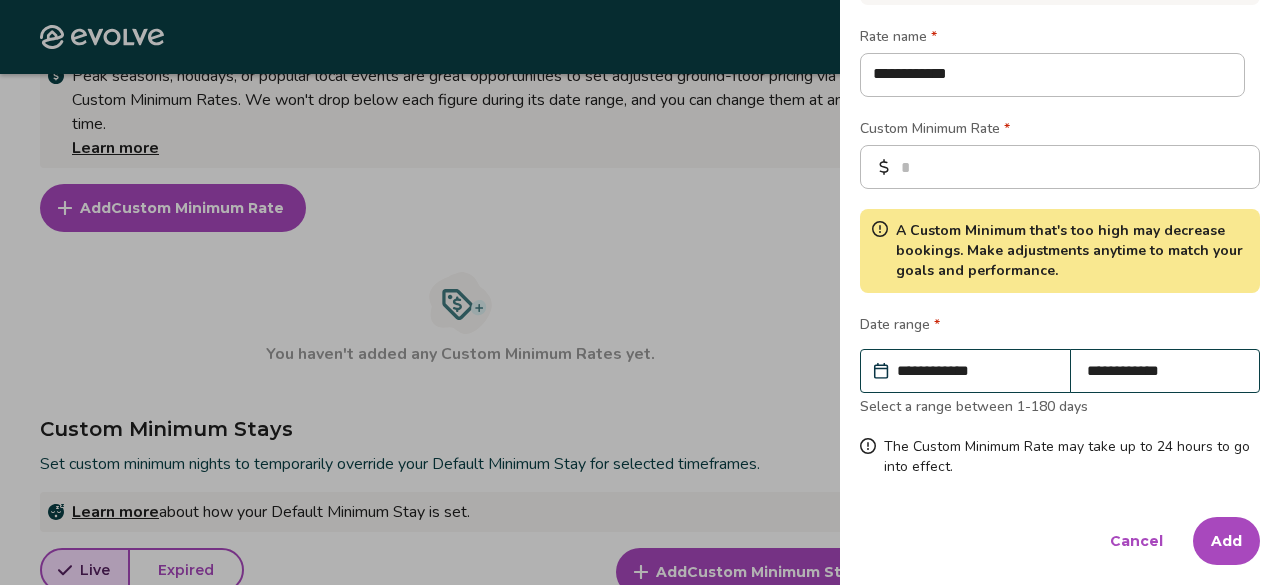 click on "Add" at bounding box center [1226, 541] 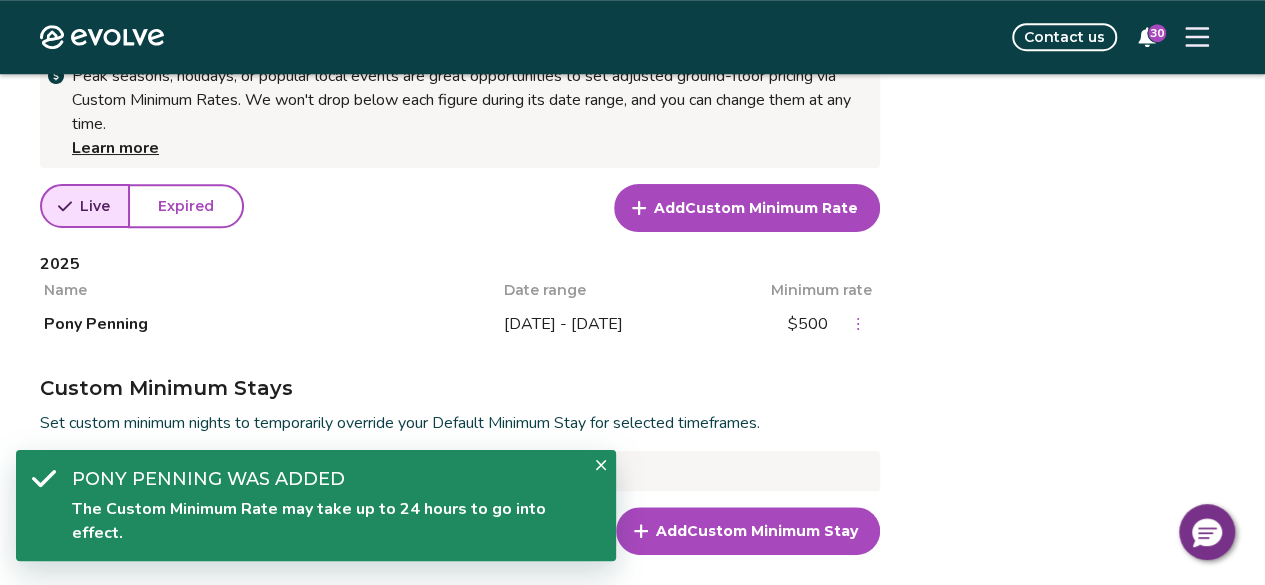 click on "Custom Minimum Rate" at bounding box center [771, 208] 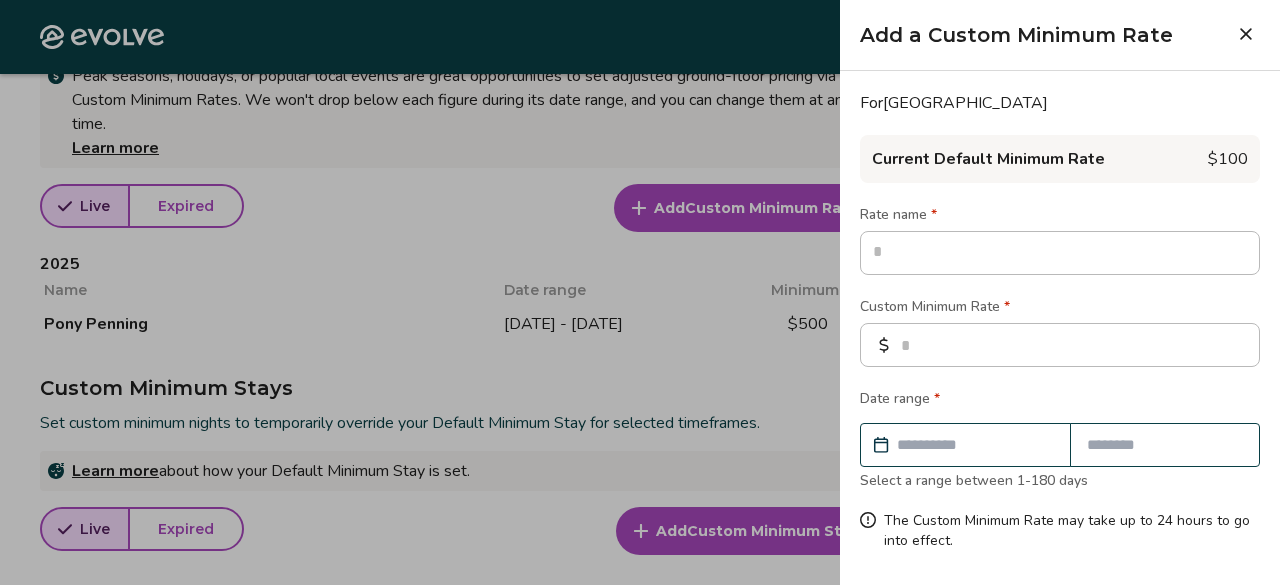 type on "*" 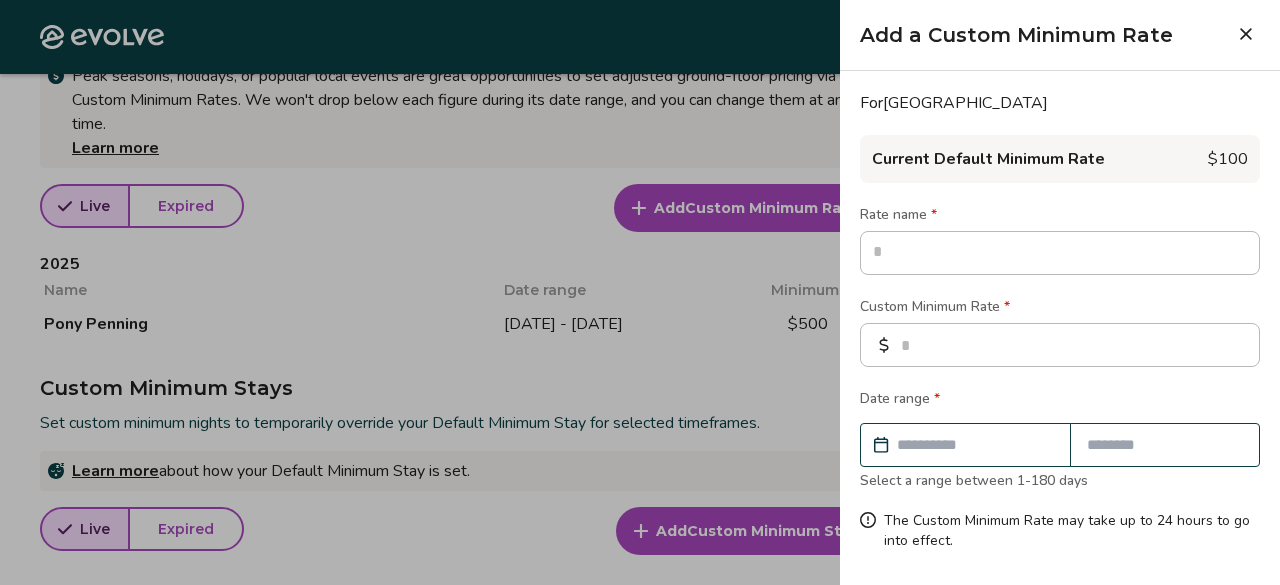 type on "*" 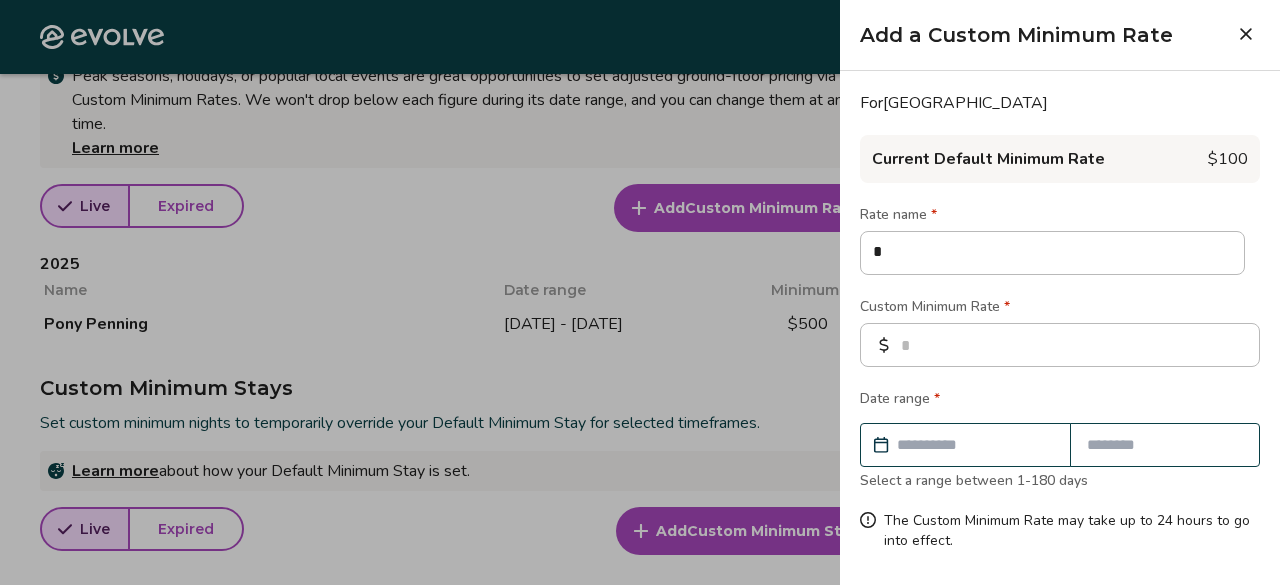 type on "*" 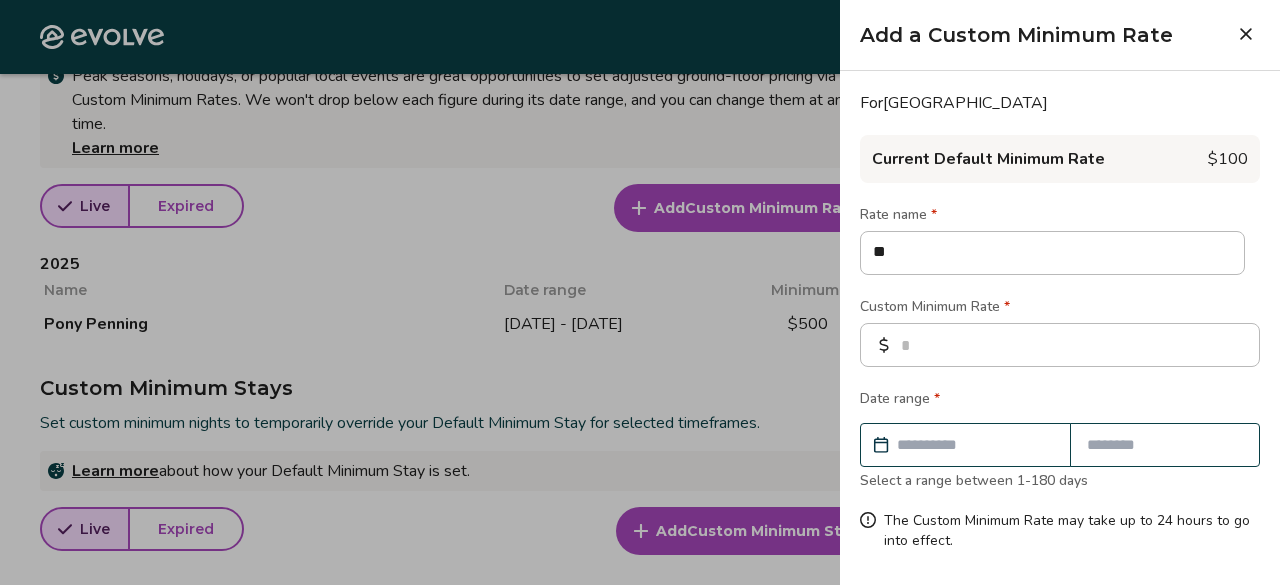 type on "*" 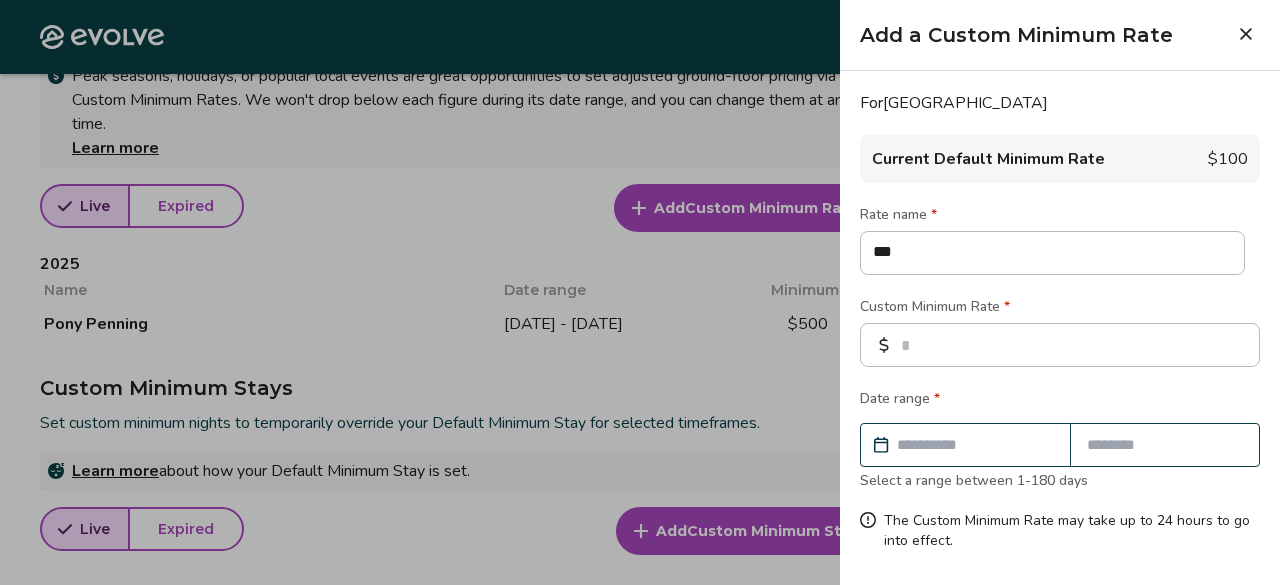 type on "*" 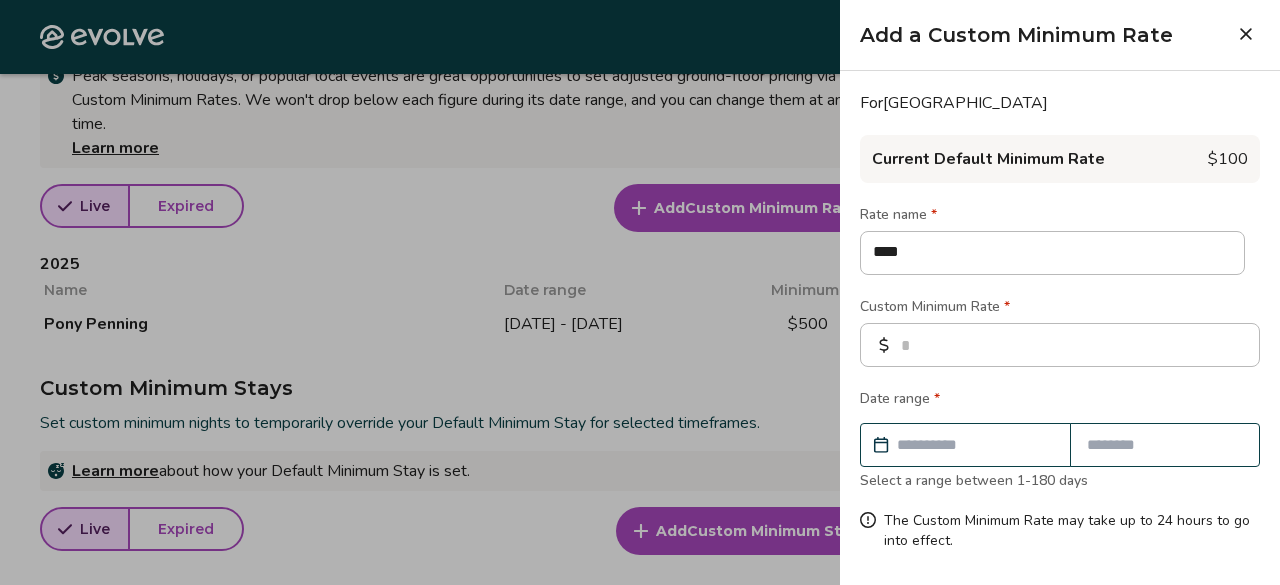 type on "*" 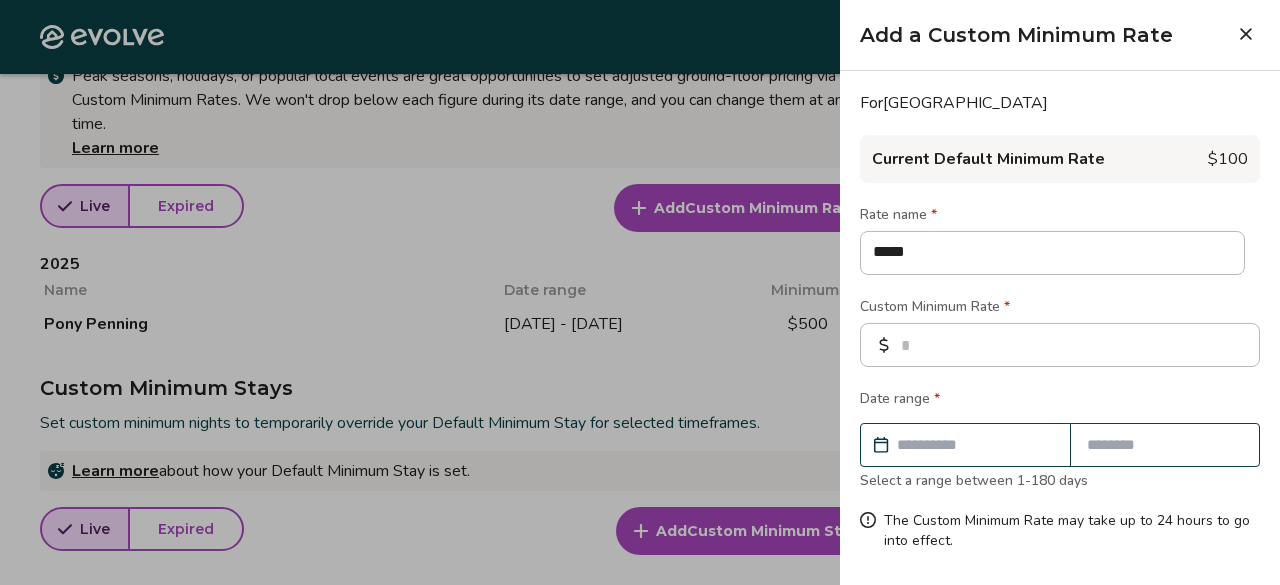 type on "*" 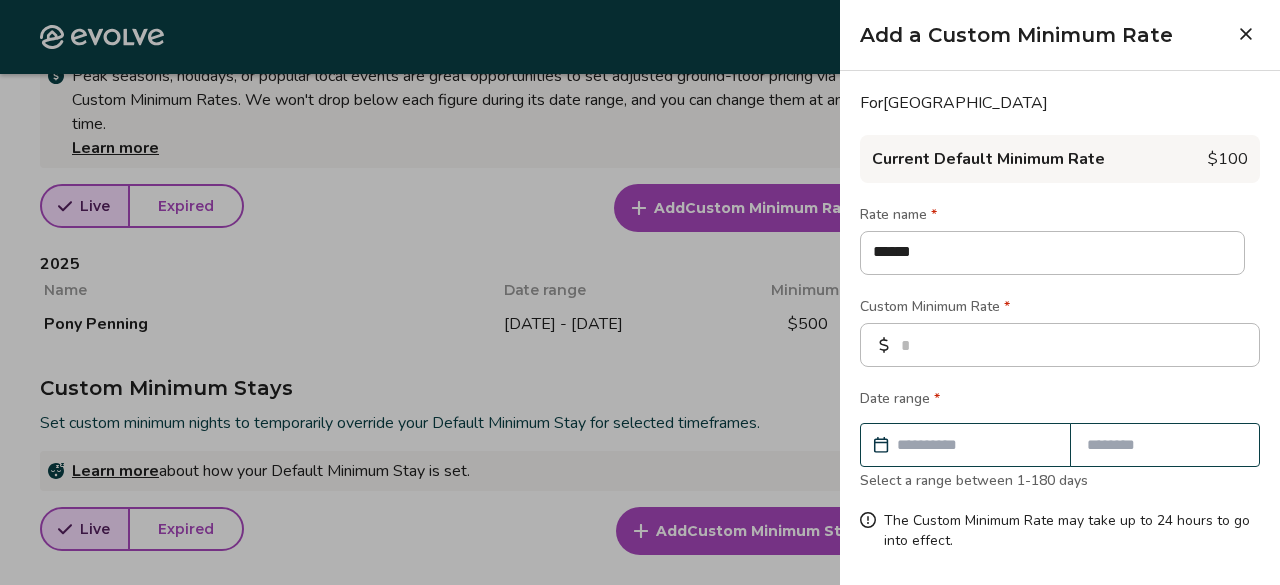 type on "*" 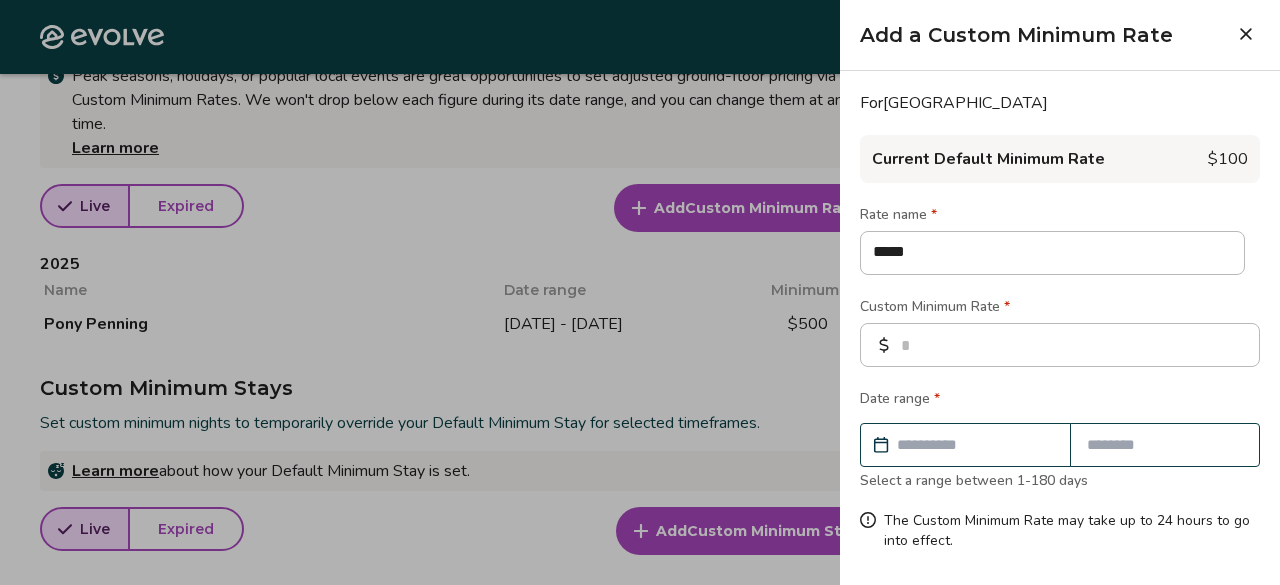 type on "*" 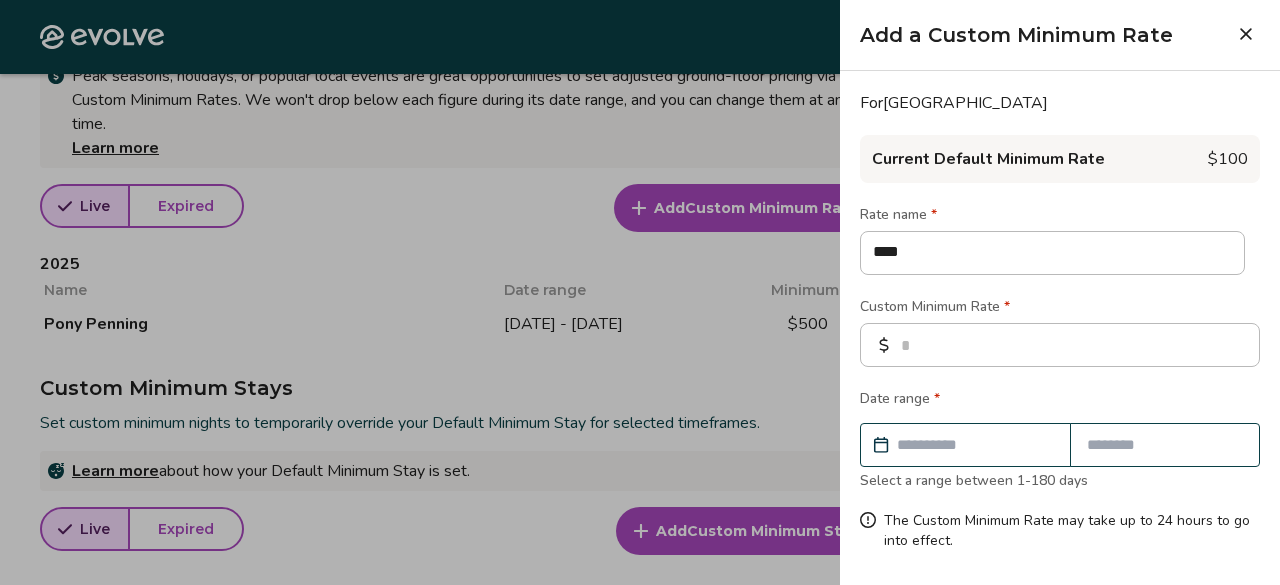 type on "*" 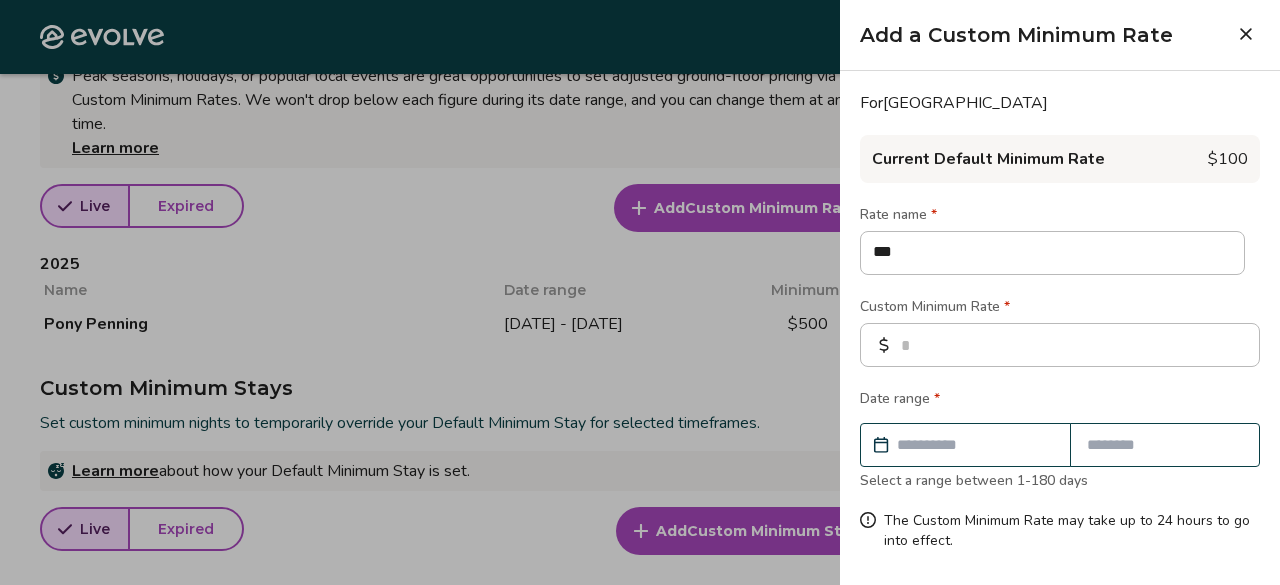 type on "*" 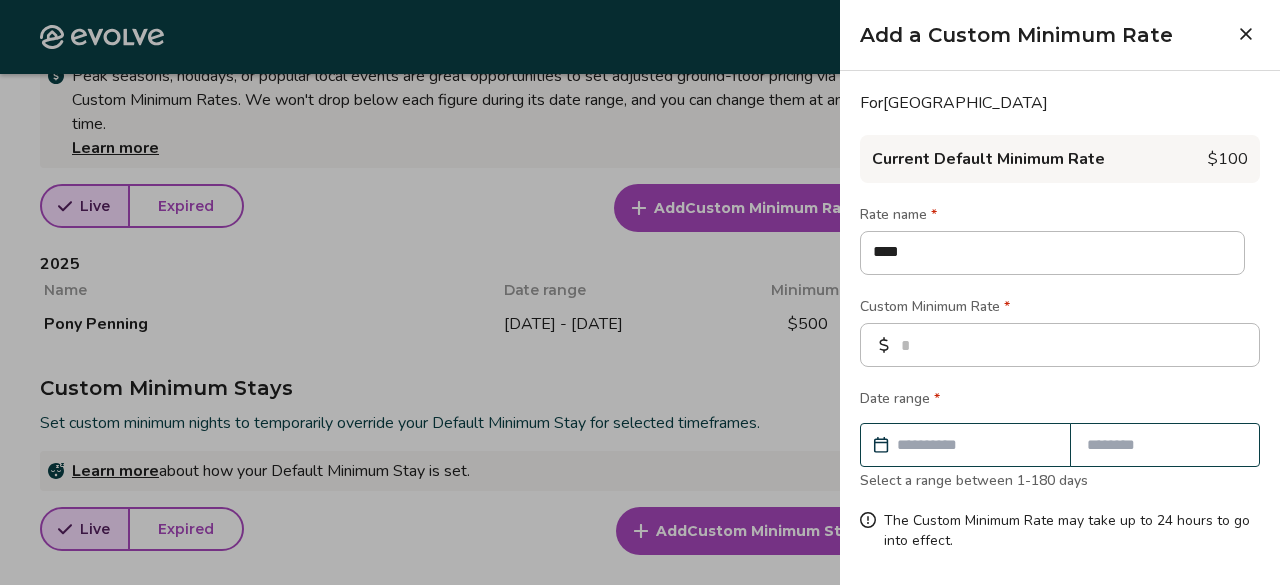 type on "*" 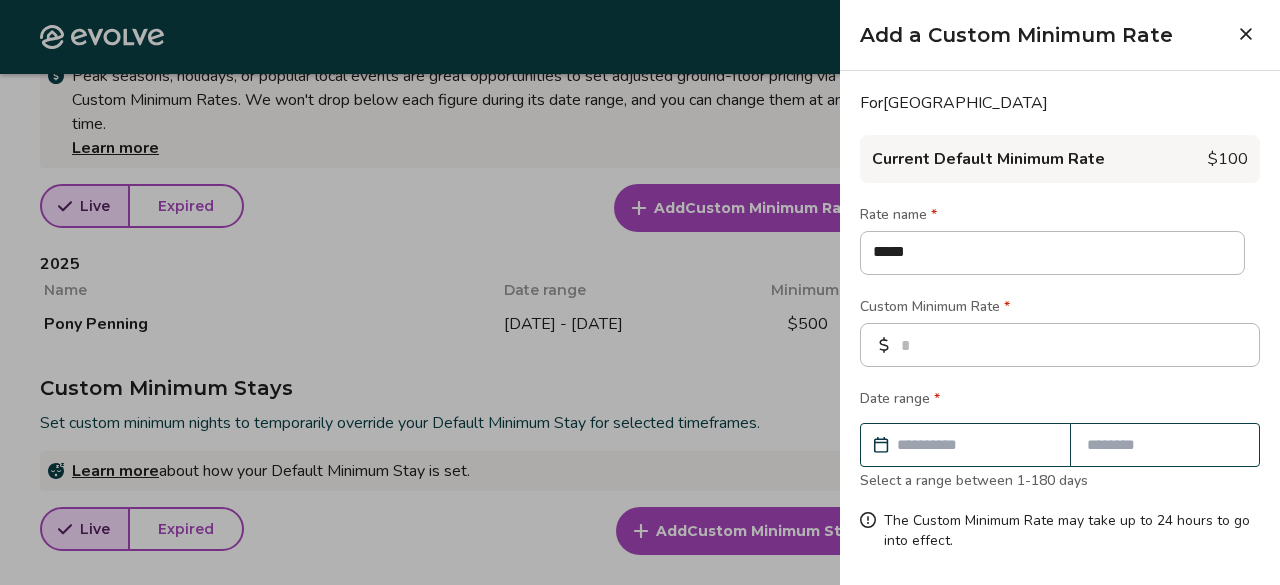 type on "*" 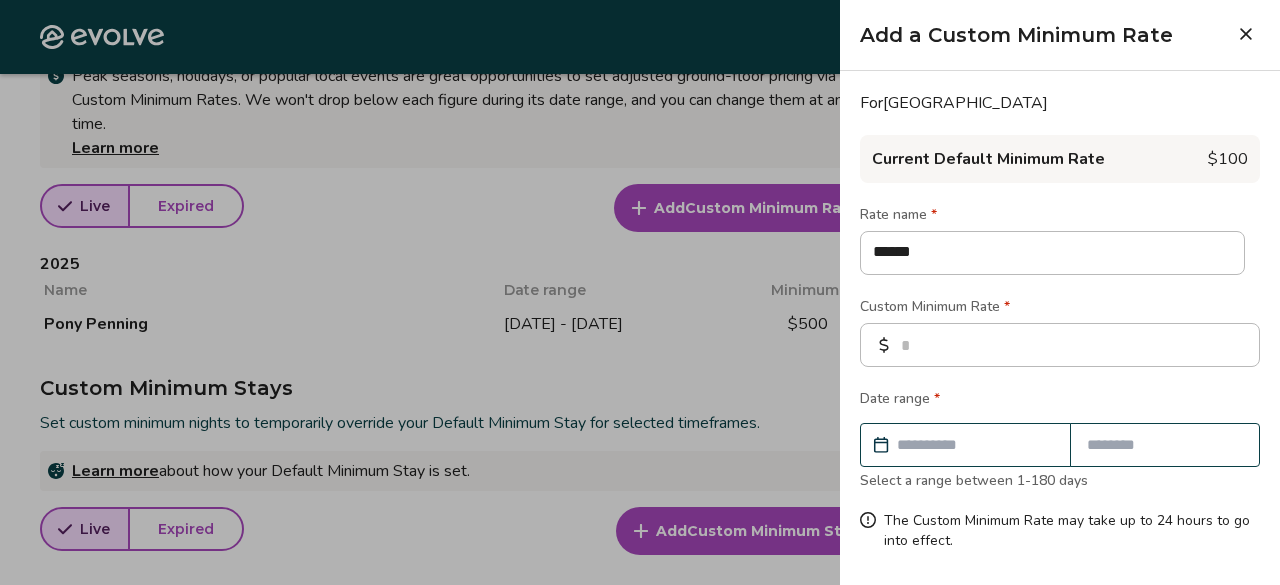 type on "*" 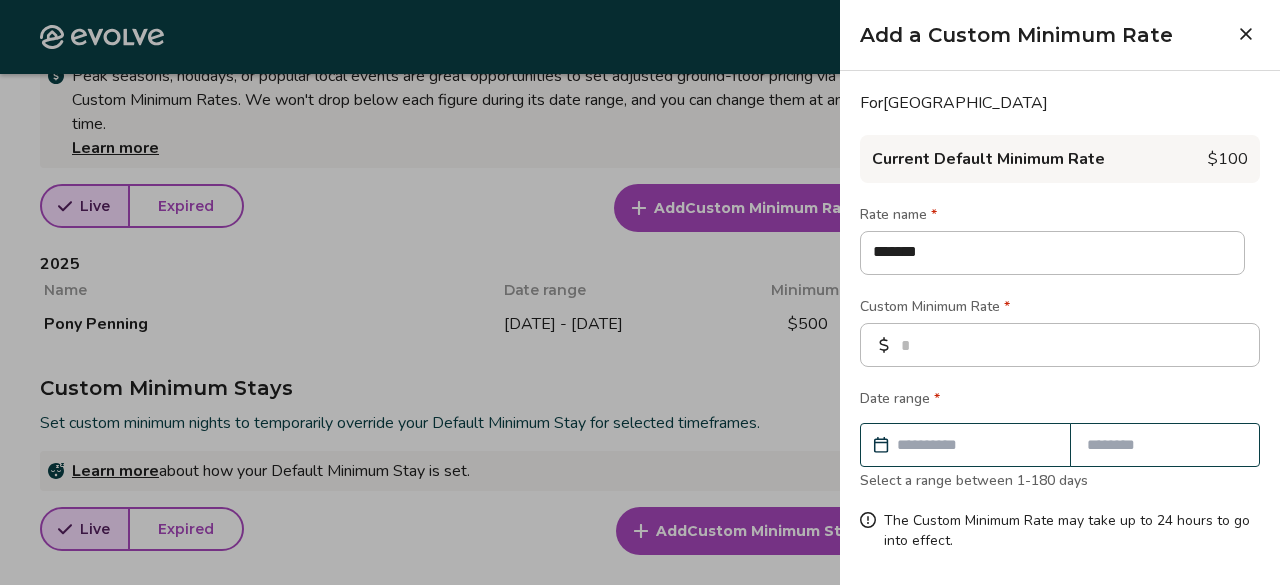 type on "*" 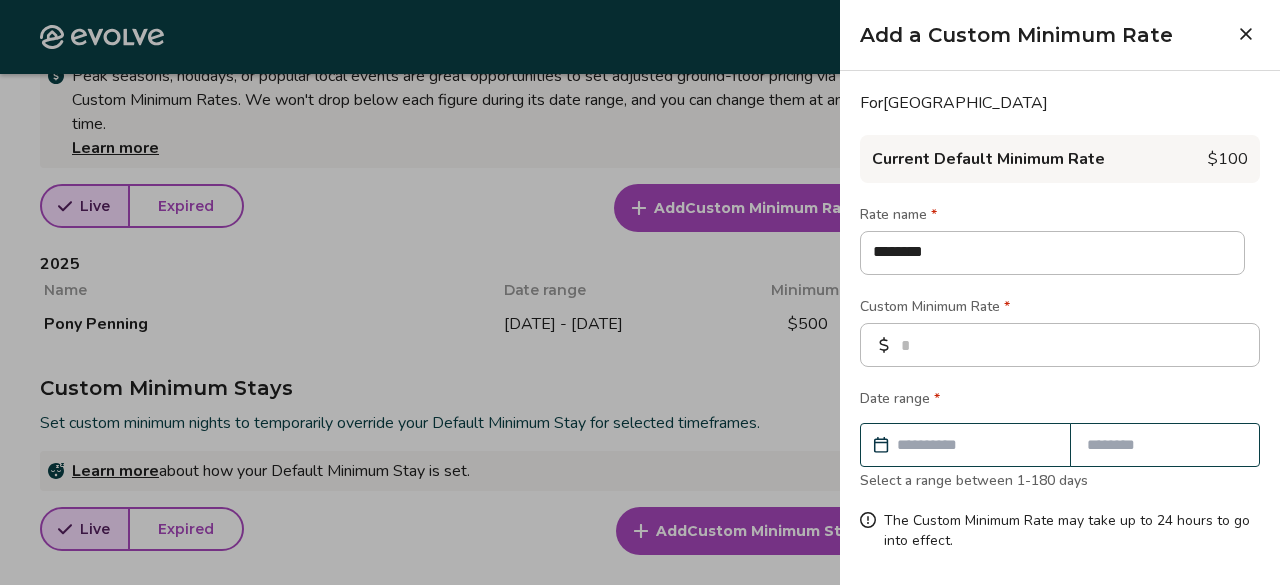 type on "*" 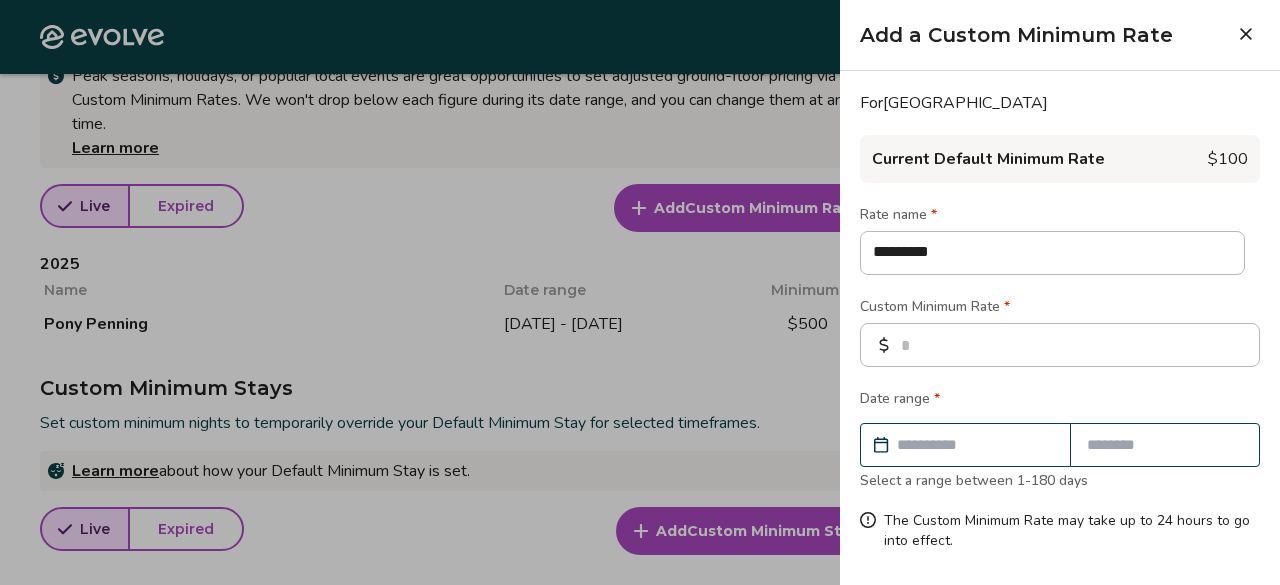 type on "*" 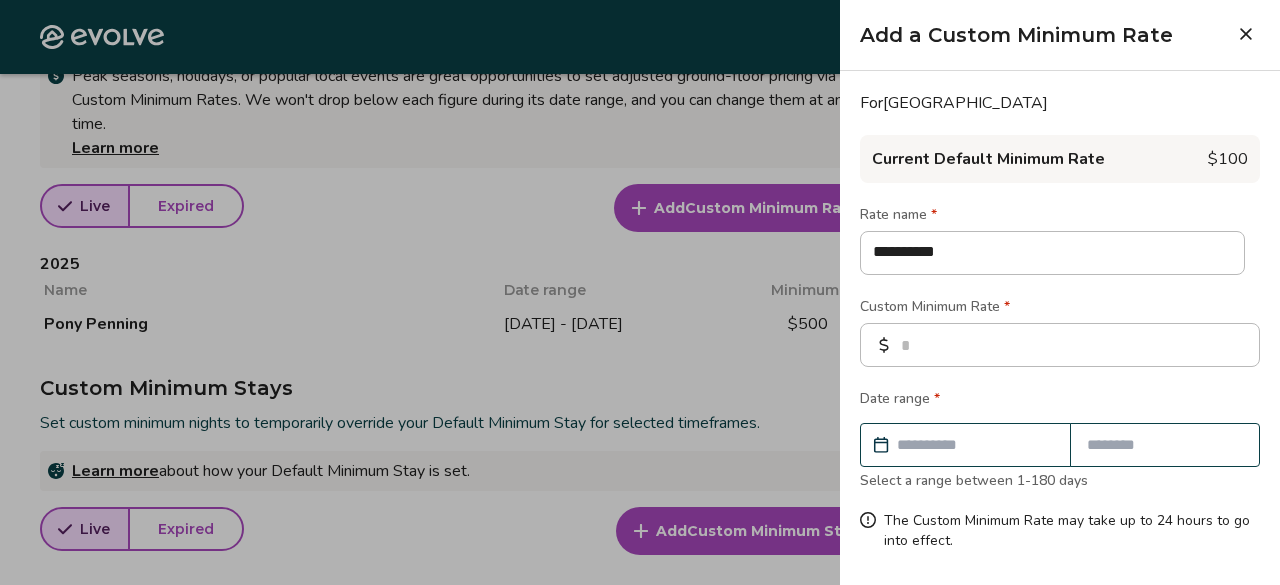 type on "*" 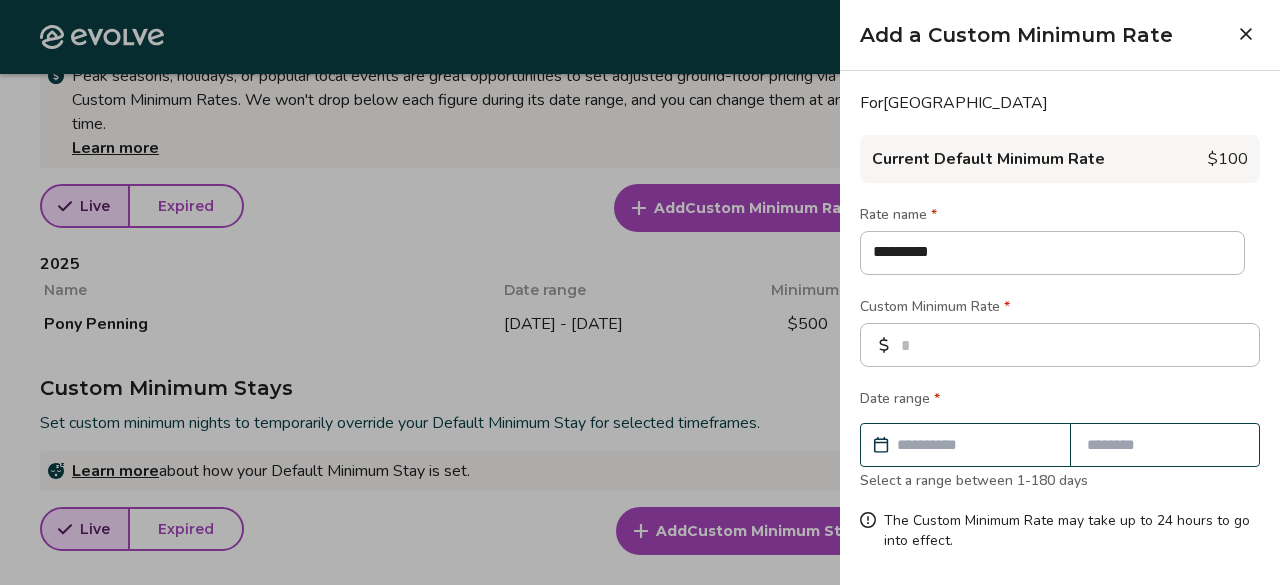 type on "*" 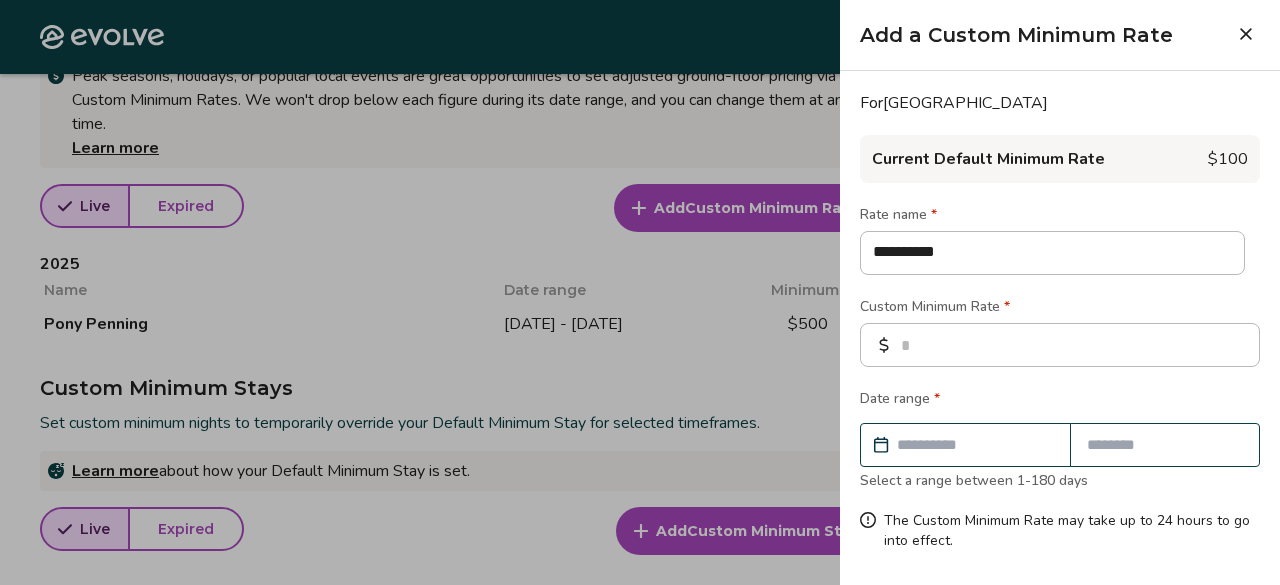 type on "*" 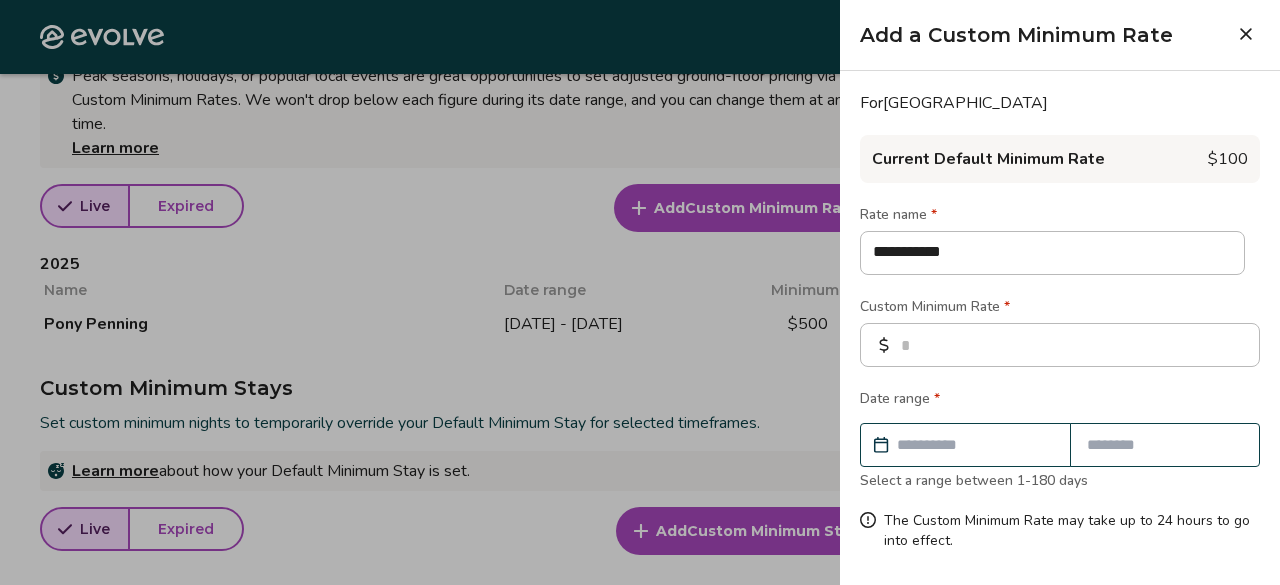 type on "*" 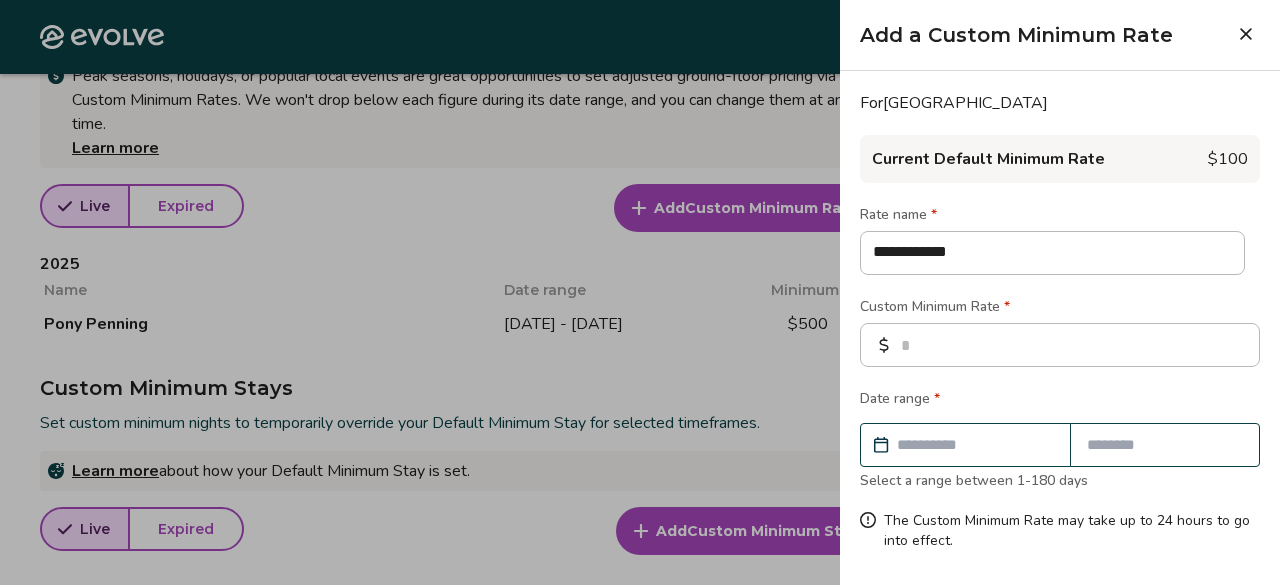 type on "**********" 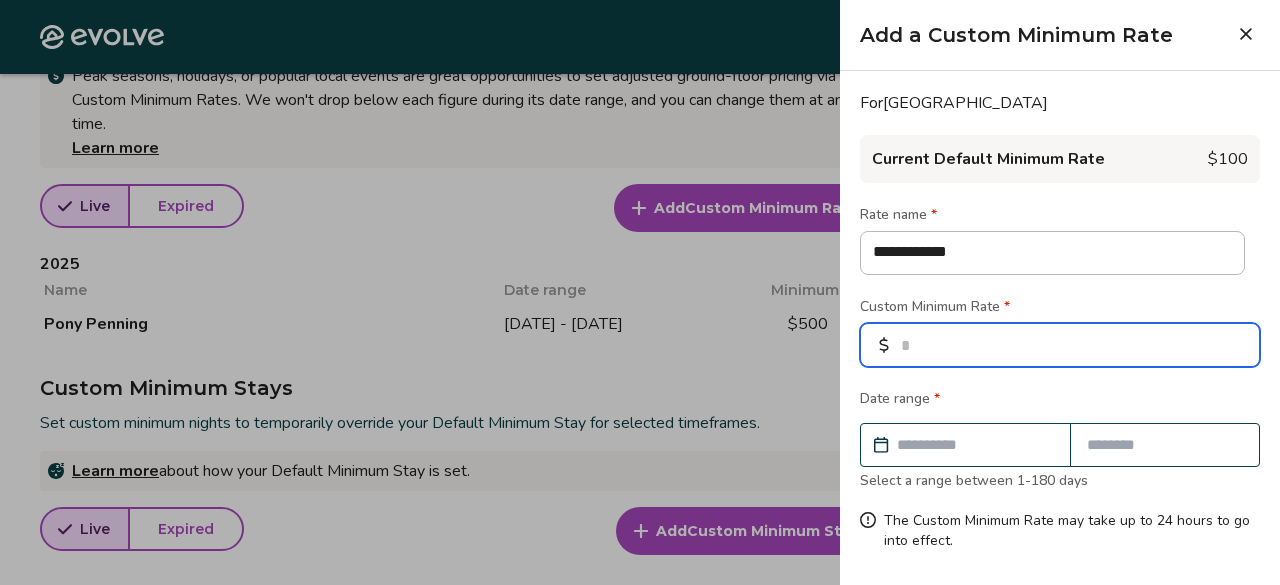 click at bounding box center [1060, 345] 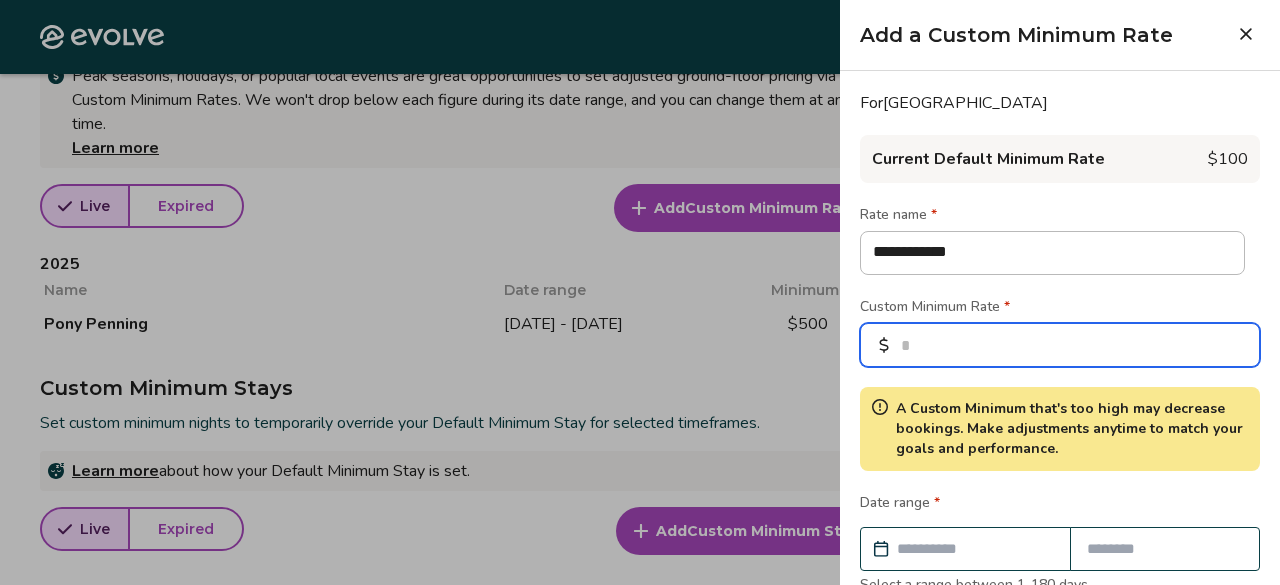 type on "***" 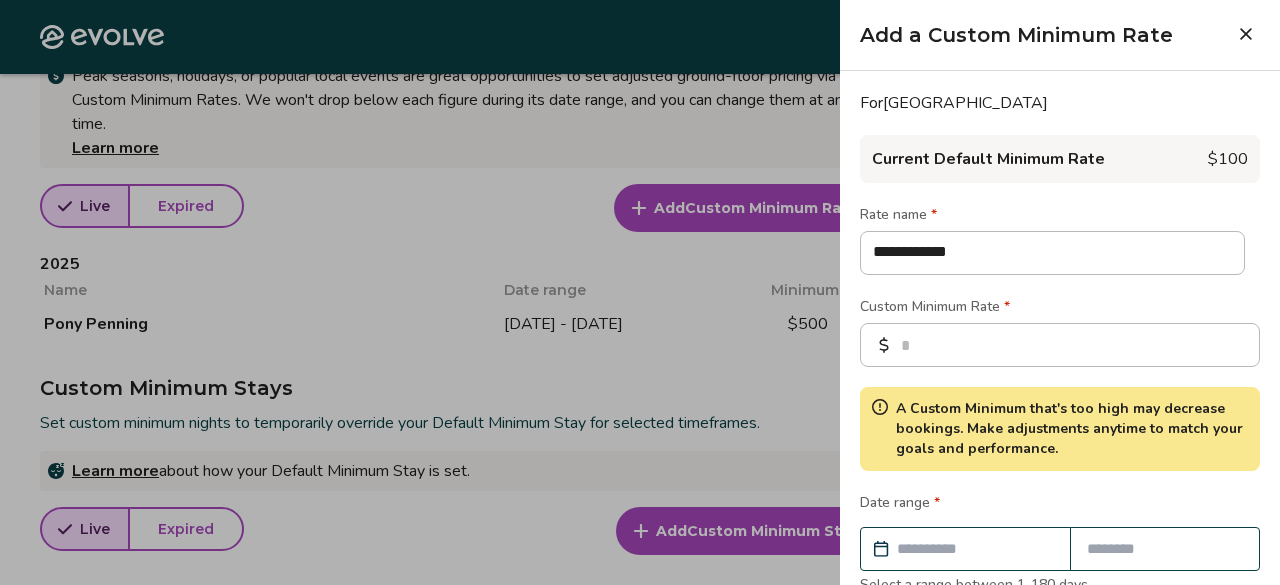 click at bounding box center (975, 549) 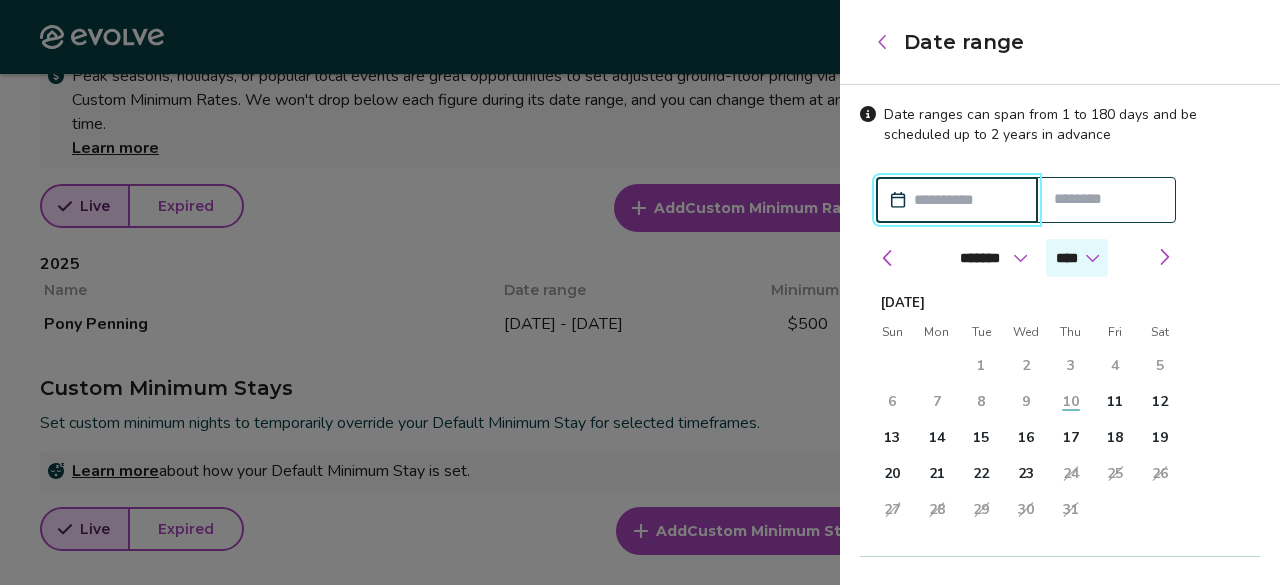 click on "**** **** ****" at bounding box center (1077, 258) 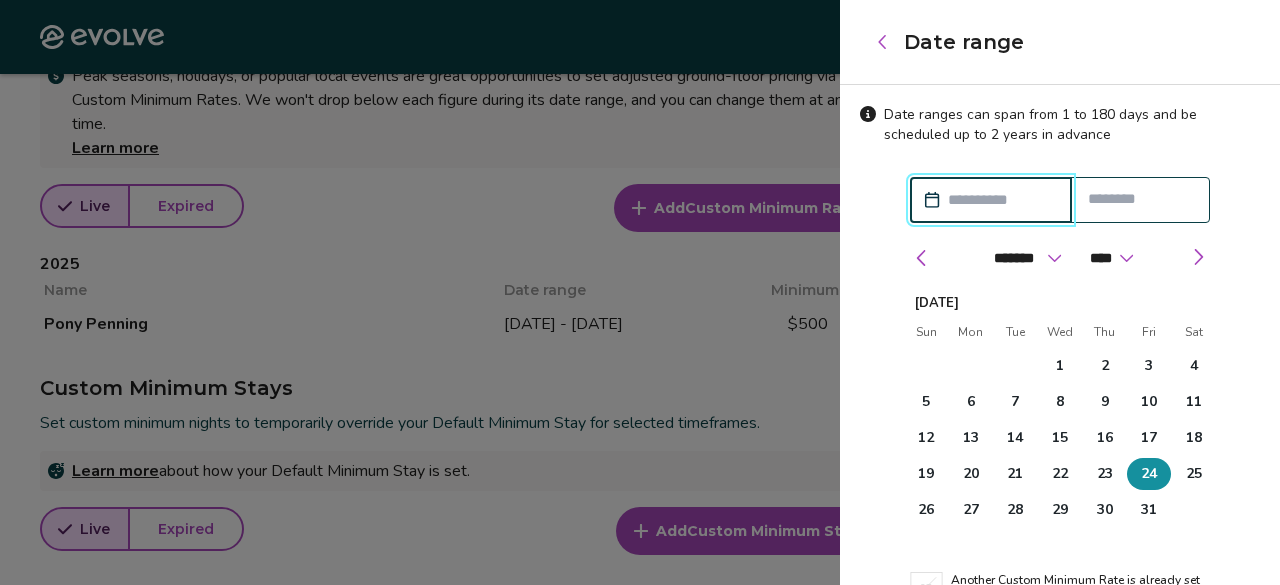 click on "24" at bounding box center [1149, 474] 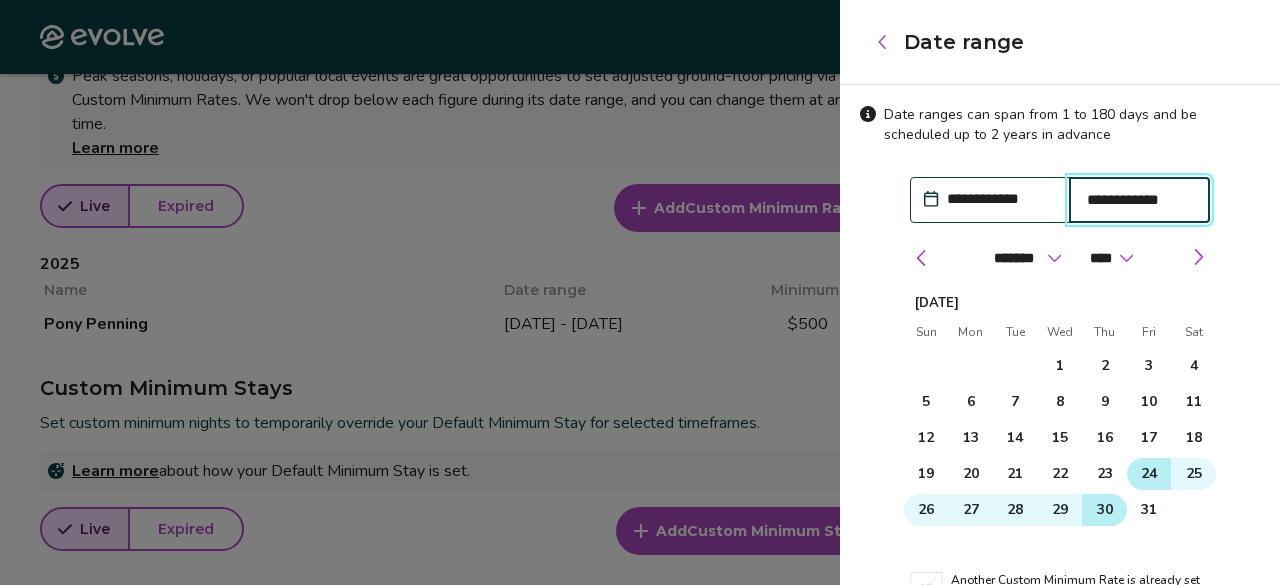 click on "30" at bounding box center (1104, 510) 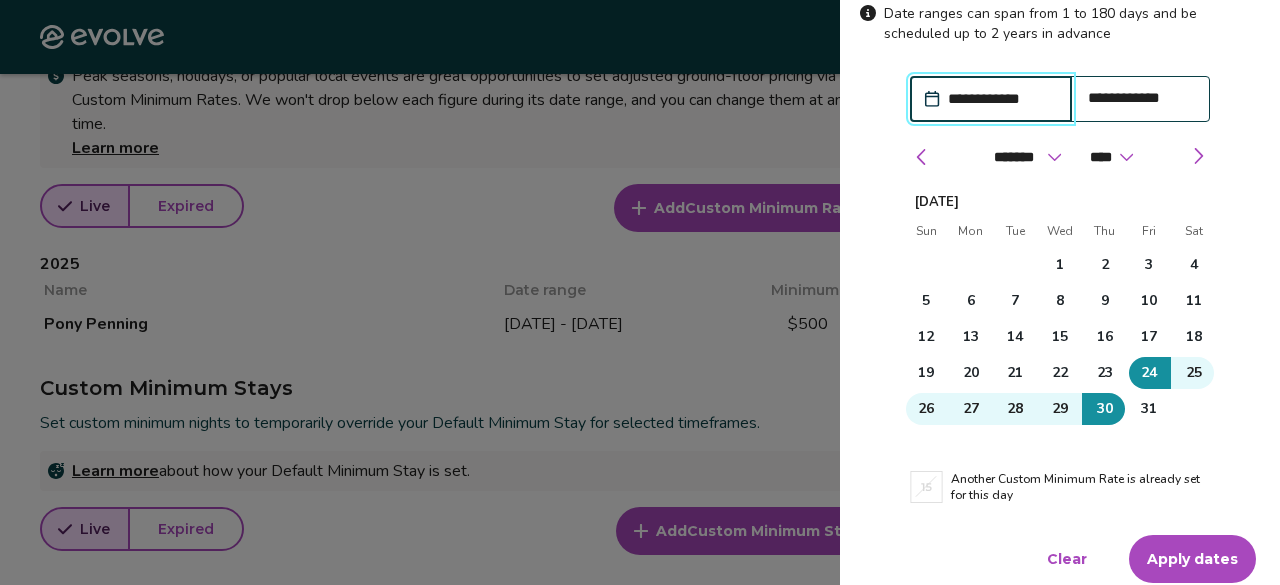 scroll, scrollTop: 110, scrollLeft: 0, axis: vertical 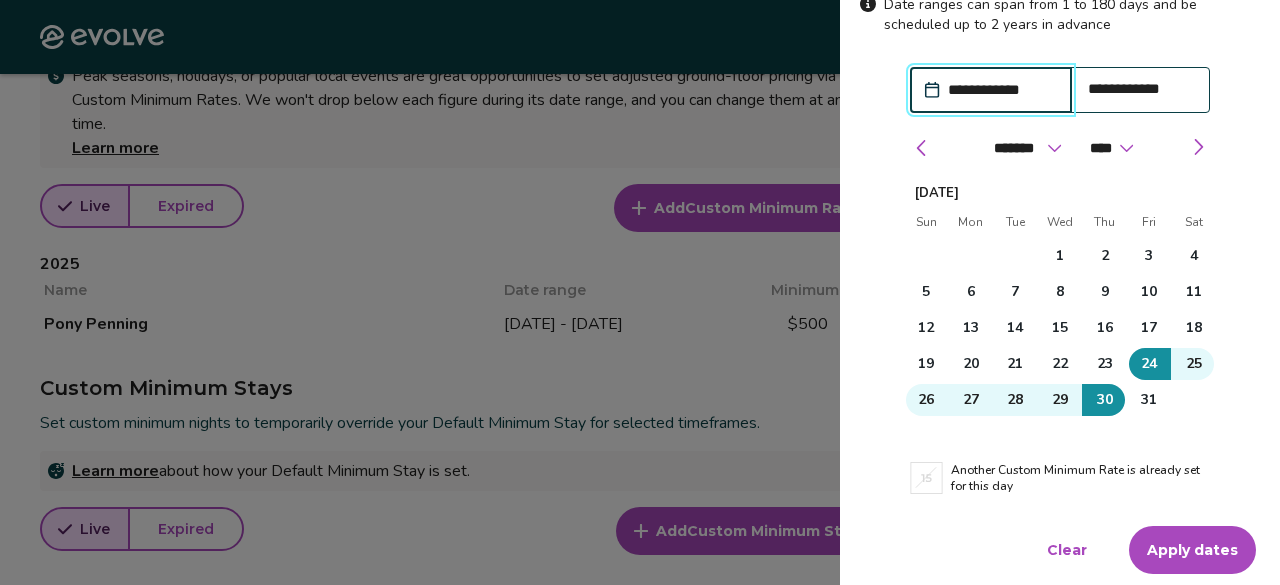 click on "Apply dates" at bounding box center (1192, 550) 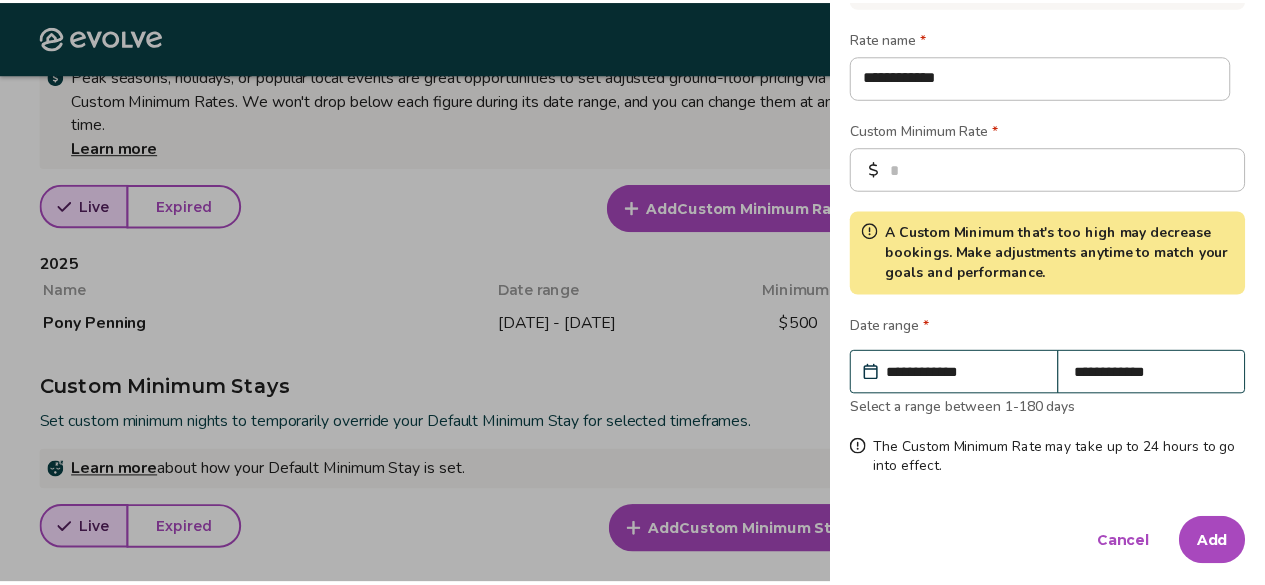 scroll, scrollTop: 178, scrollLeft: 0, axis: vertical 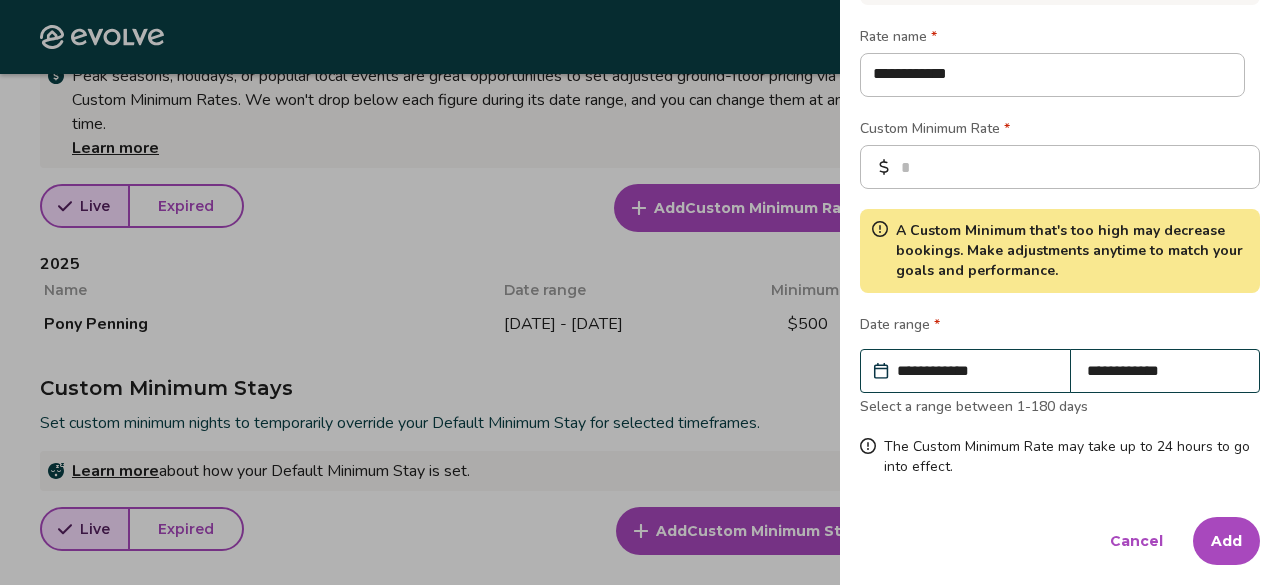 click on "Add" at bounding box center (1226, 541) 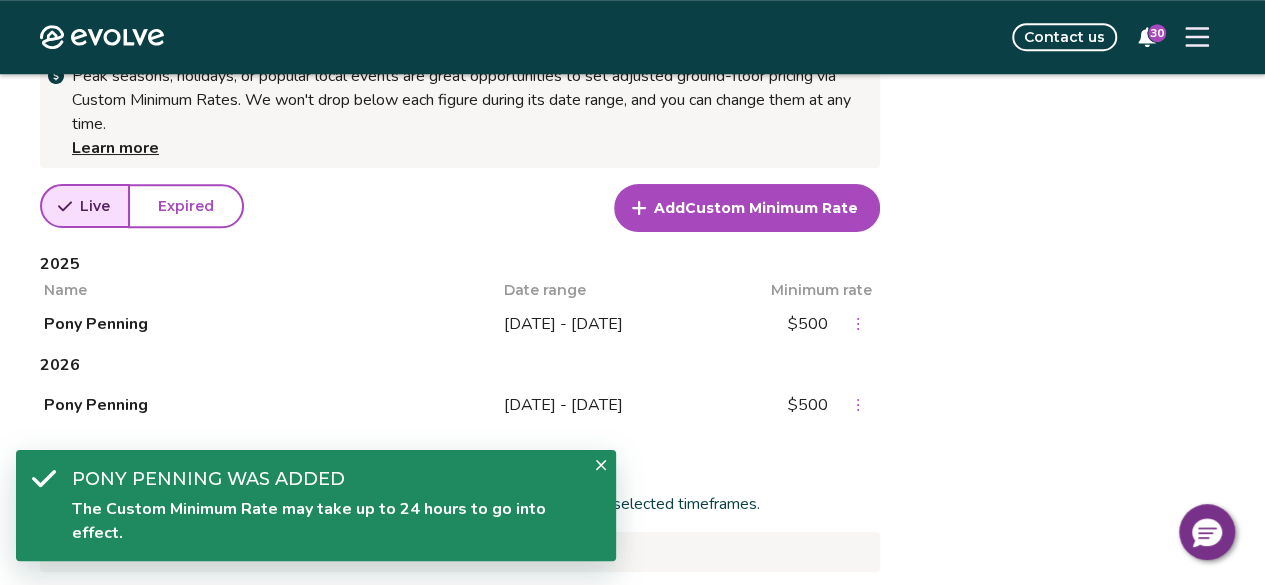 click on "Add  Custom Minimum Rate" at bounding box center (747, 208) 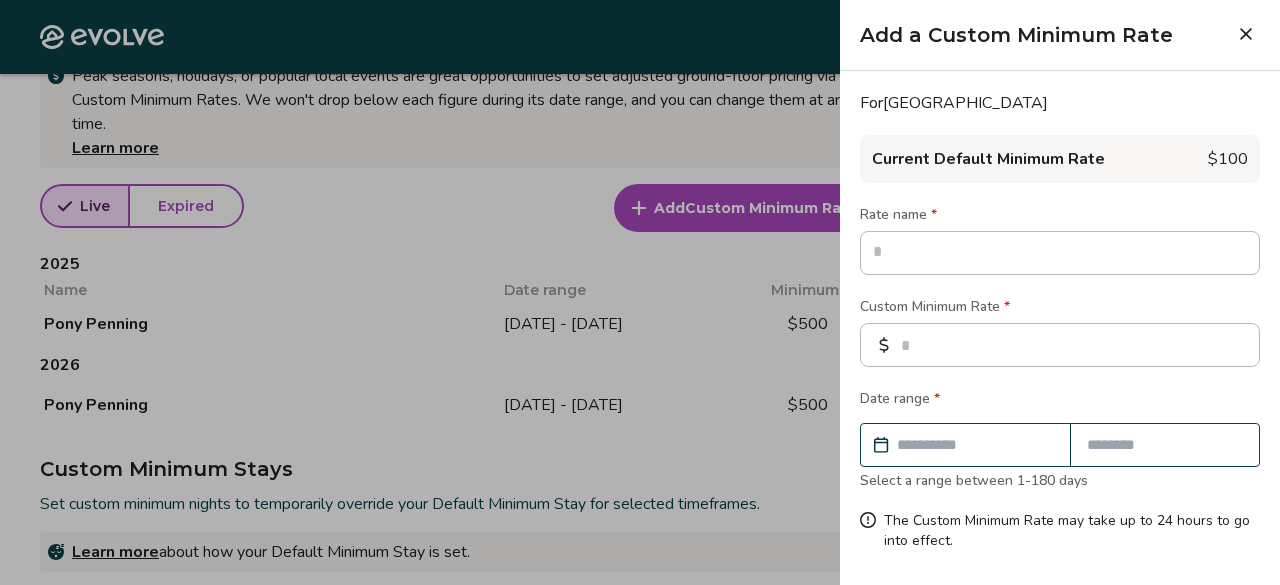 type on "*" 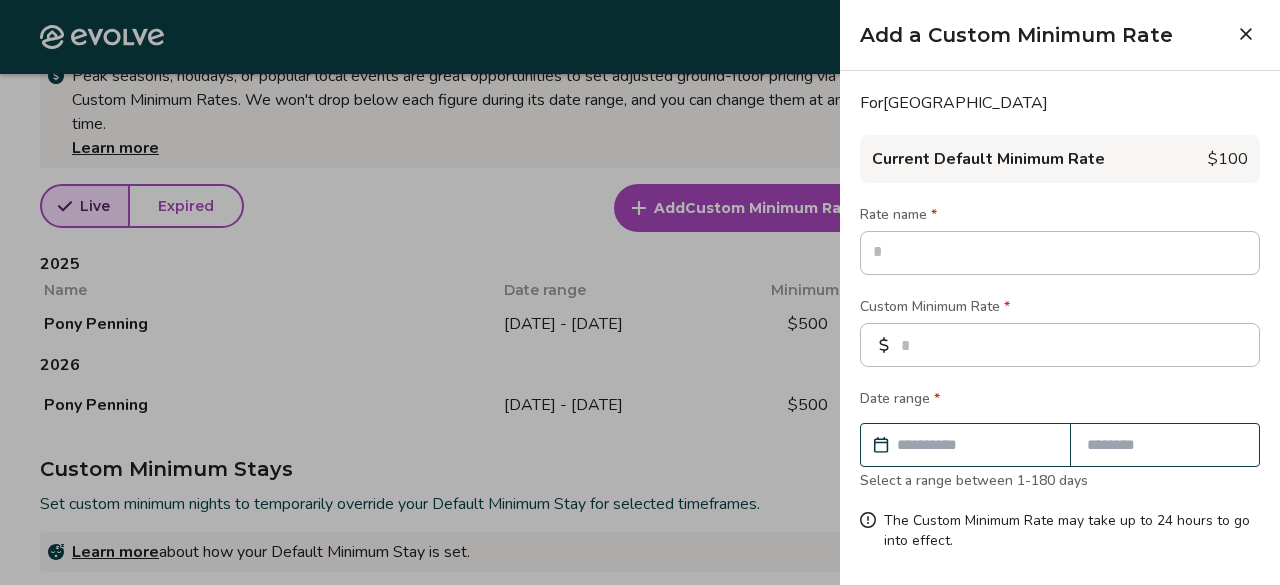 type on "*" 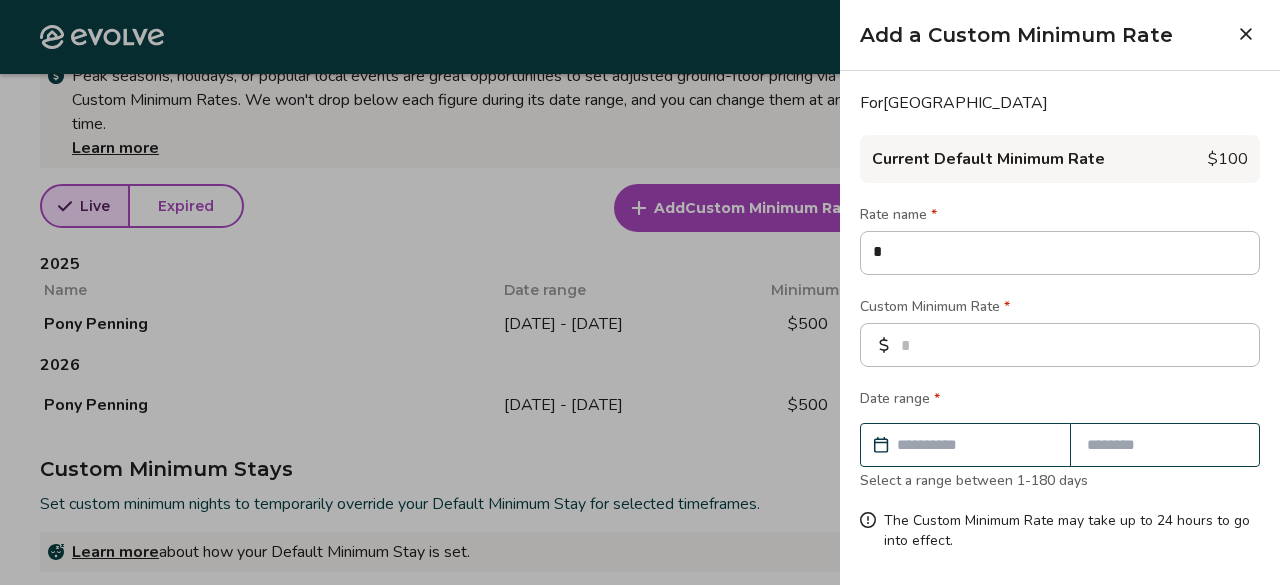 type on "*" 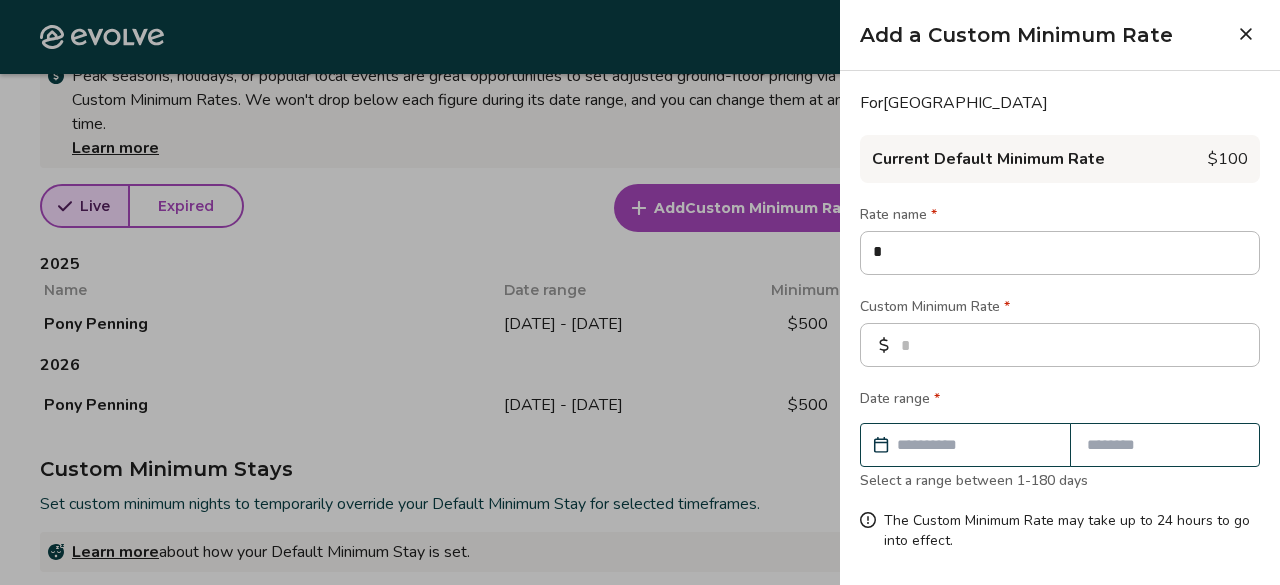 type on "**" 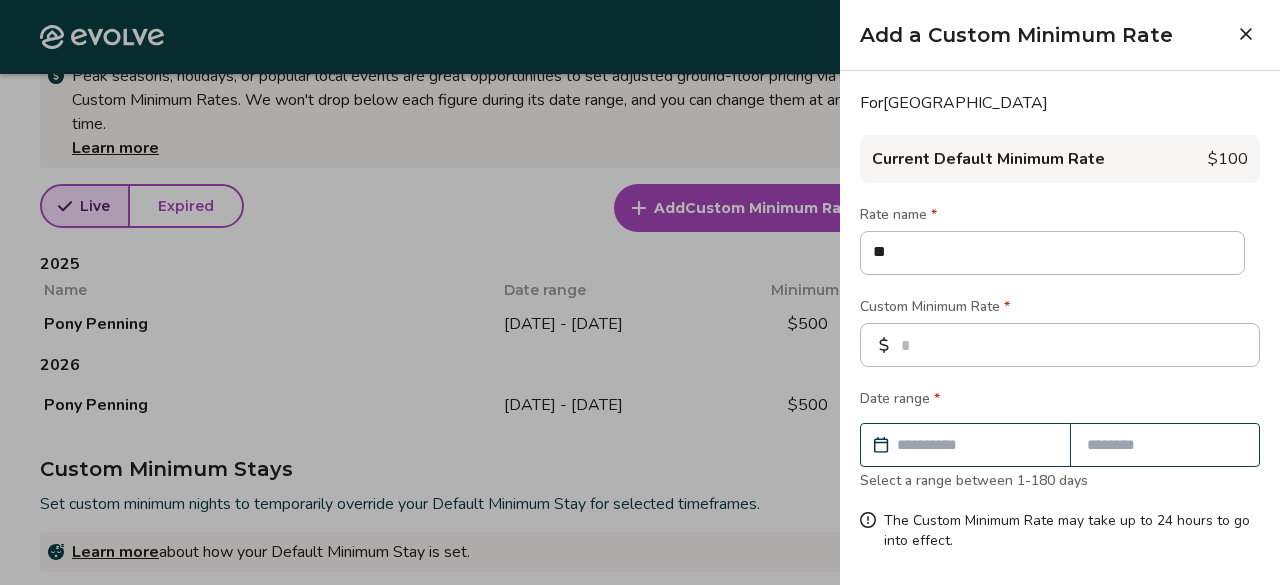 type on "*" 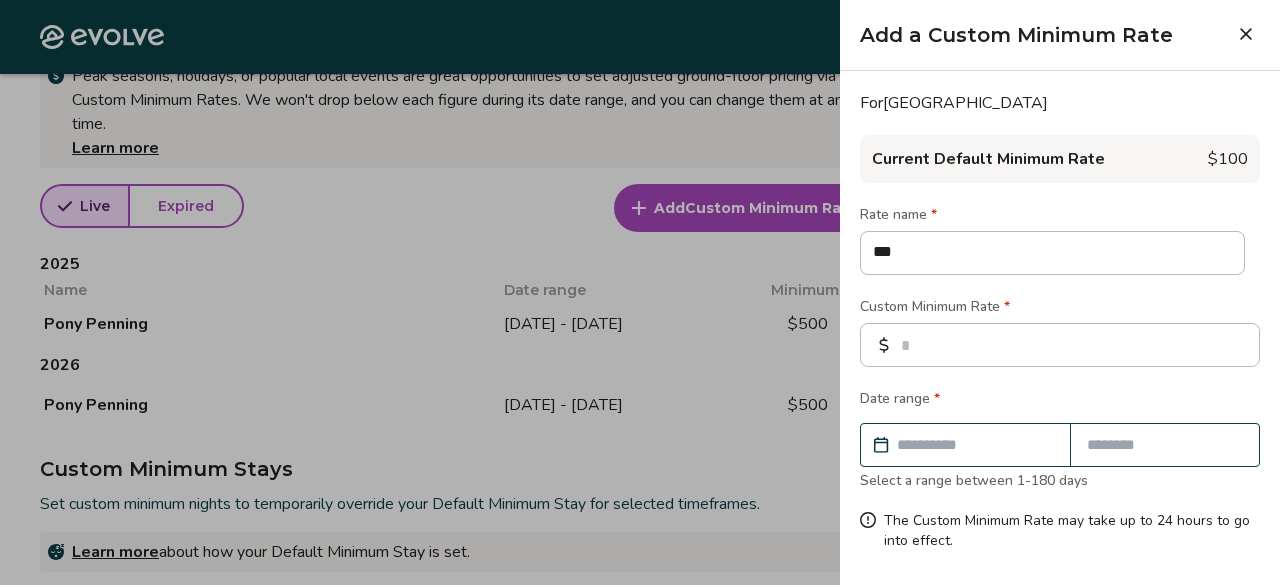 type on "*" 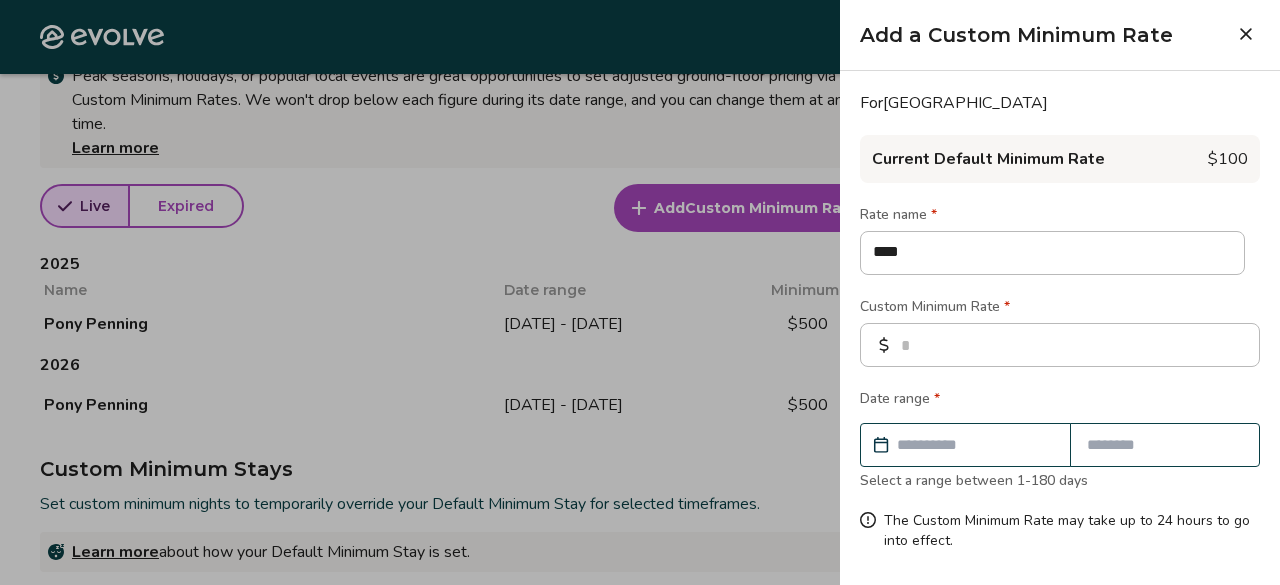 type on "*" 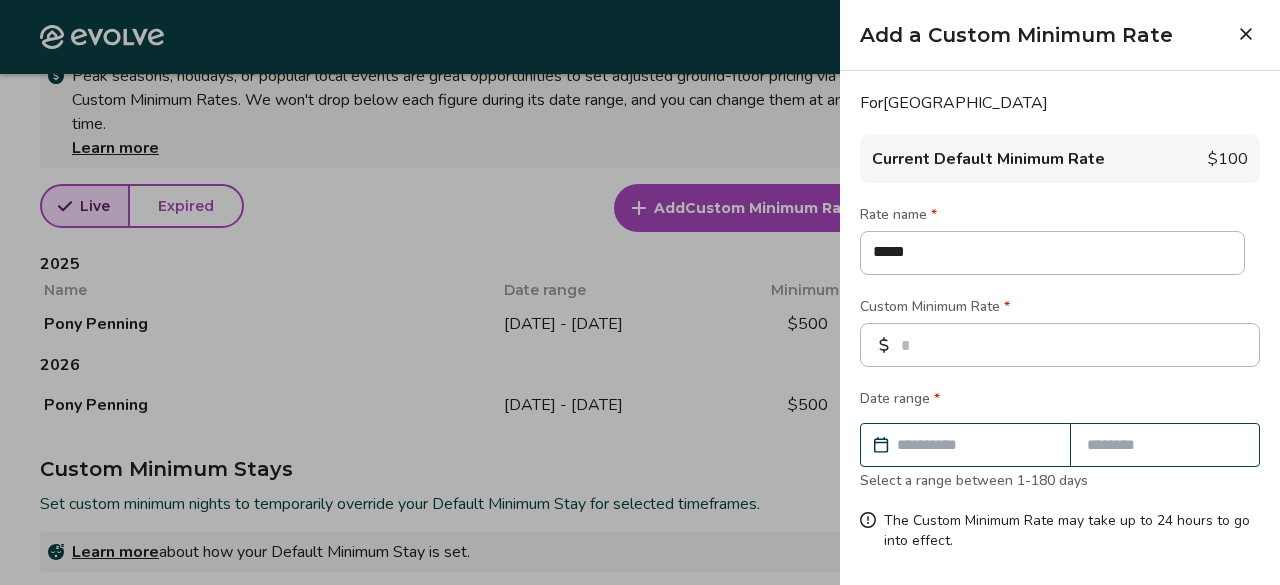 type on "*" 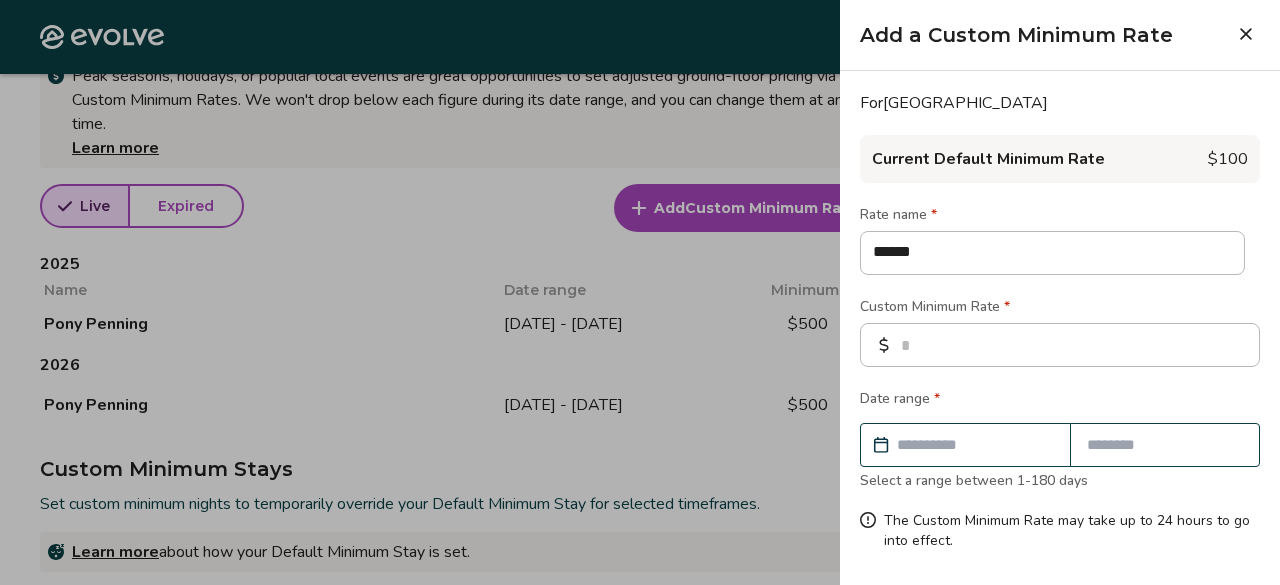 type on "*" 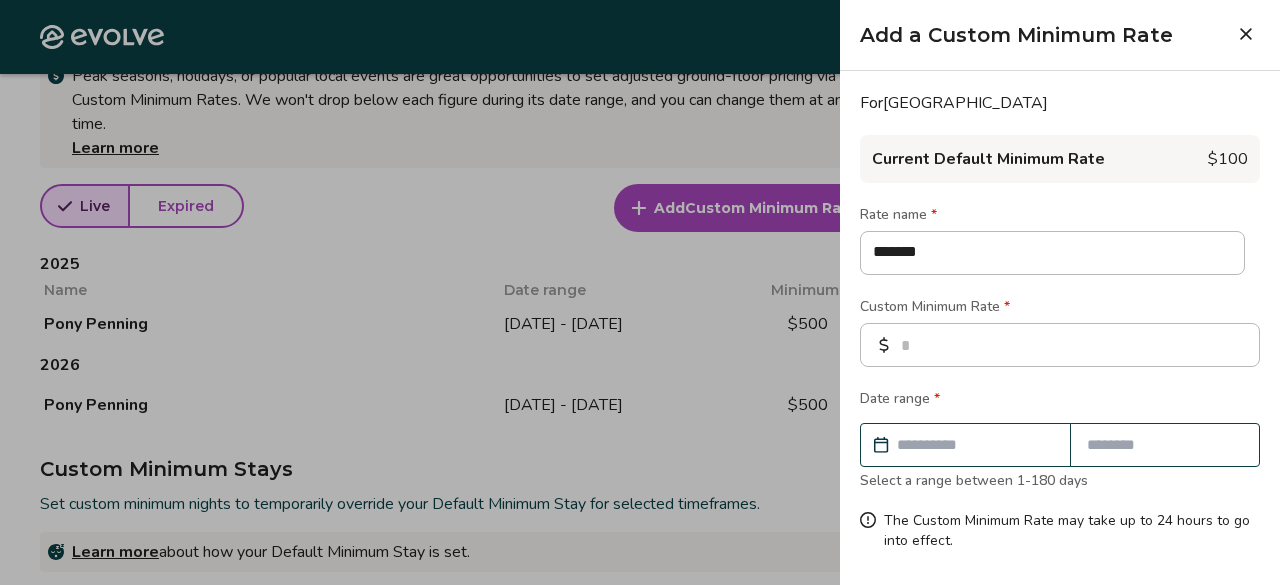 type on "*" 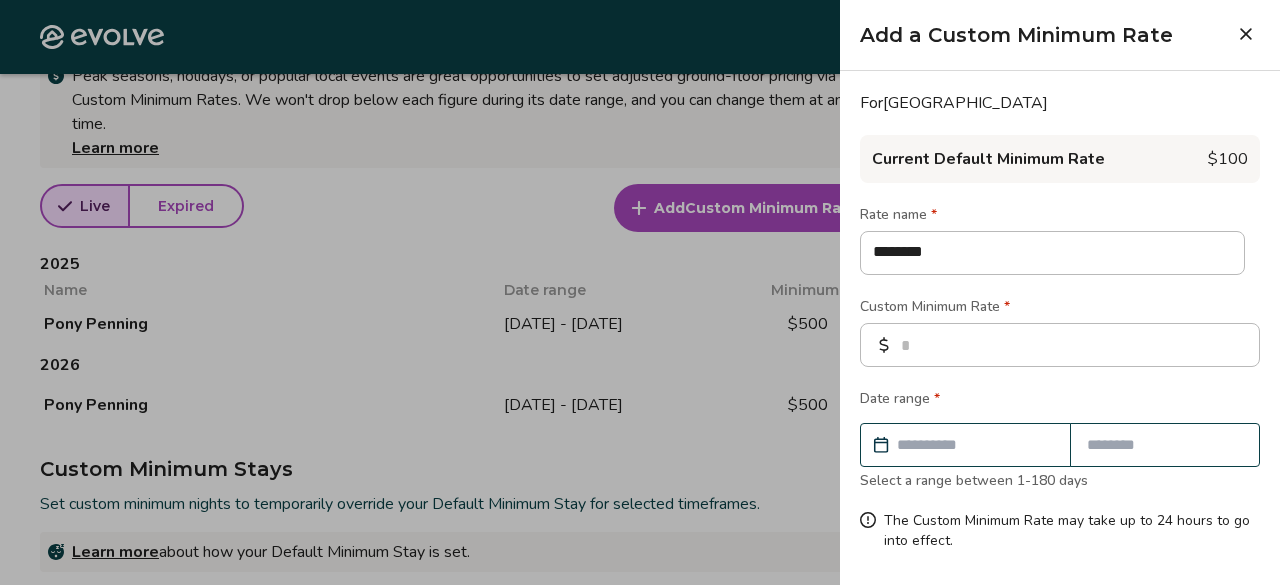 type on "*" 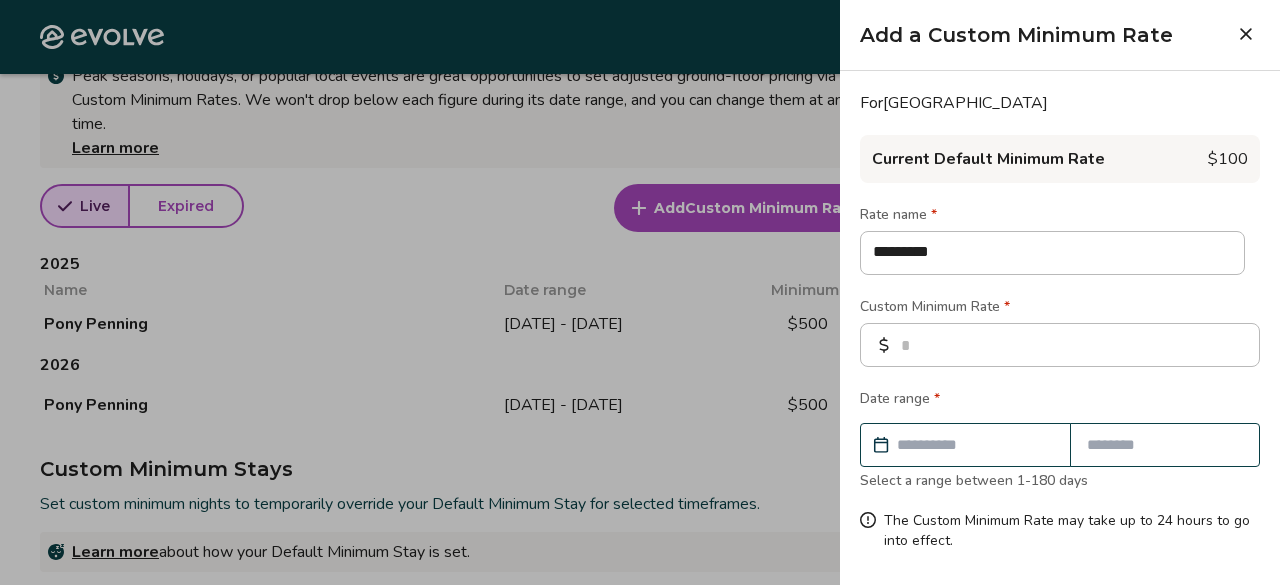 type on "*" 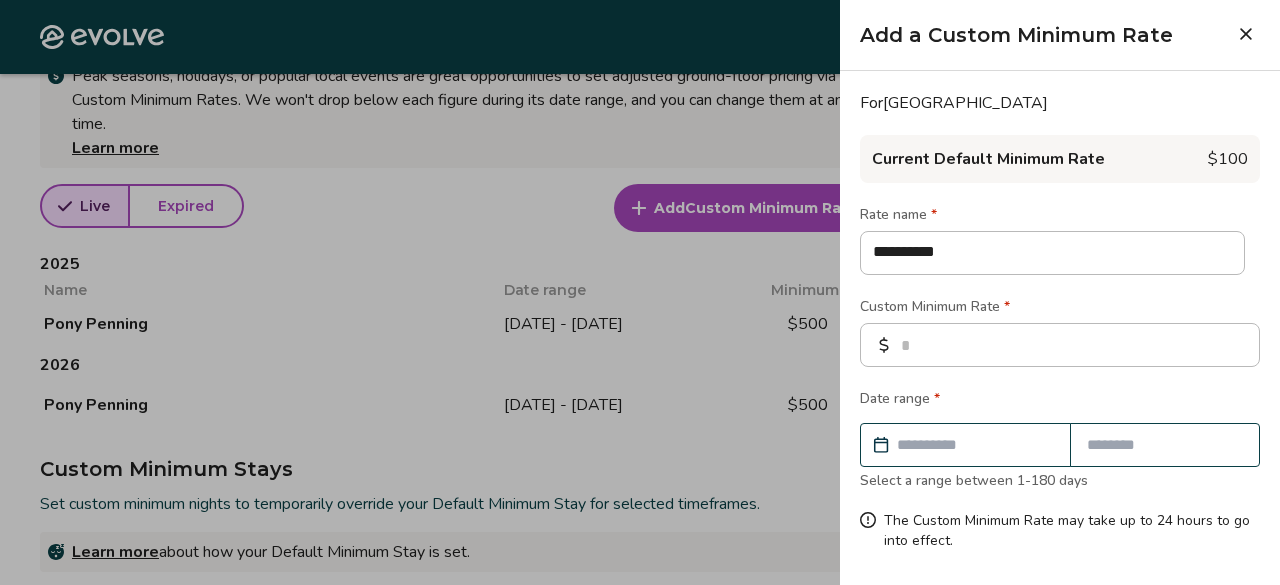 type on "*" 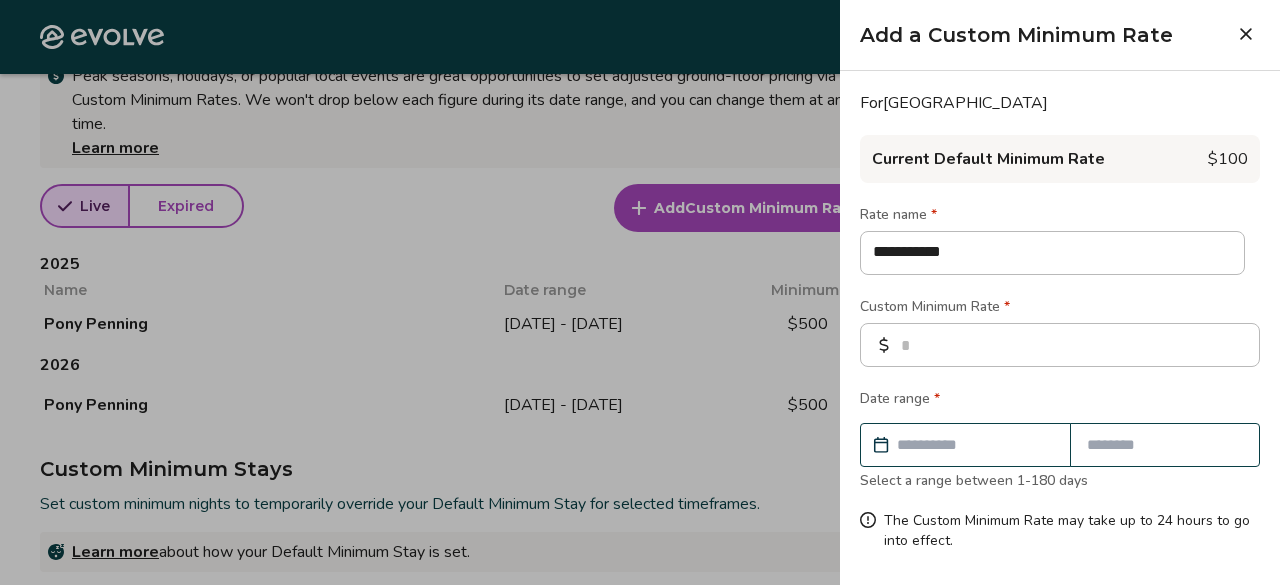 type on "*" 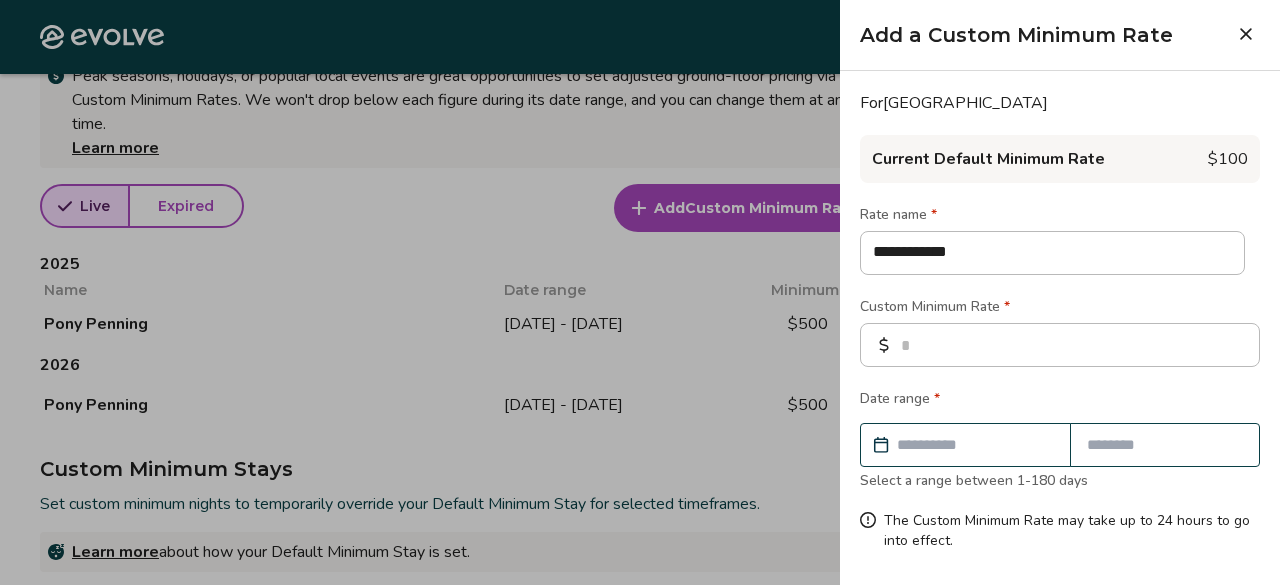 type on "**********" 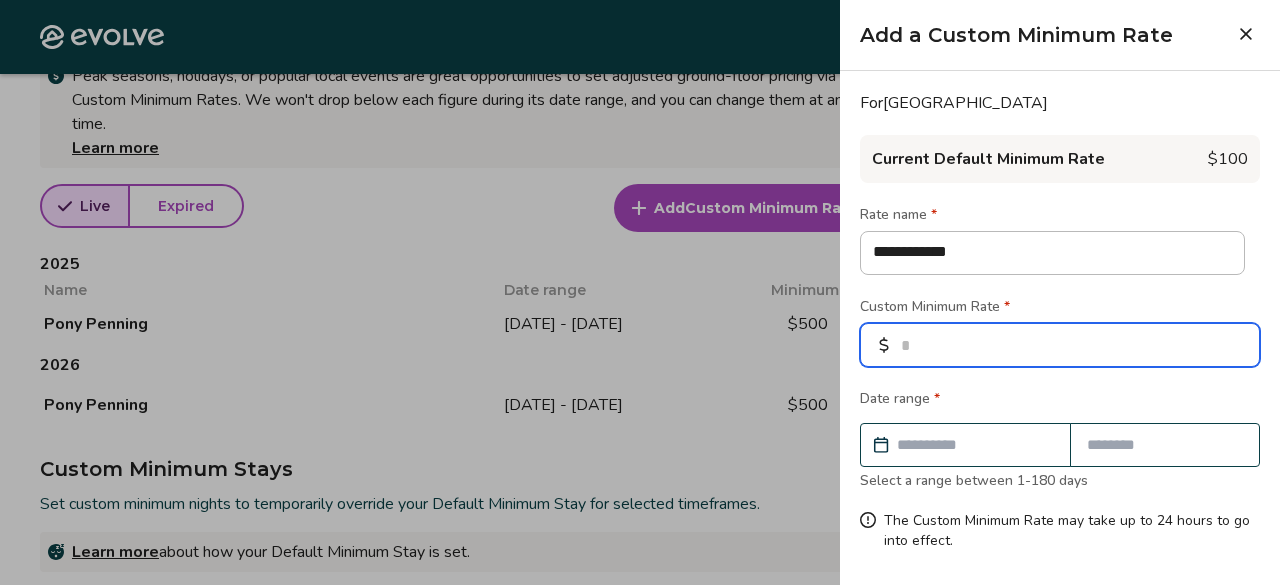 click at bounding box center [1060, 345] 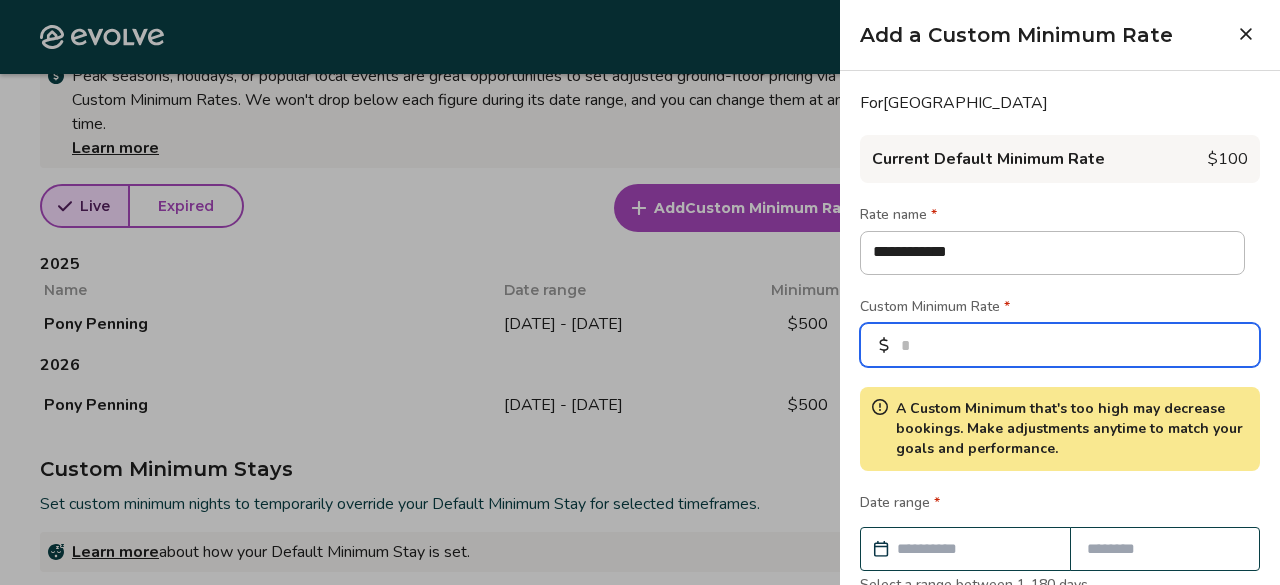 type on "***" 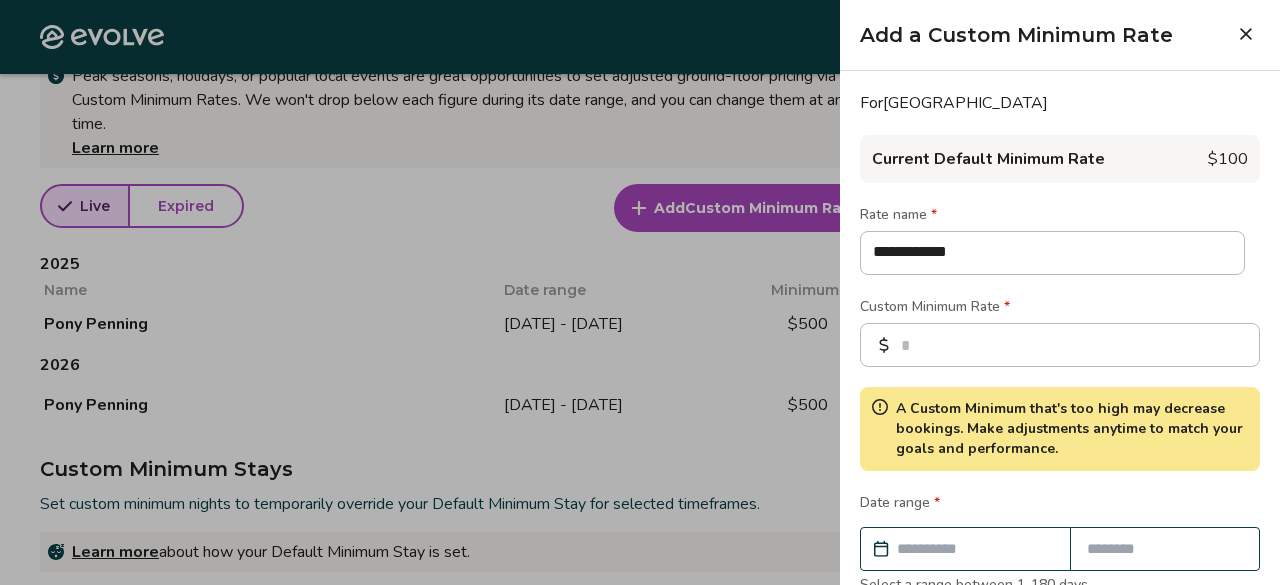 click at bounding box center (975, 549) 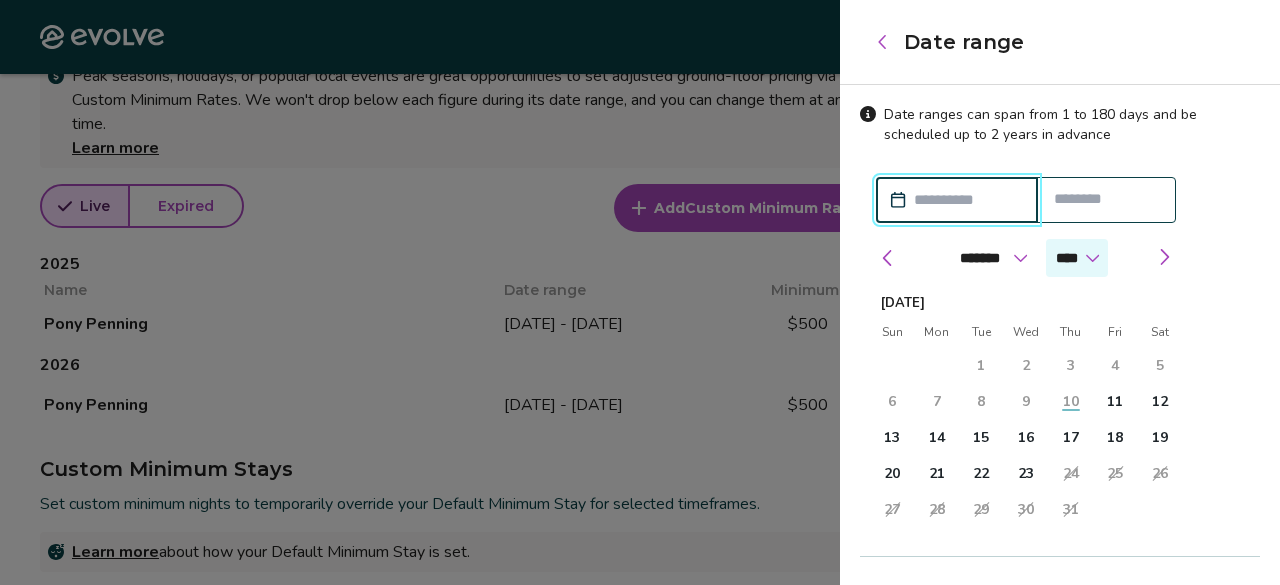 click on "**** **** ****" at bounding box center (1077, 258) 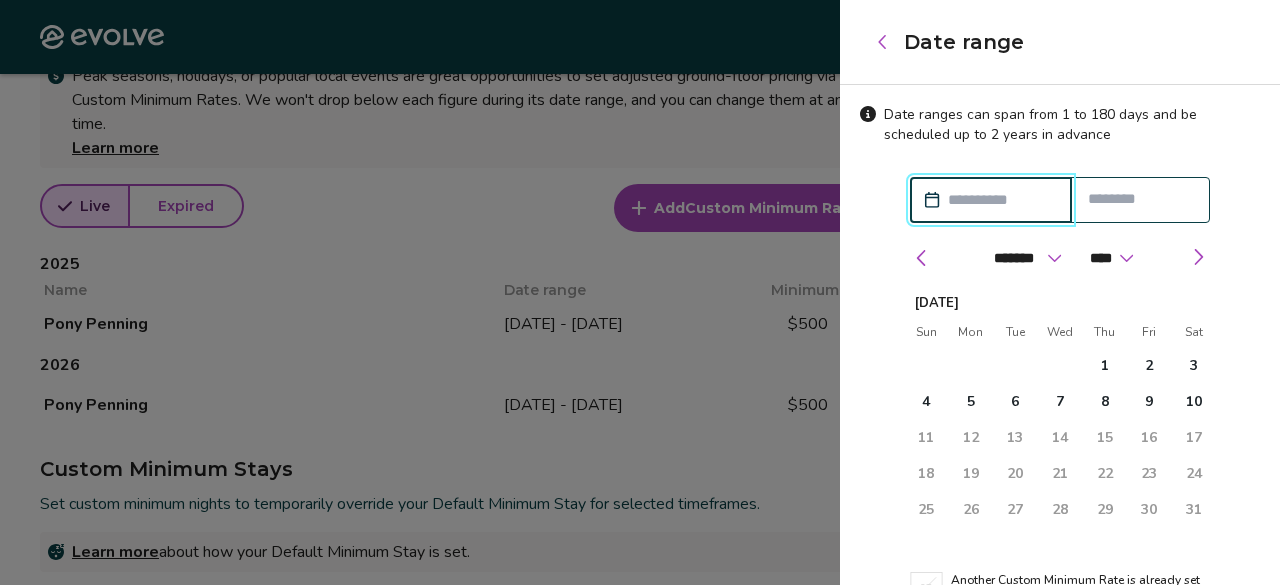 click at bounding box center (640, 292) 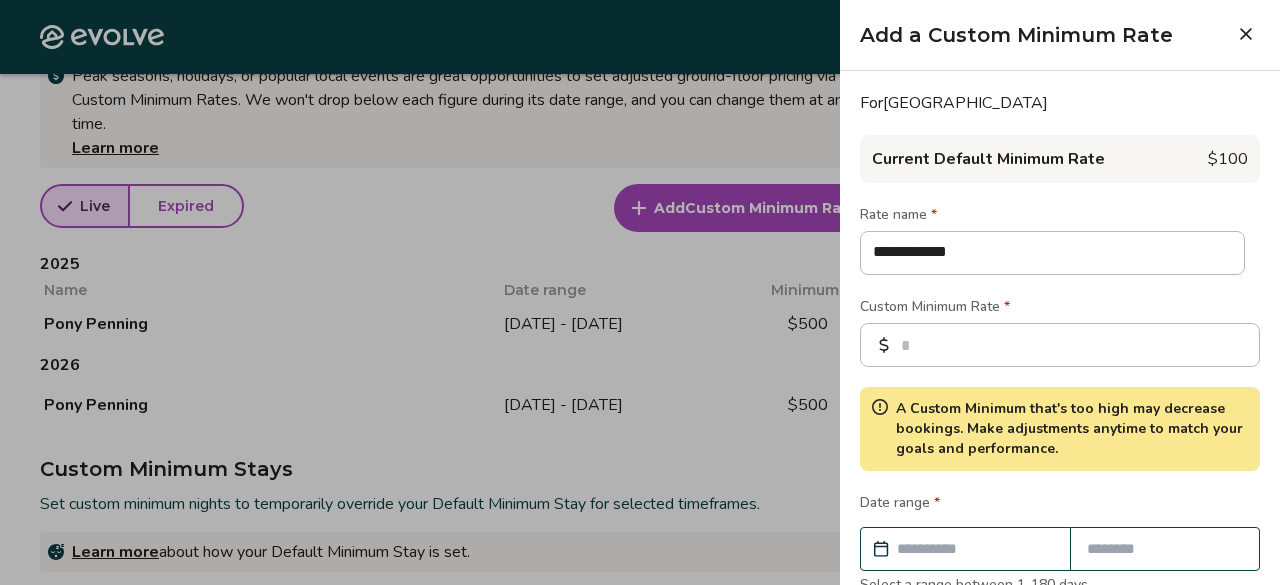 click 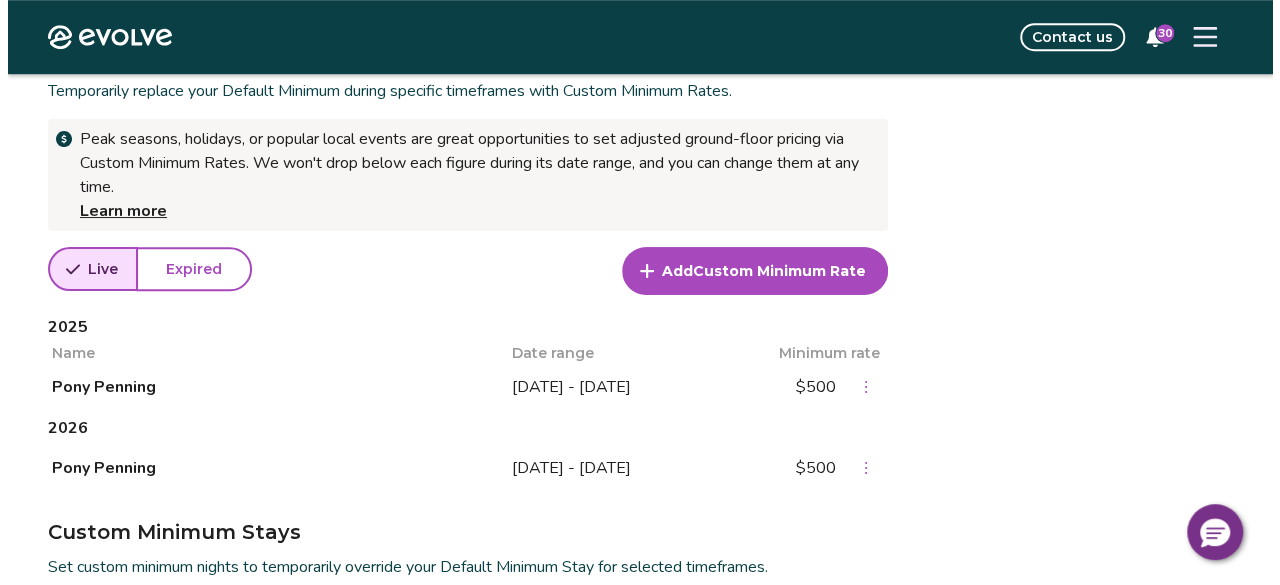 scroll, scrollTop: 695, scrollLeft: 0, axis: vertical 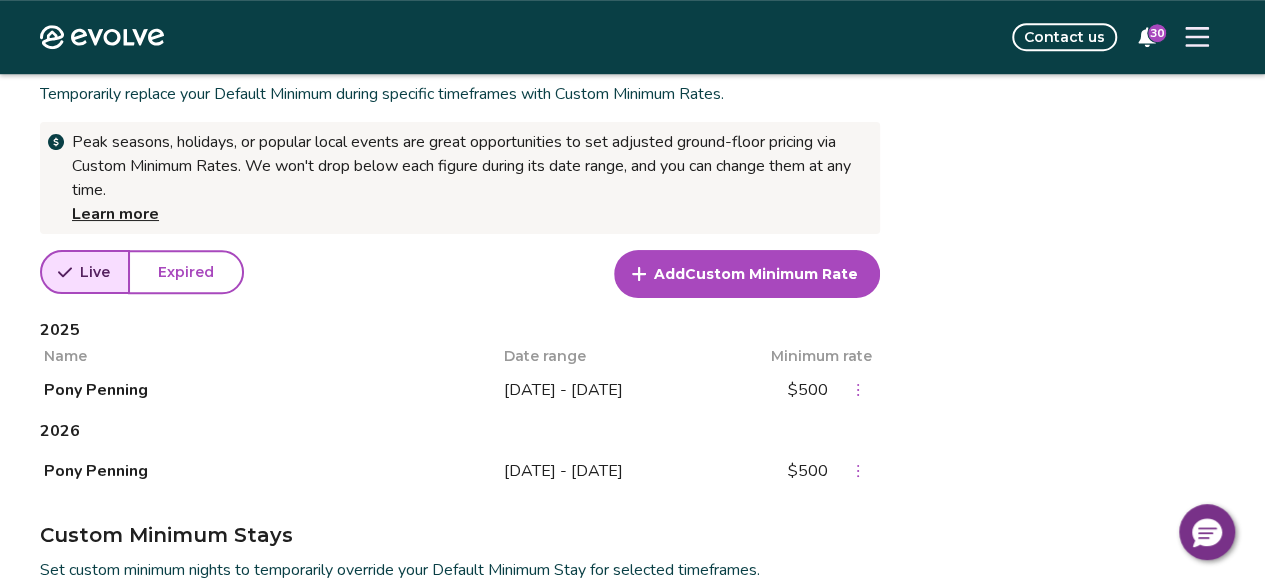 click at bounding box center [1197, 37] 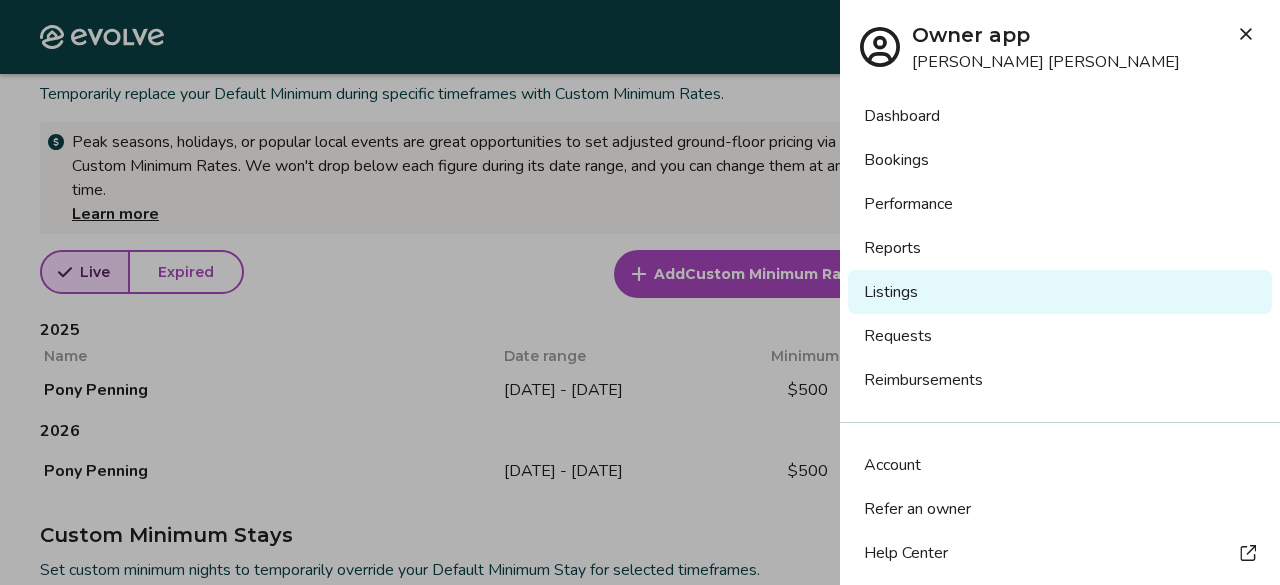 click on "Listings" at bounding box center [1060, 292] 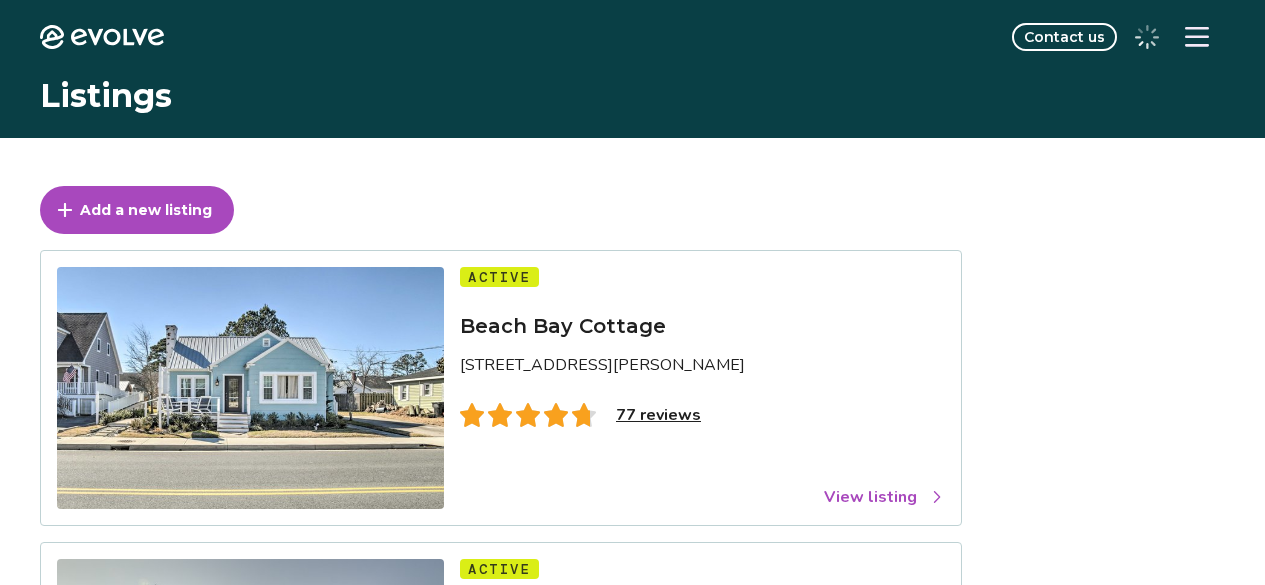 scroll, scrollTop: 0, scrollLeft: 0, axis: both 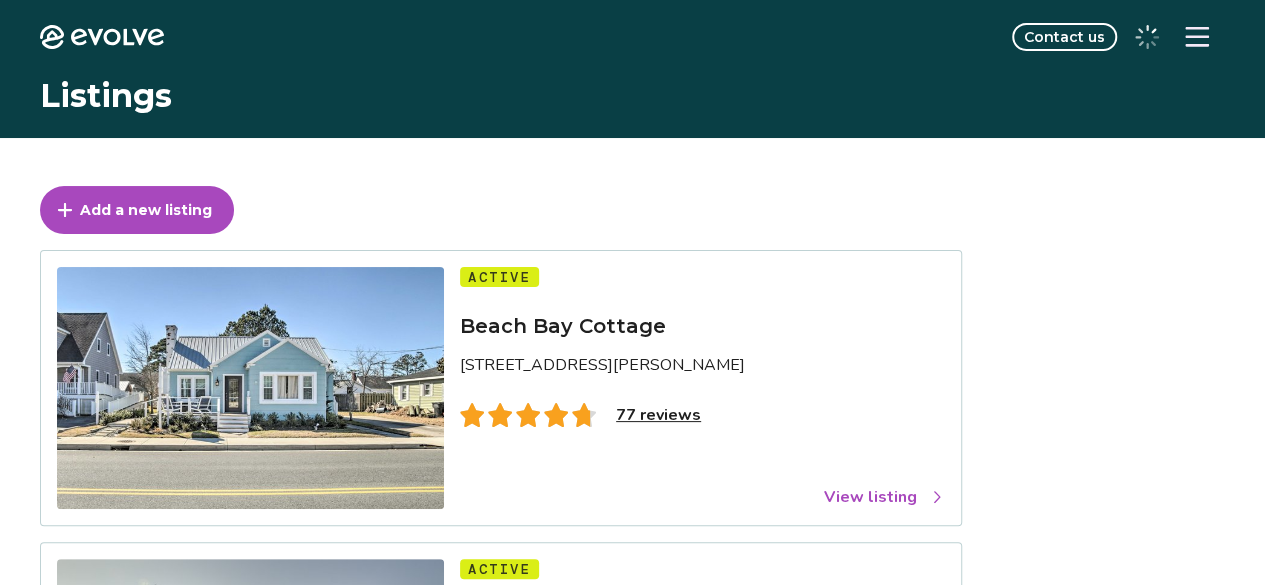 click on "View listing" at bounding box center (884, 497) 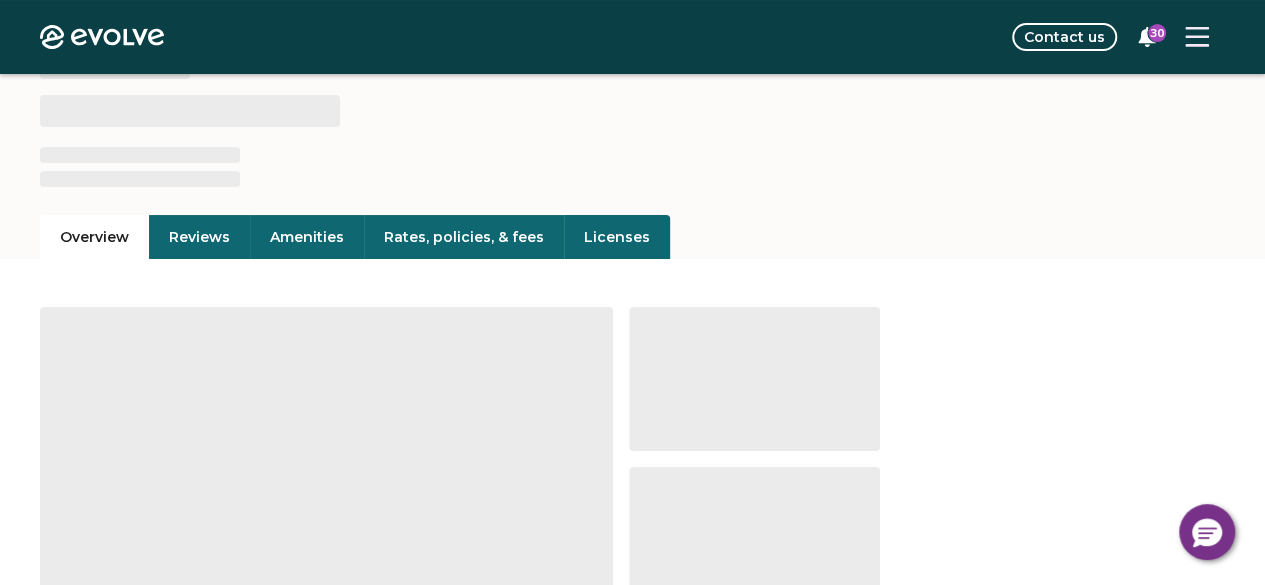scroll, scrollTop: 110, scrollLeft: 0, axis: vertical 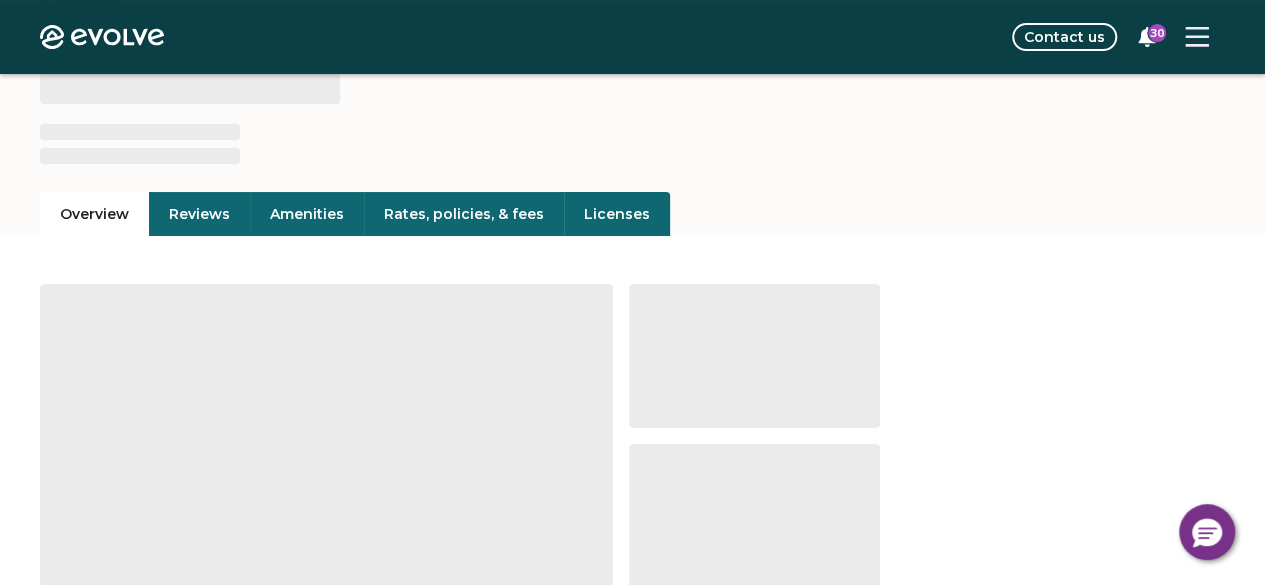 click on "Rates, policies, & fees" at bounding box center (464, 214) 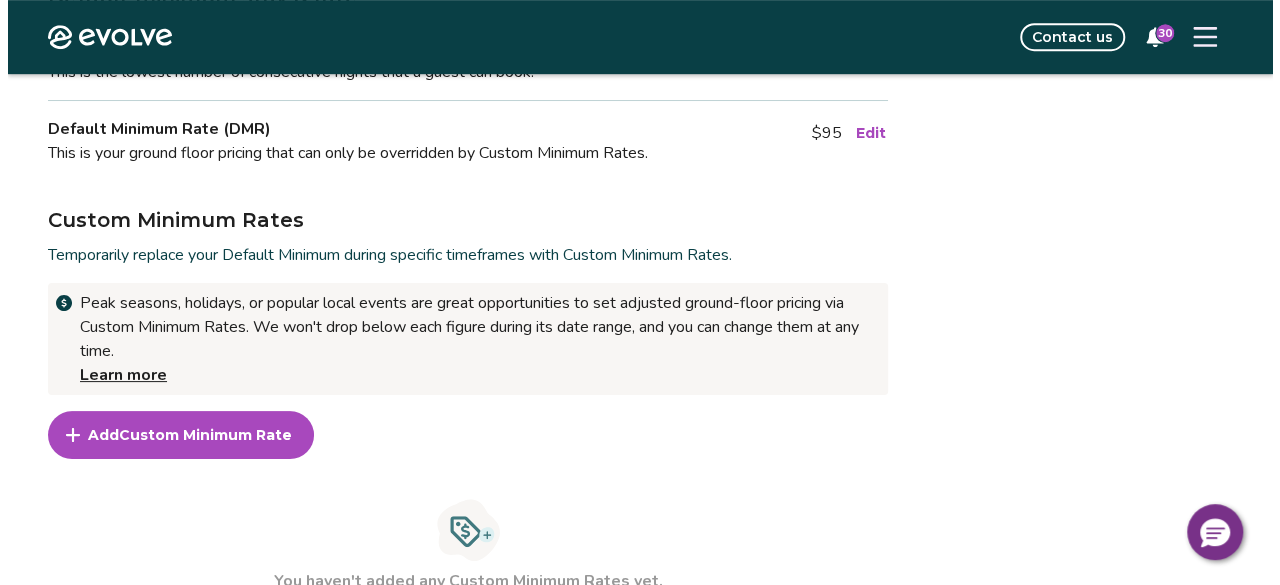 scroll, scrollTop: 536, scrollLeft: 0, axis: vertical 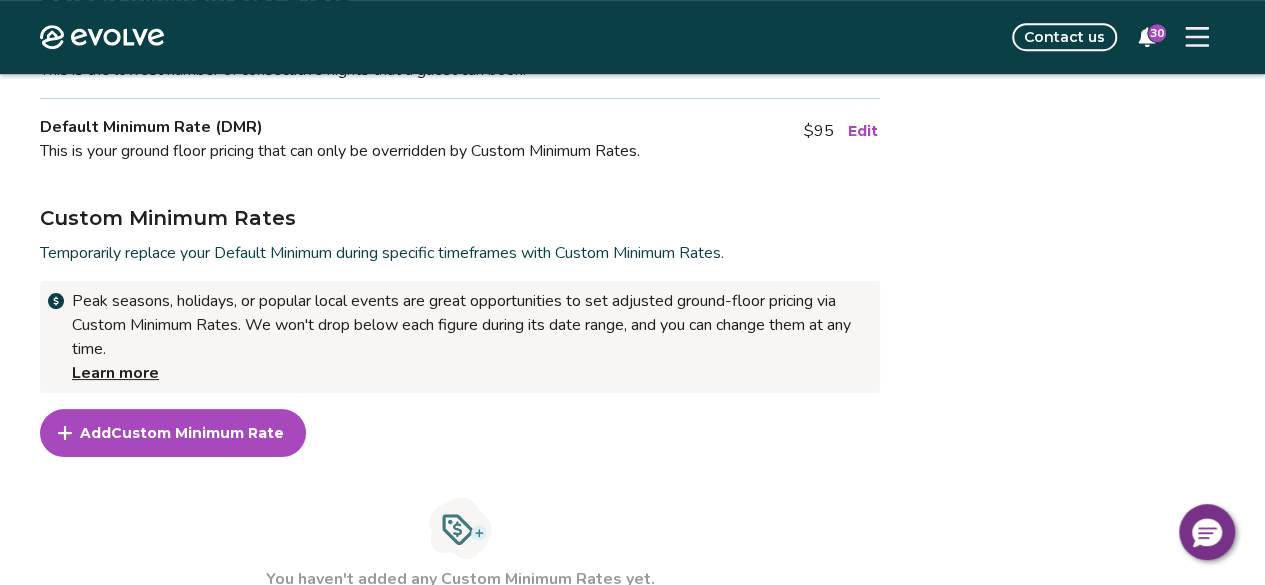 click on "Custom Minimum Rate" at bounding box center (197, 433) 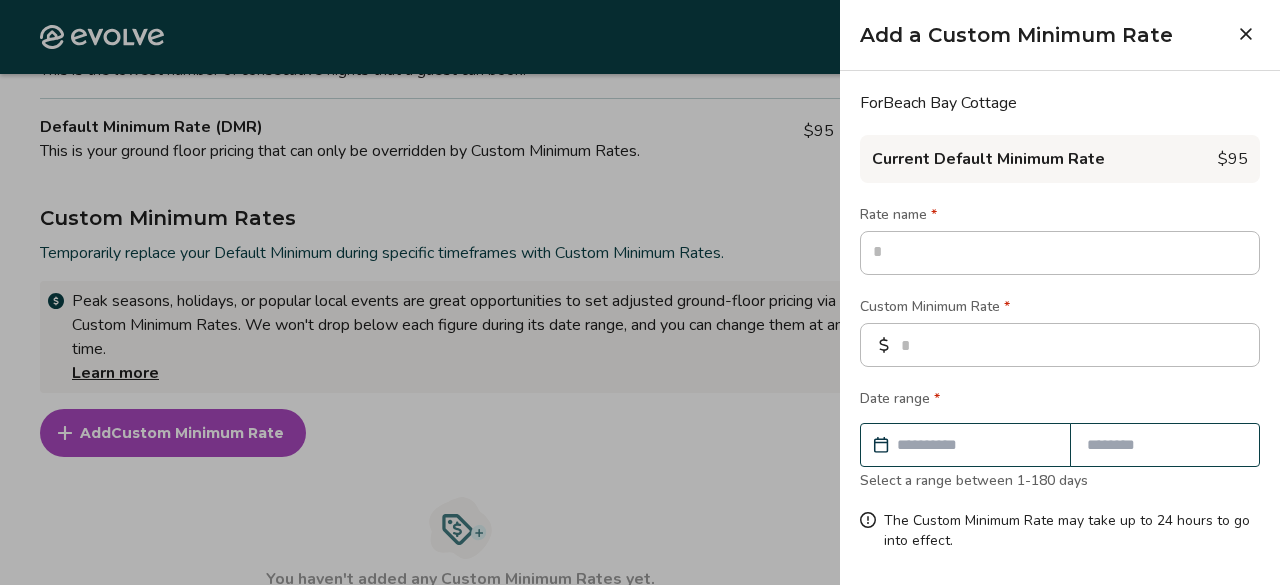 type on "*" 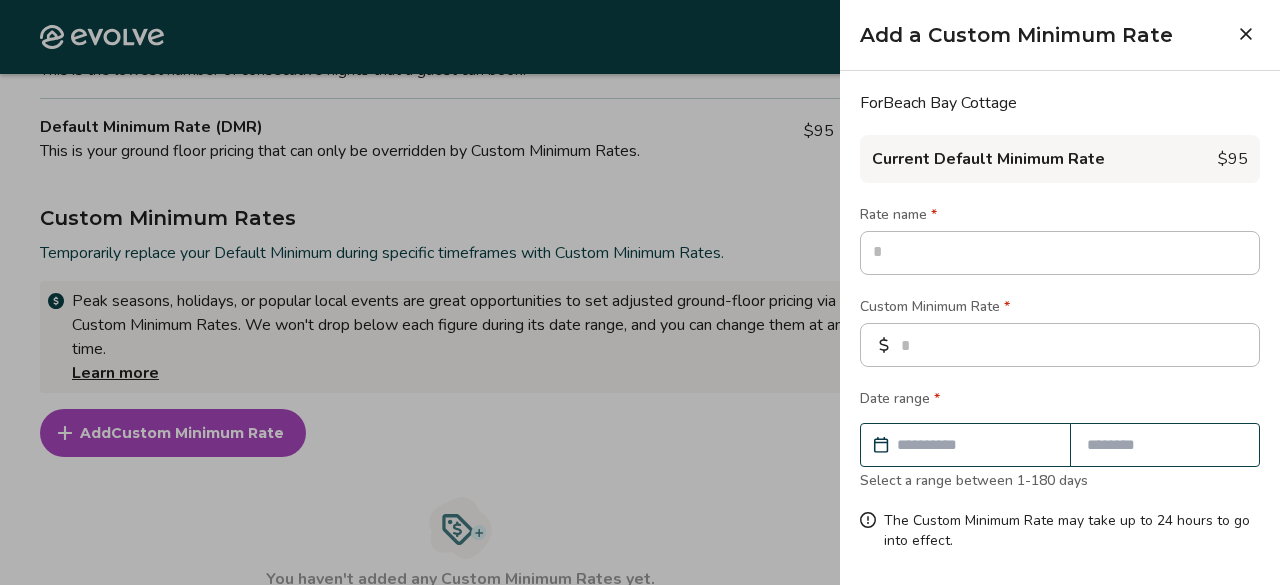 type on "*" 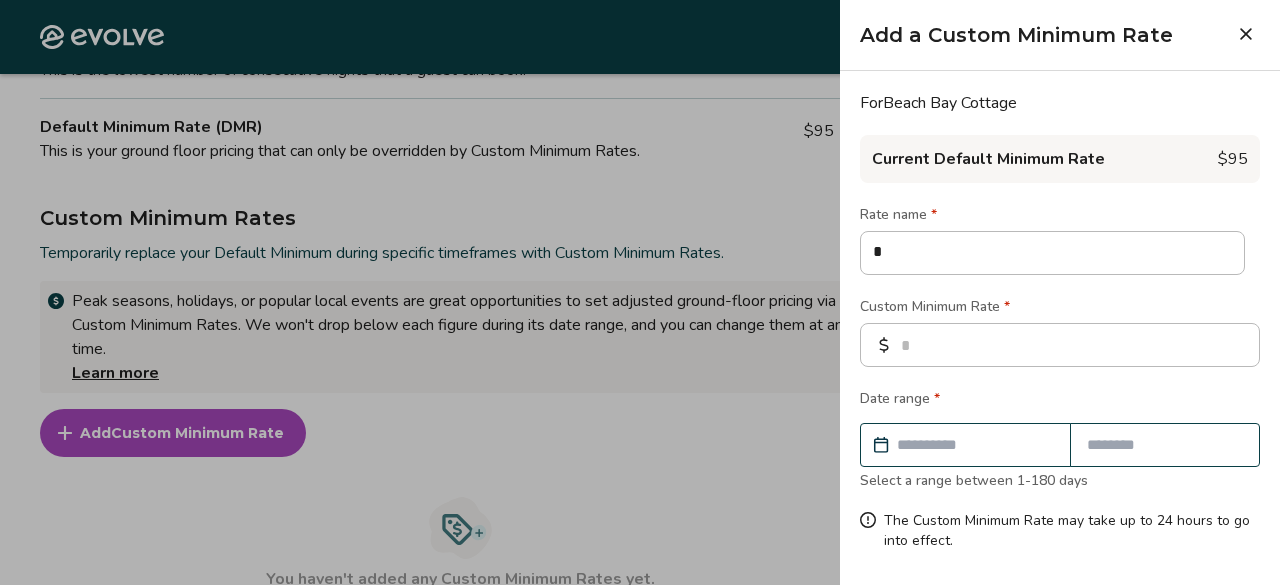 type on "**" 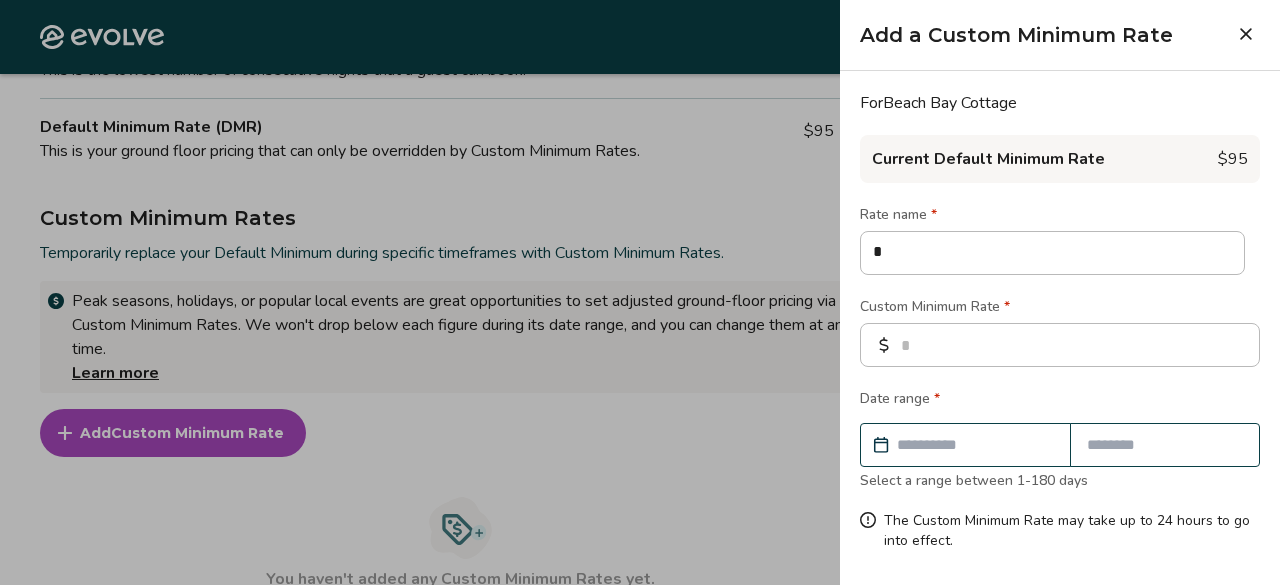 type on "*" 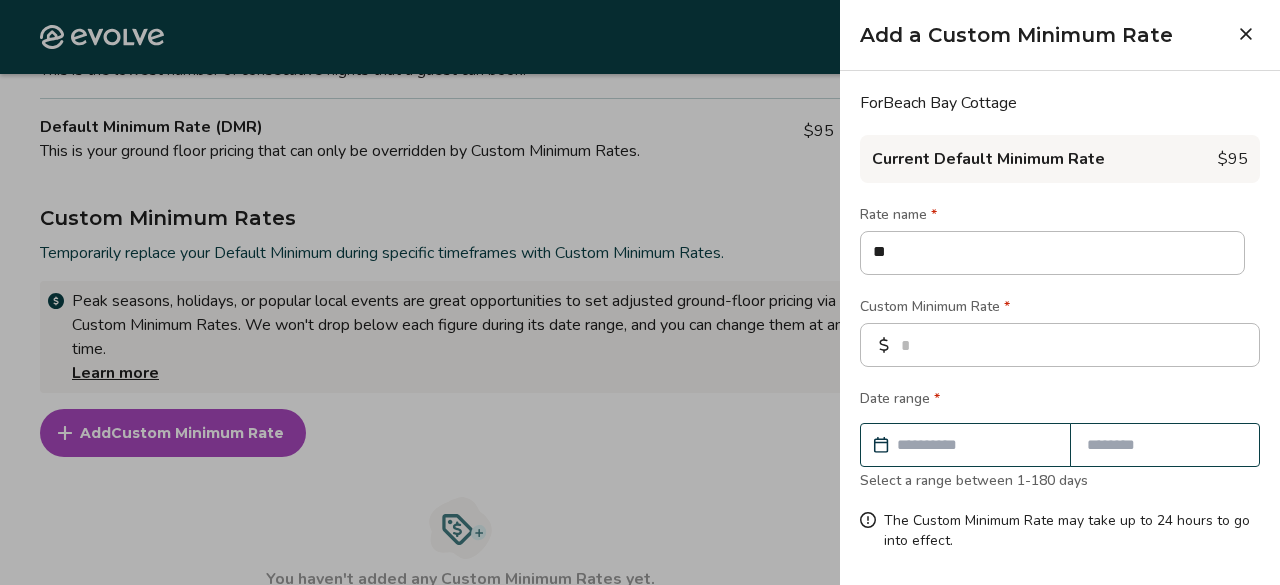 type on "***" 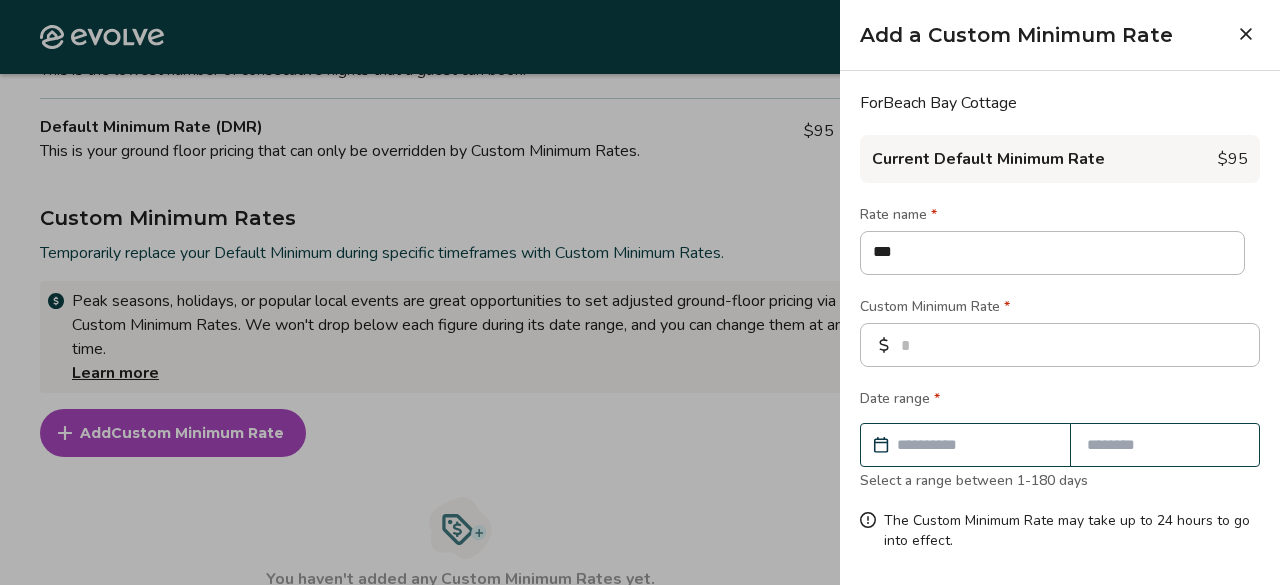 type on "****" 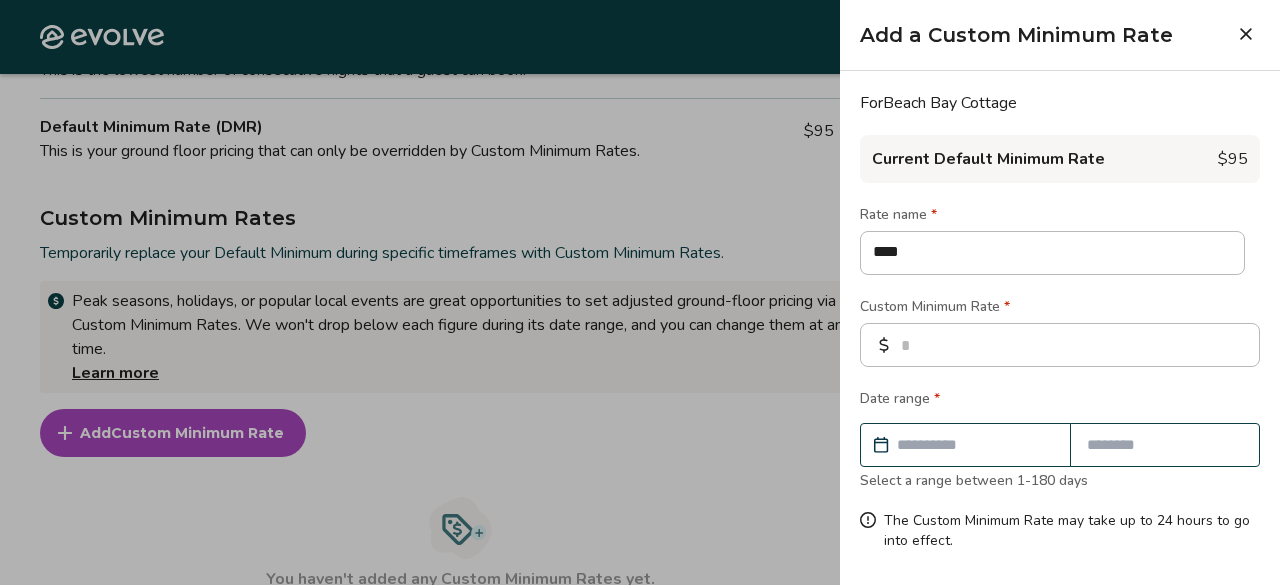 type on "****" 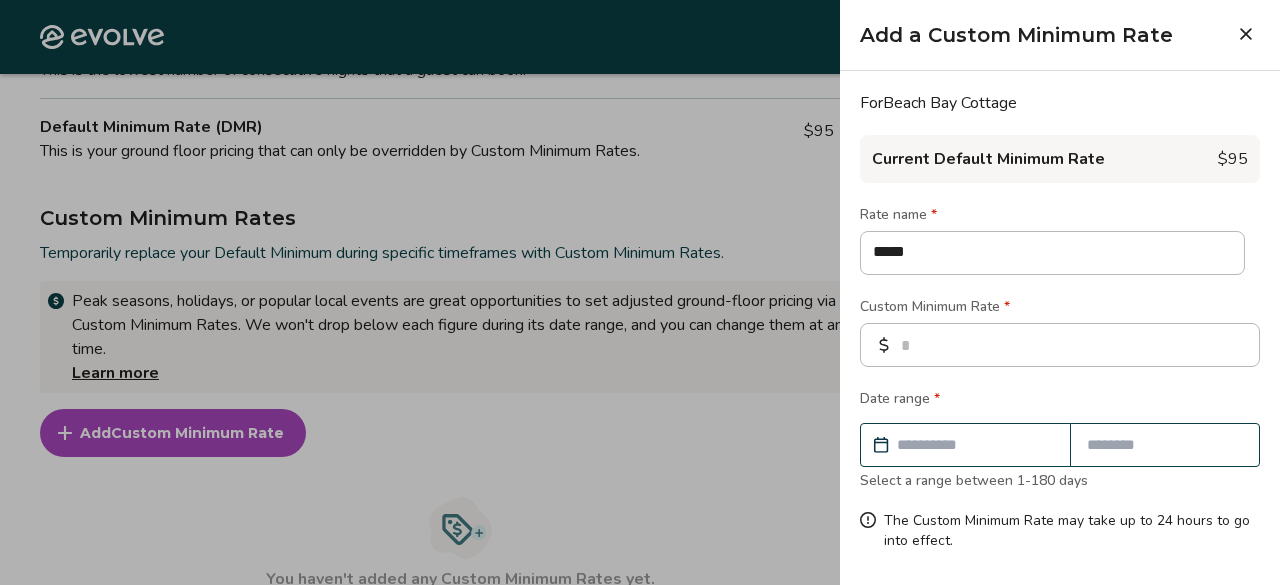 type on "******" 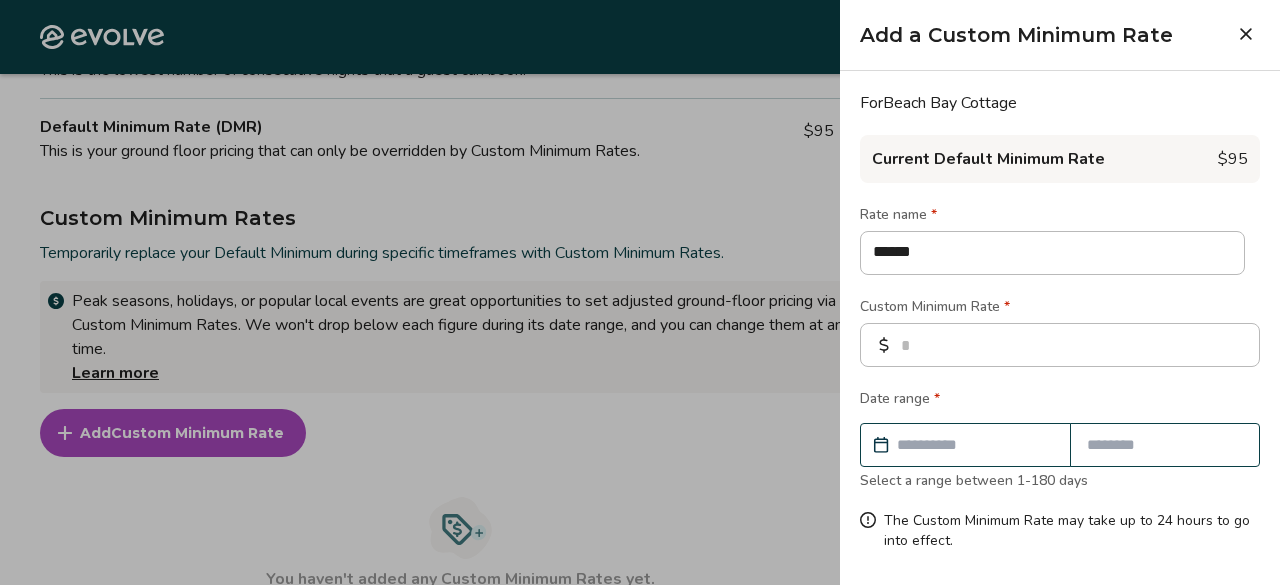 type on "*******" 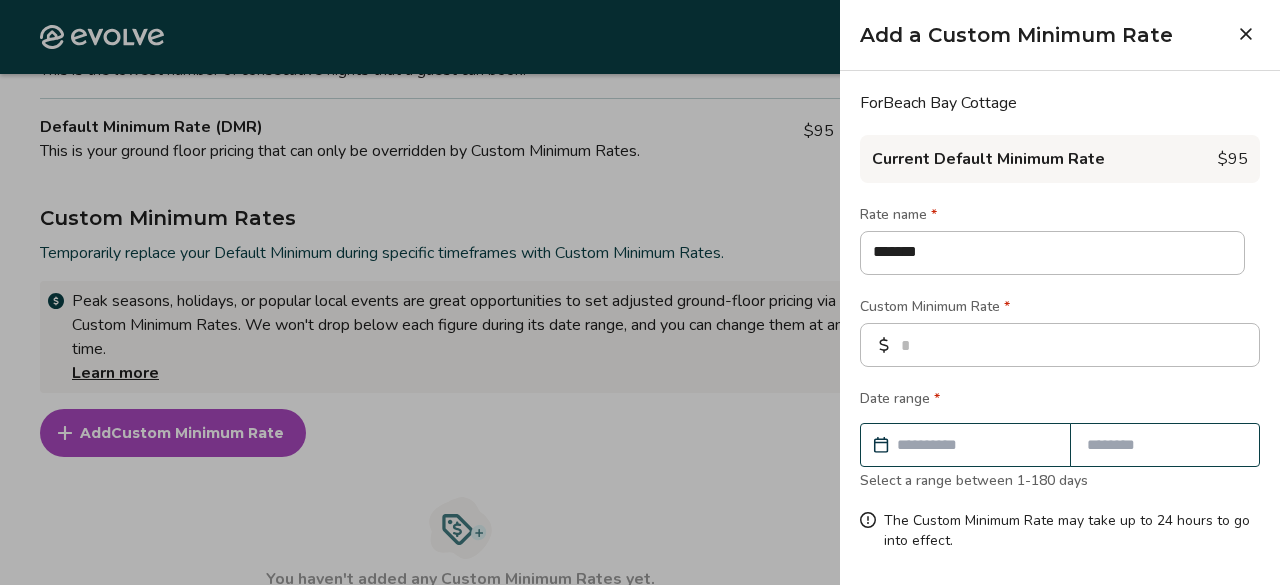 type on "********" 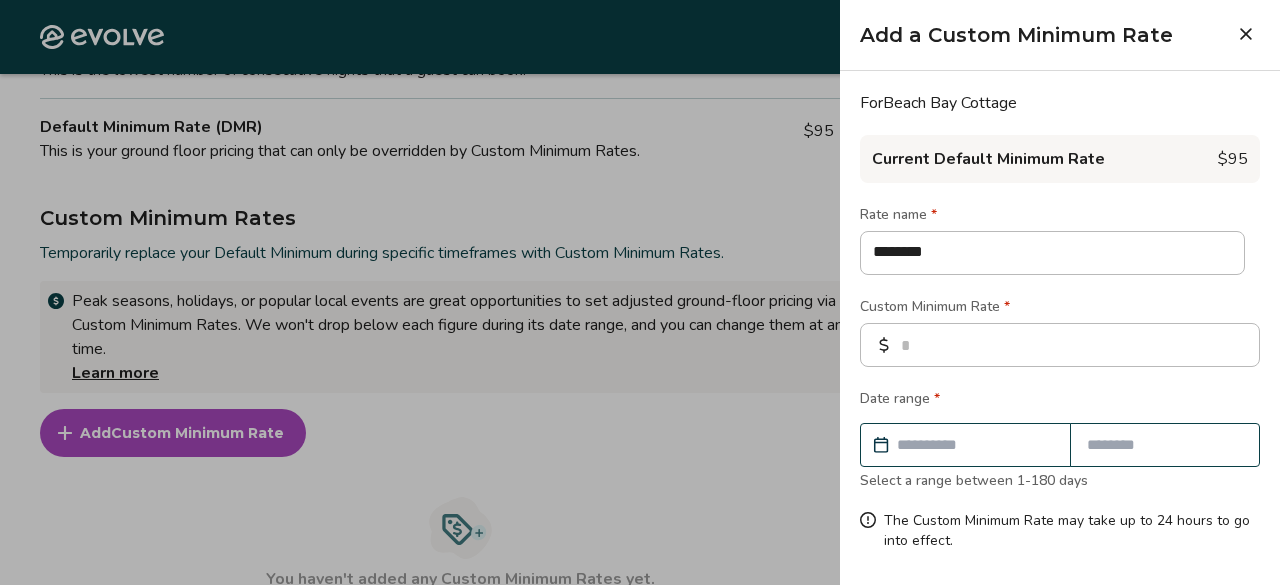 type on "*********" 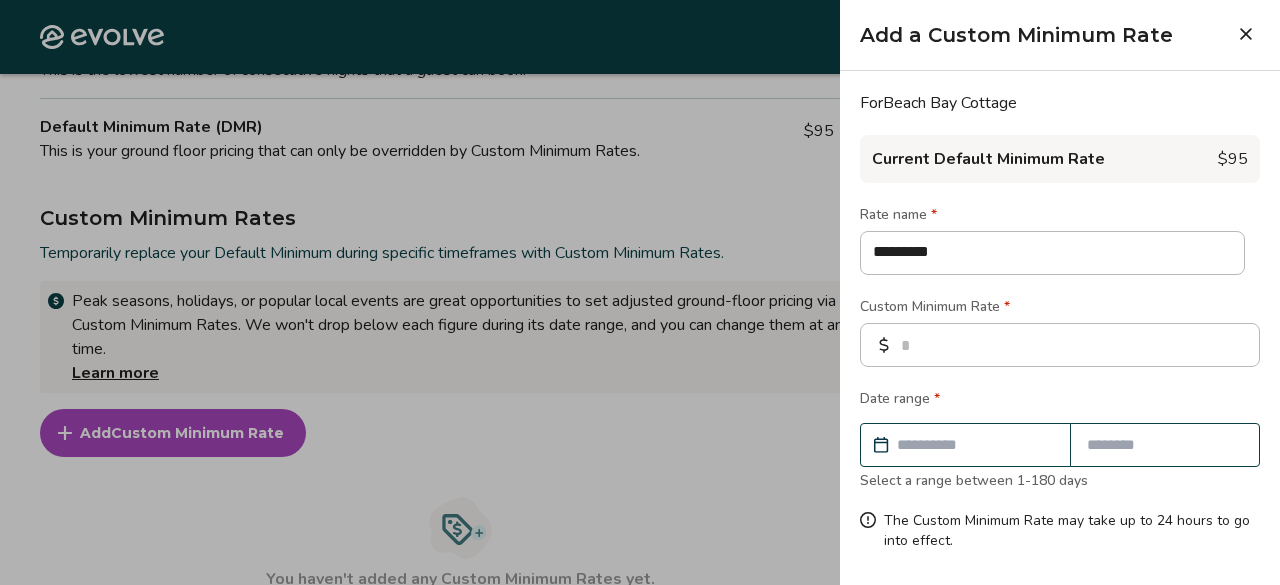 type on "**********" 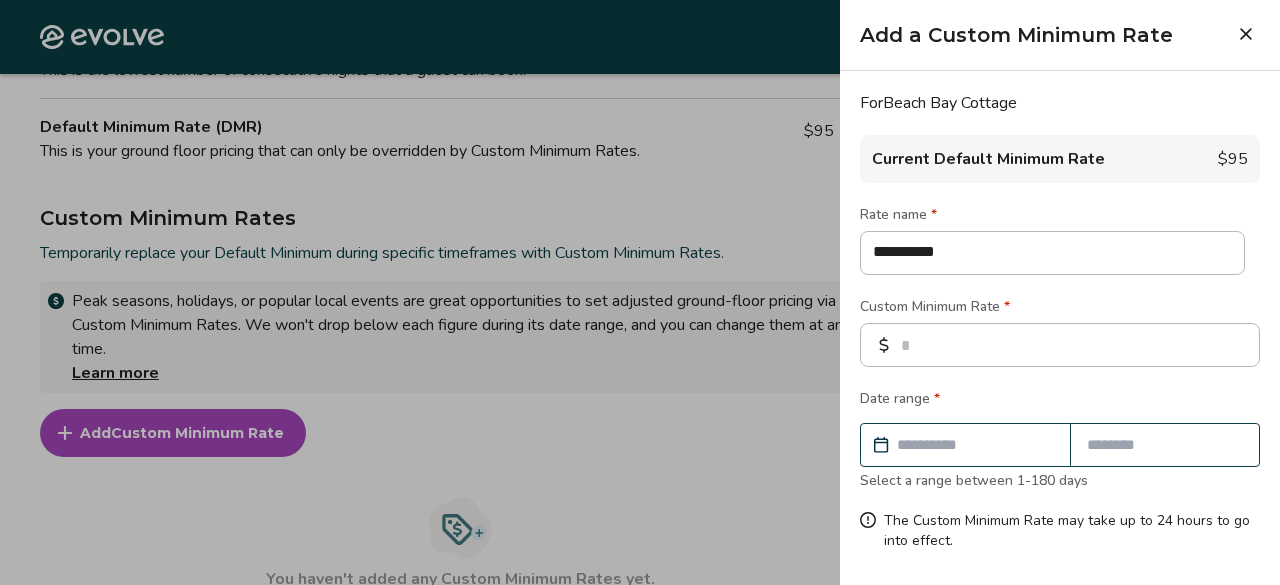 type on "**********" 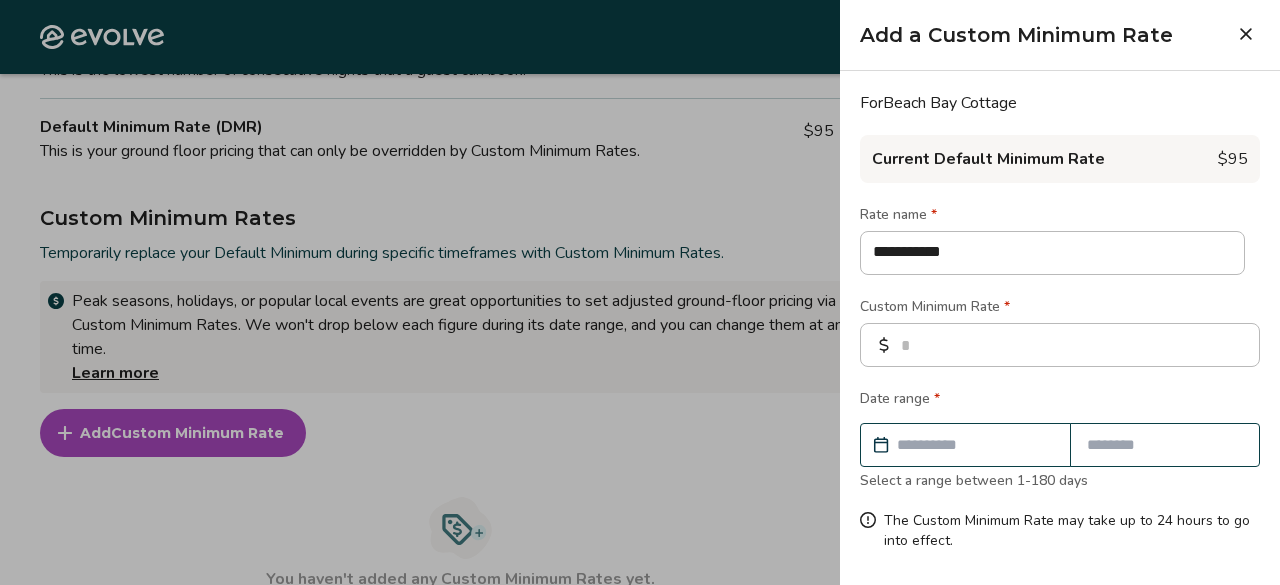 type on "**********" 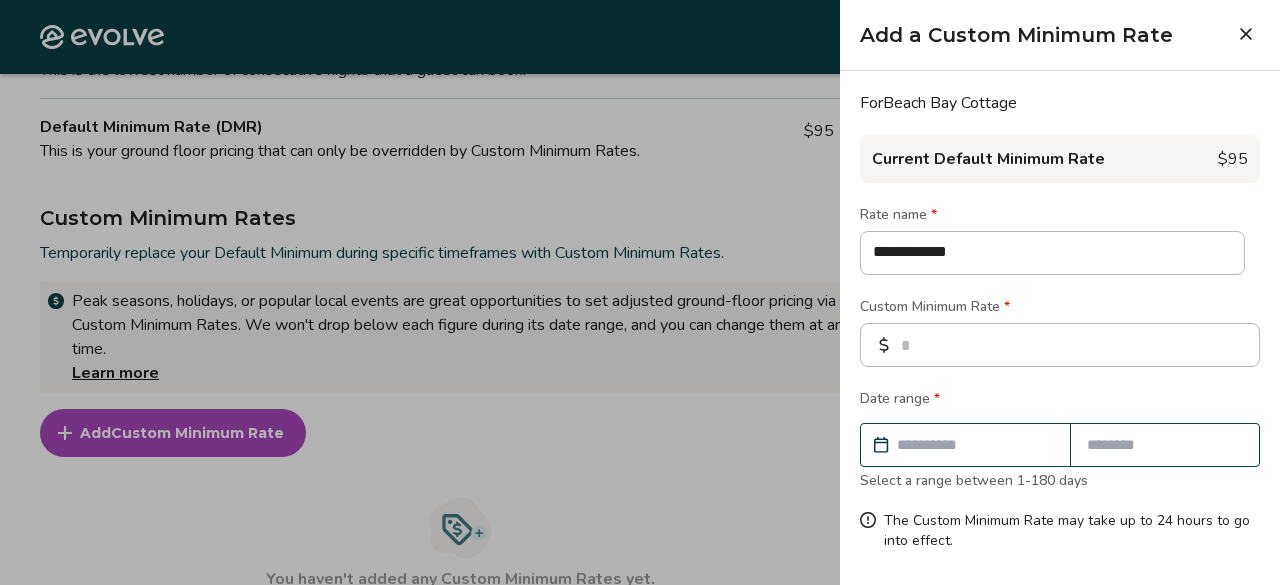 type on "**********" 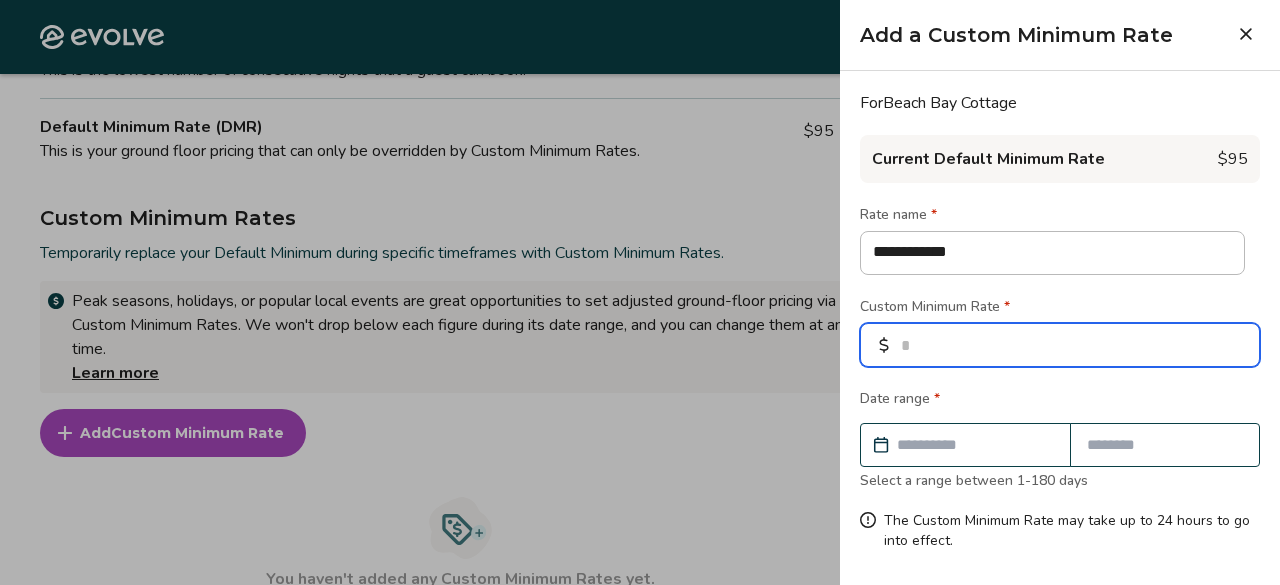 click at bounding box center [1060, 345] 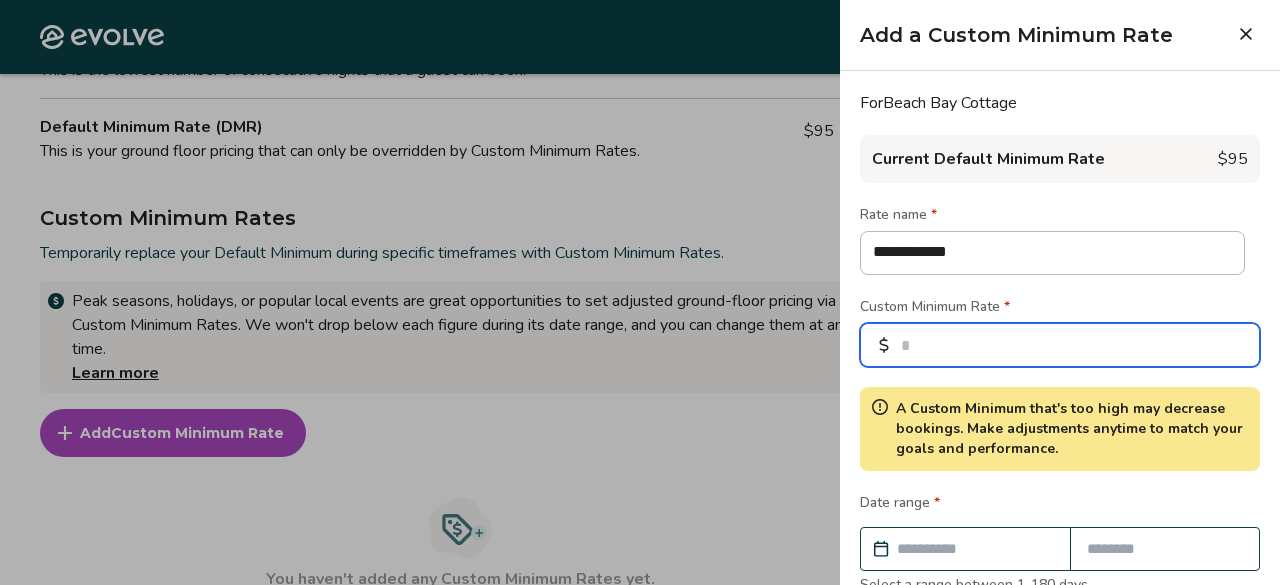 type on "***" 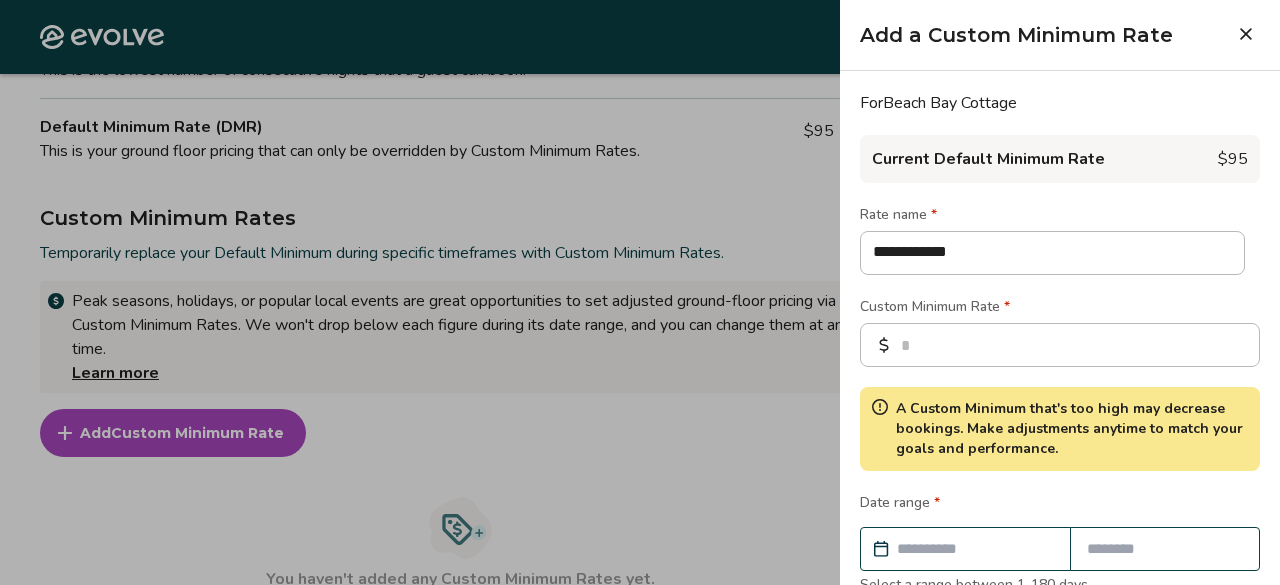 click at bounding box center [975, 549] 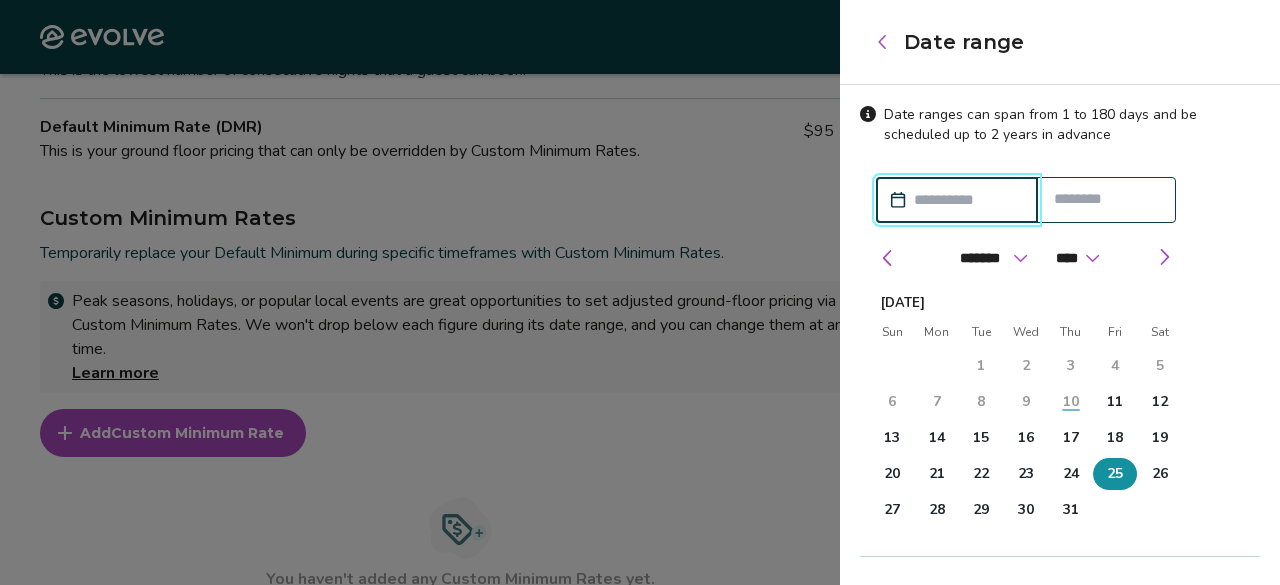click on "25" at bounding box center (1115, 474) 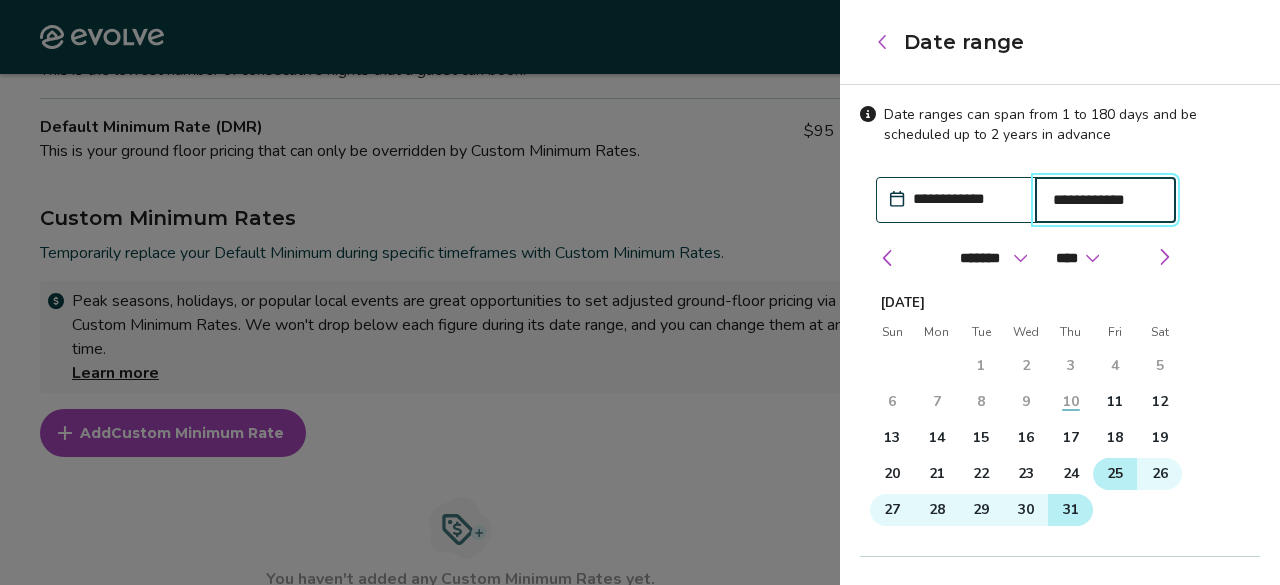 click on "31" at bounding box center (1071, 510) 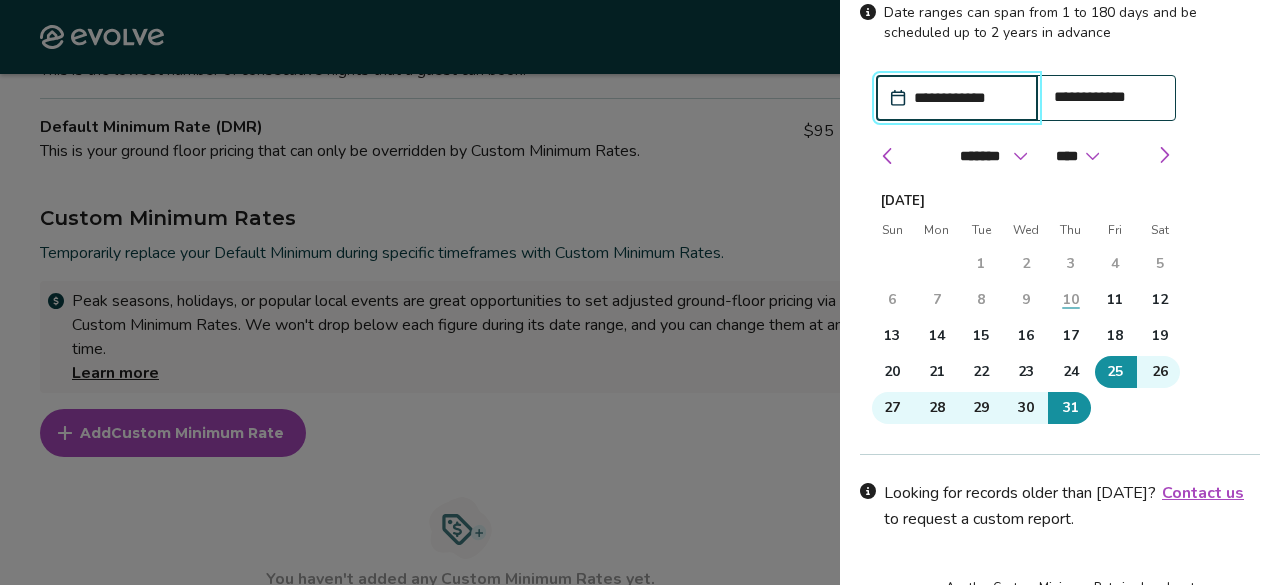 scroll, scrollTop: 217, scrollLeft: 0, axis: vertical 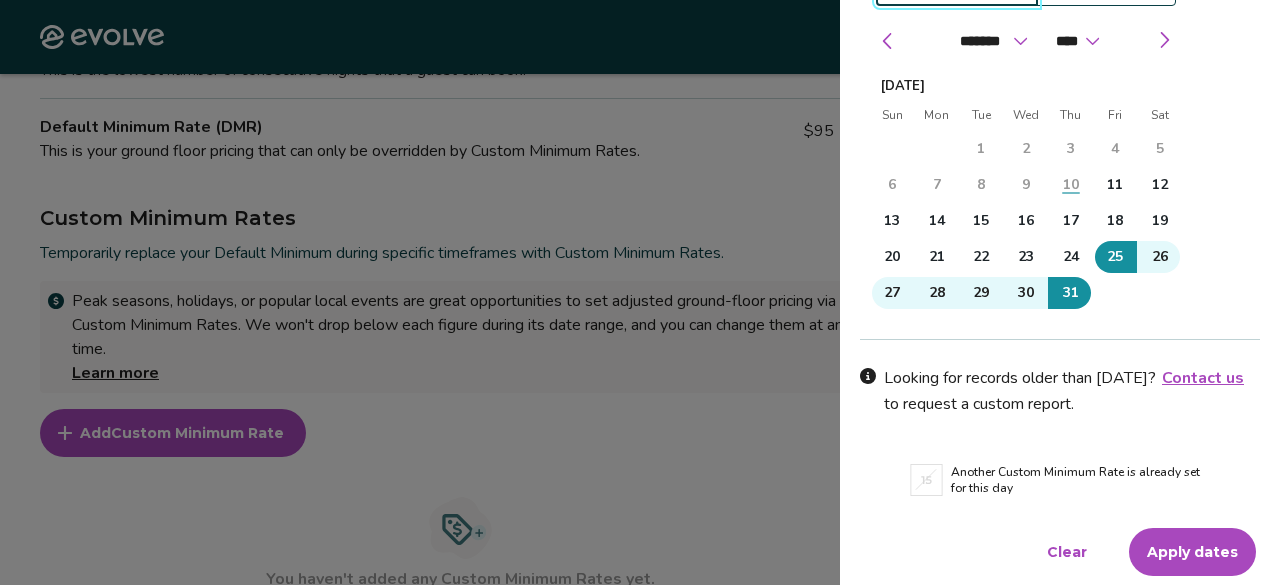 click on "Apply dates" at bounding box center [1192, 552] 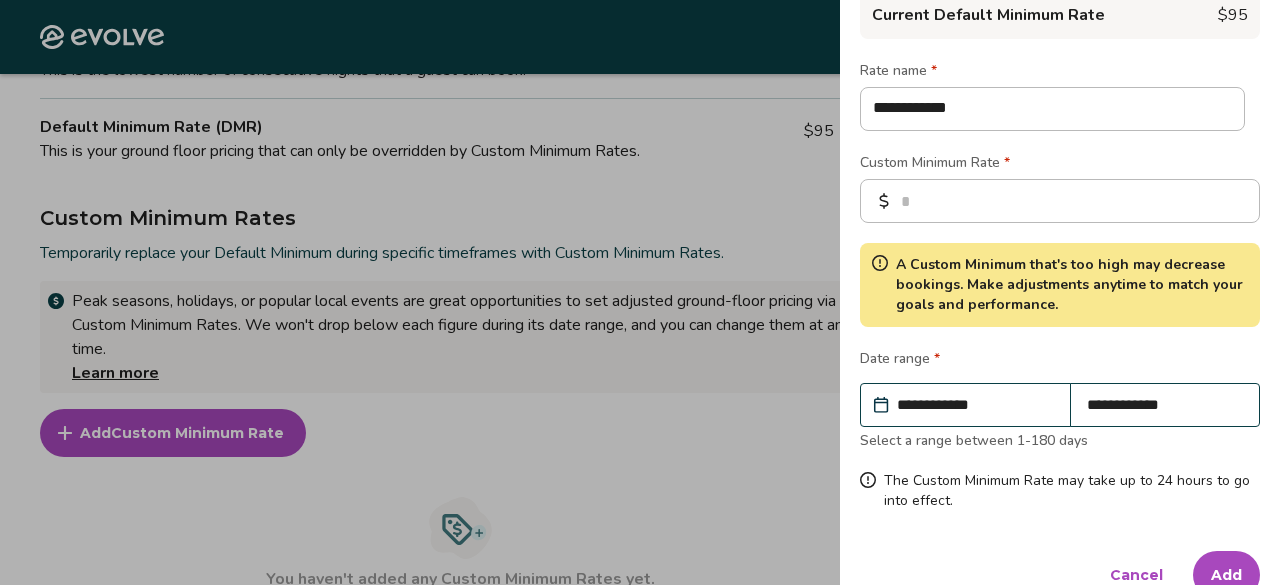 scroll, scrollTop: 178, scrollLeft: 0, axis: vertical 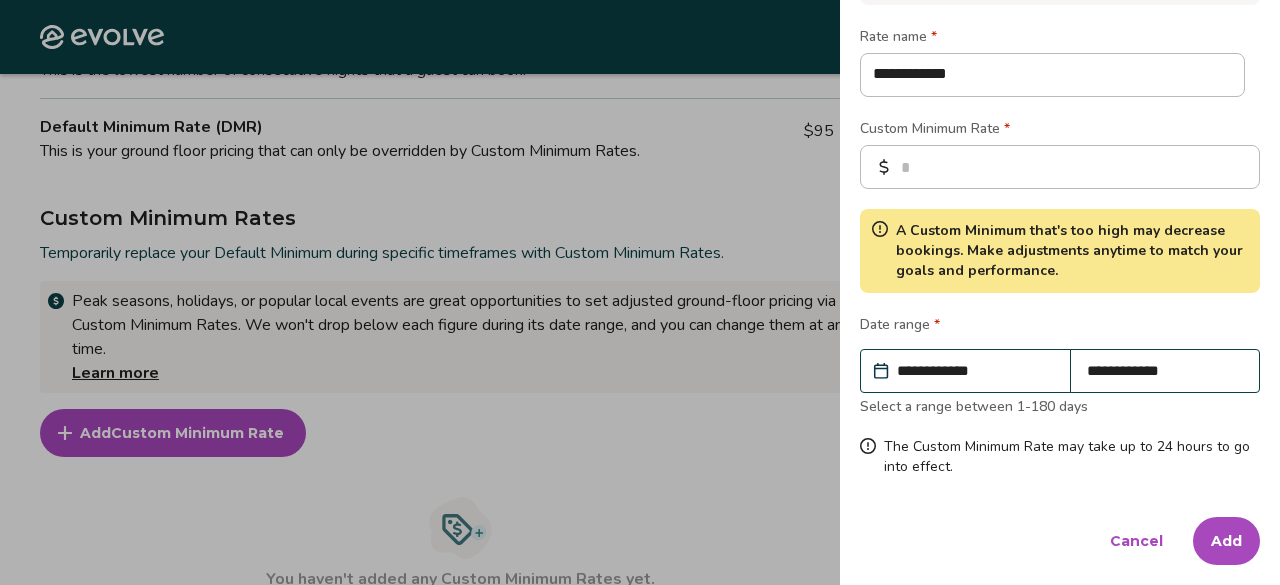 click on "Add" at bounding box center [1226, 541] 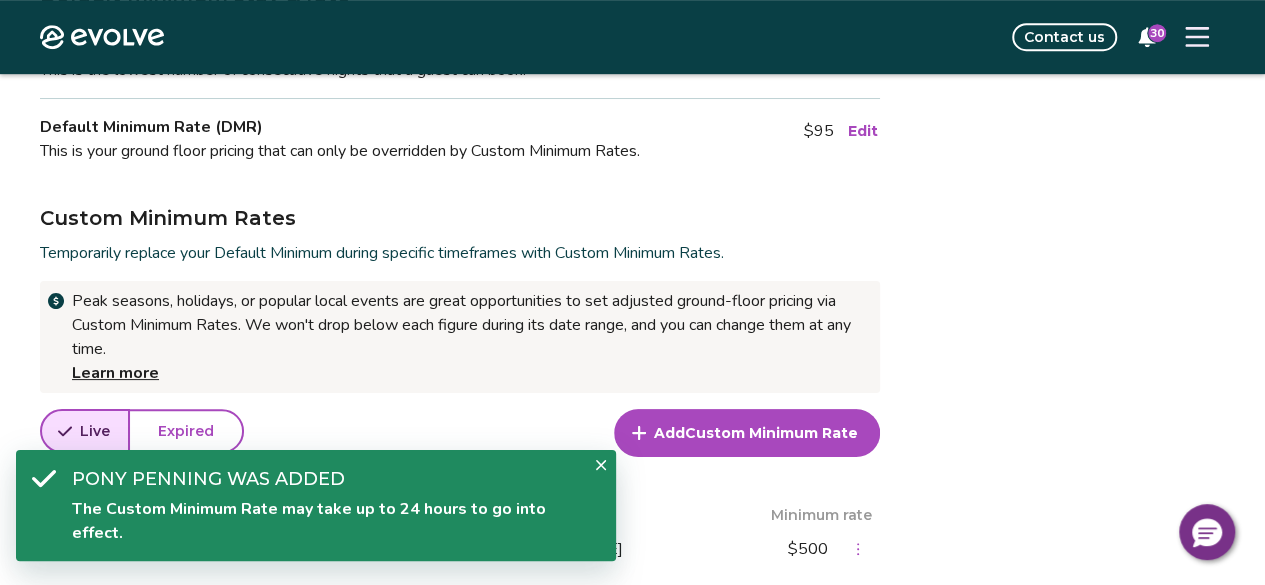 click on "Add  Custom Minimum Rate" at bounding box center (747, 433) 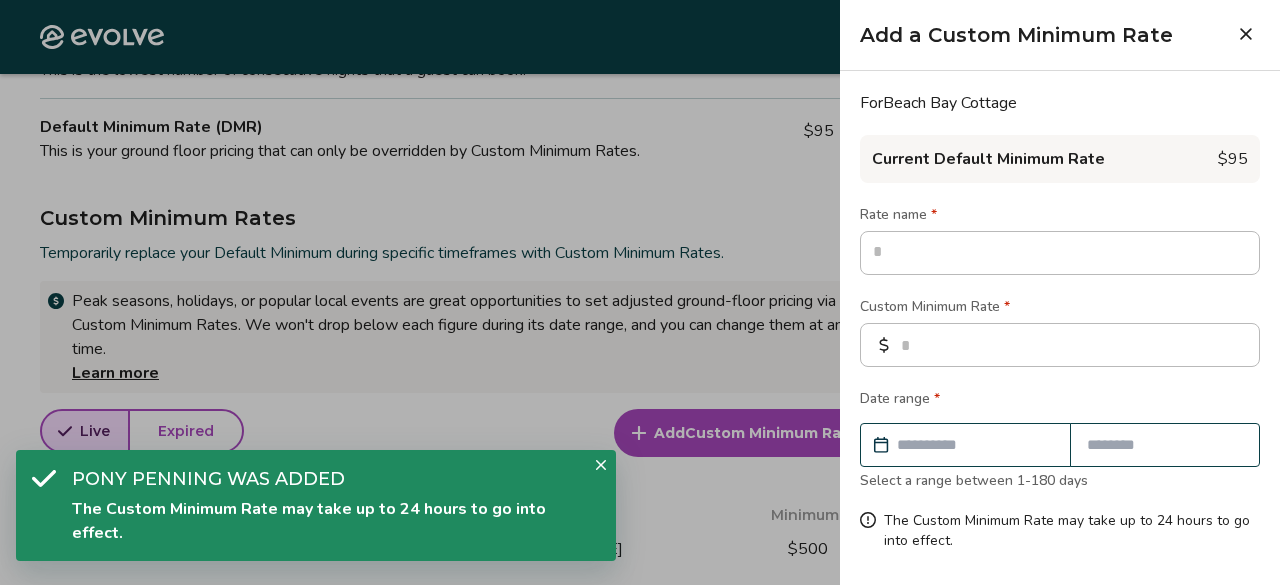 type on "*" 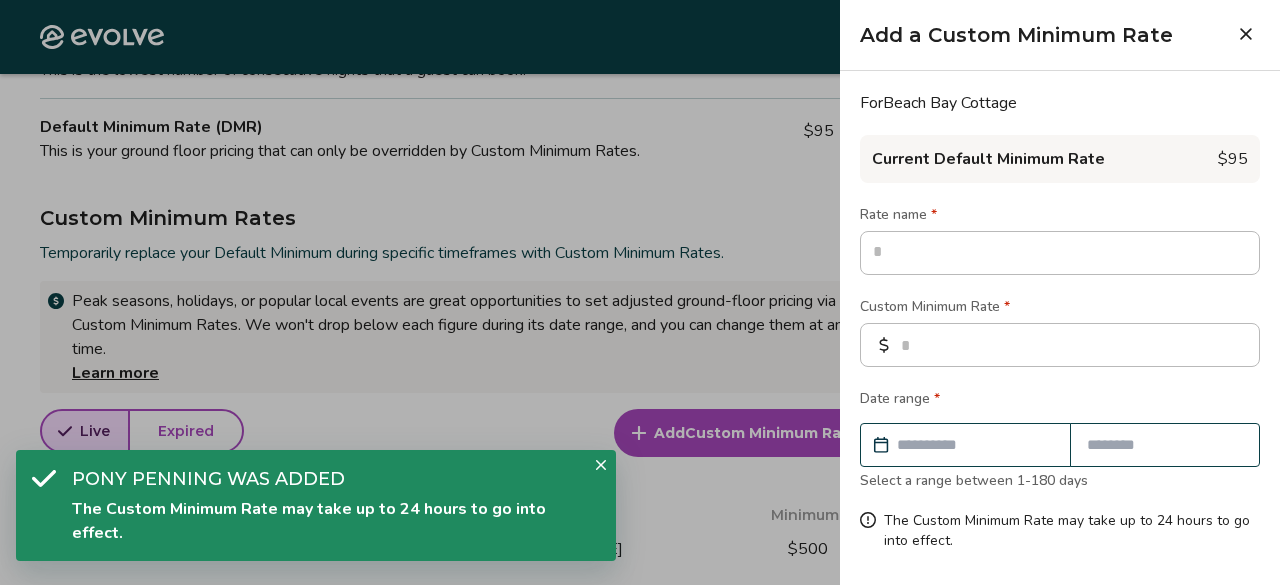 type on "*" 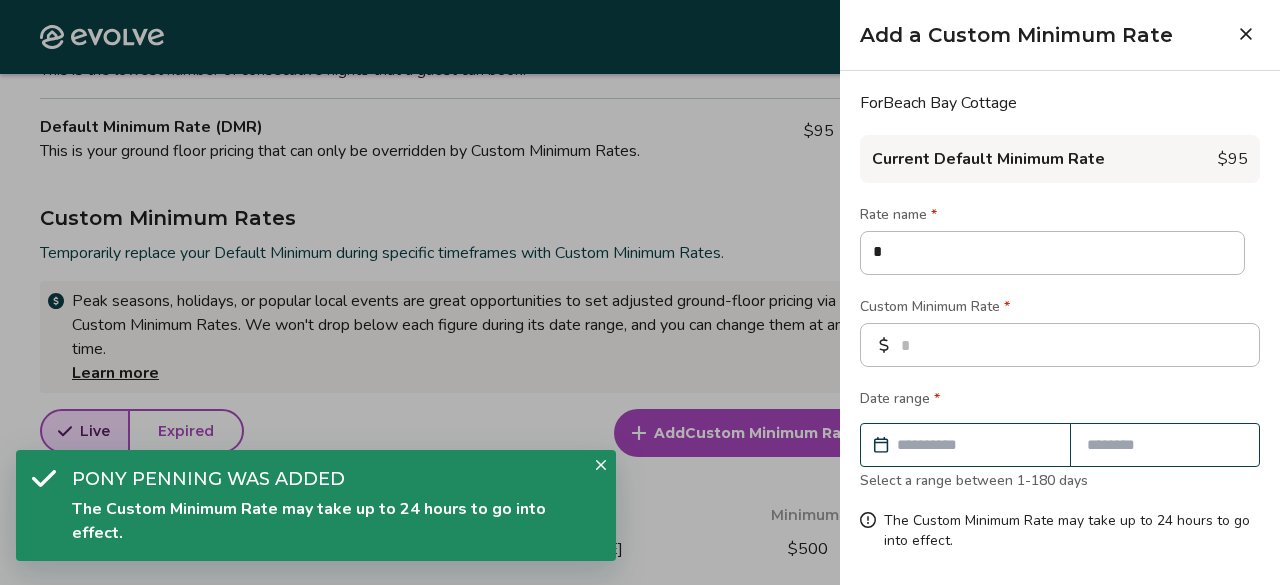 type on "*" 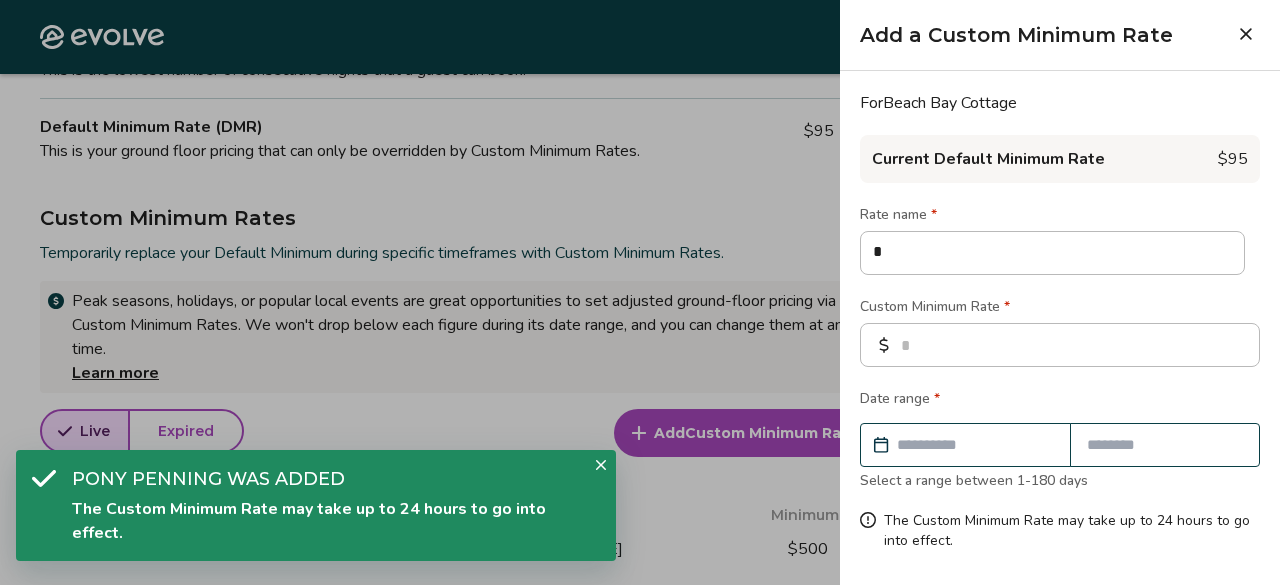 type on "**" 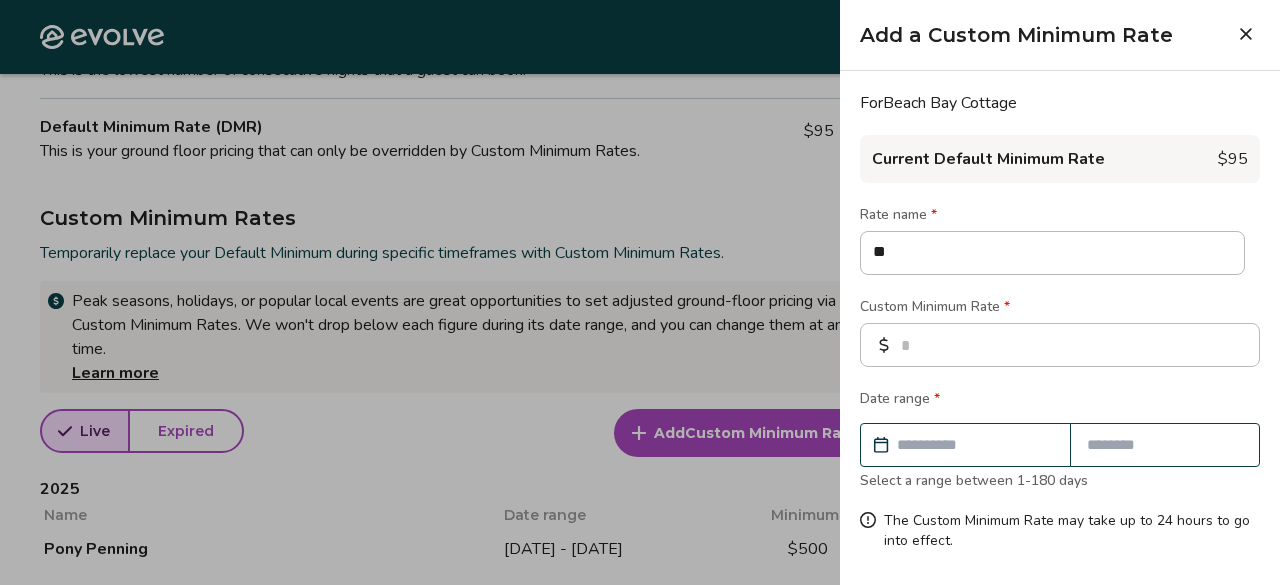 type on "*" 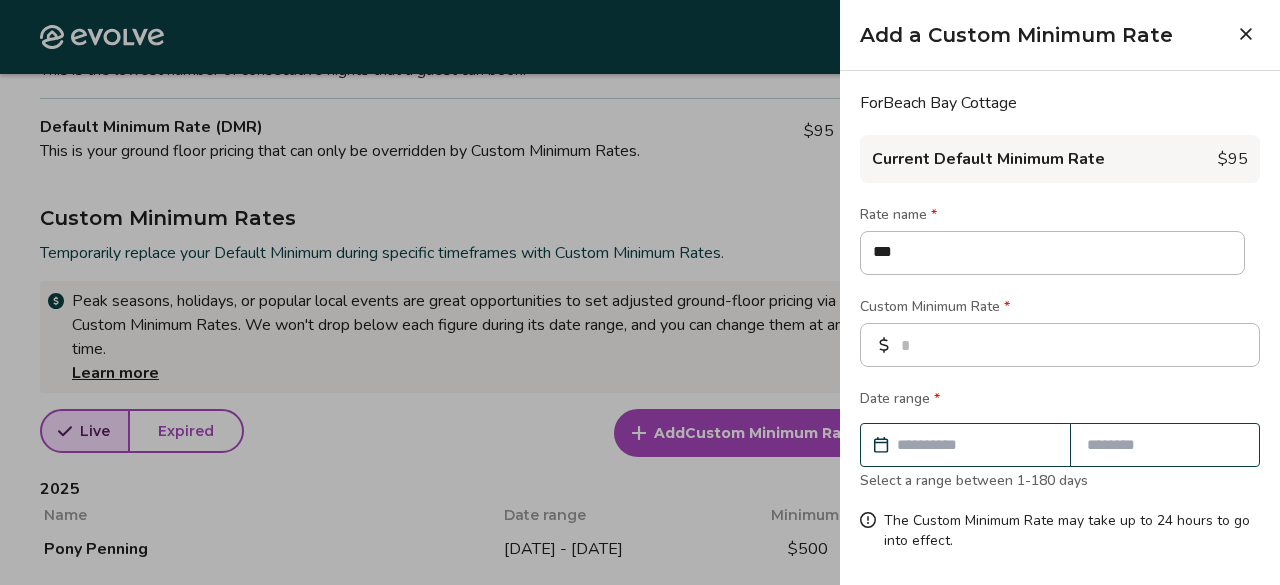 type on "*" 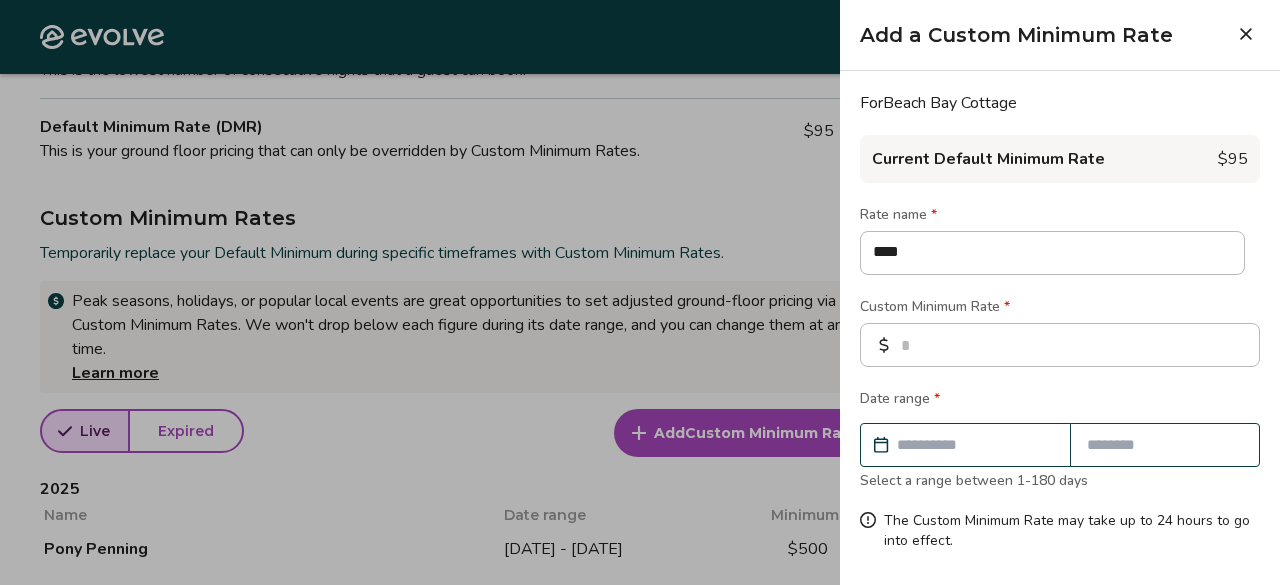 type on "*" 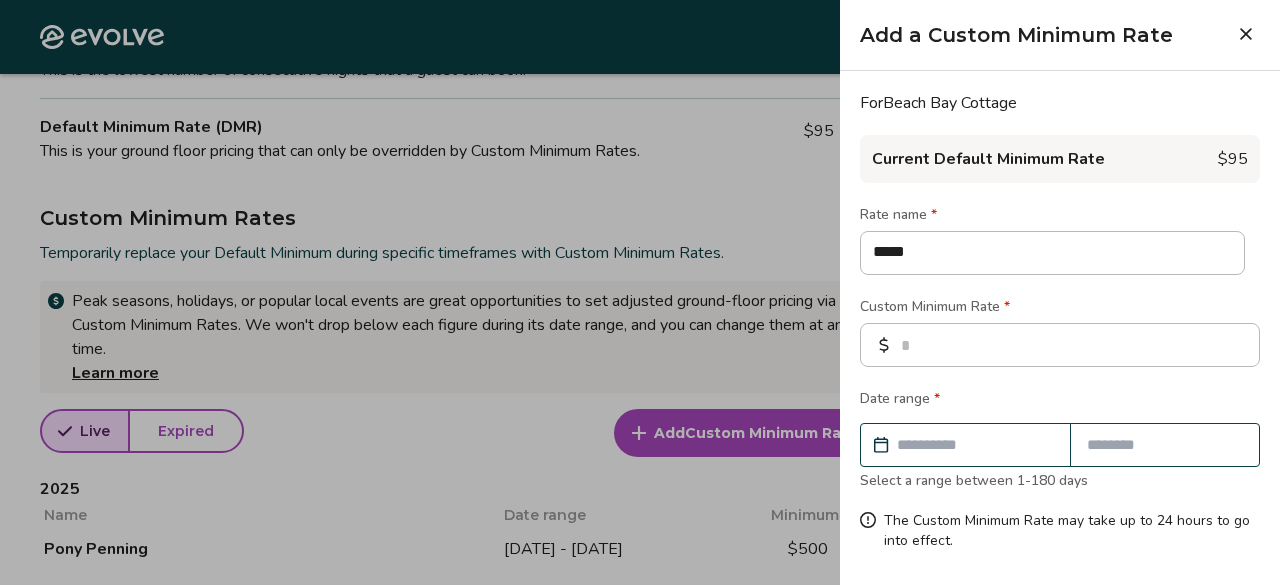 type on "*" 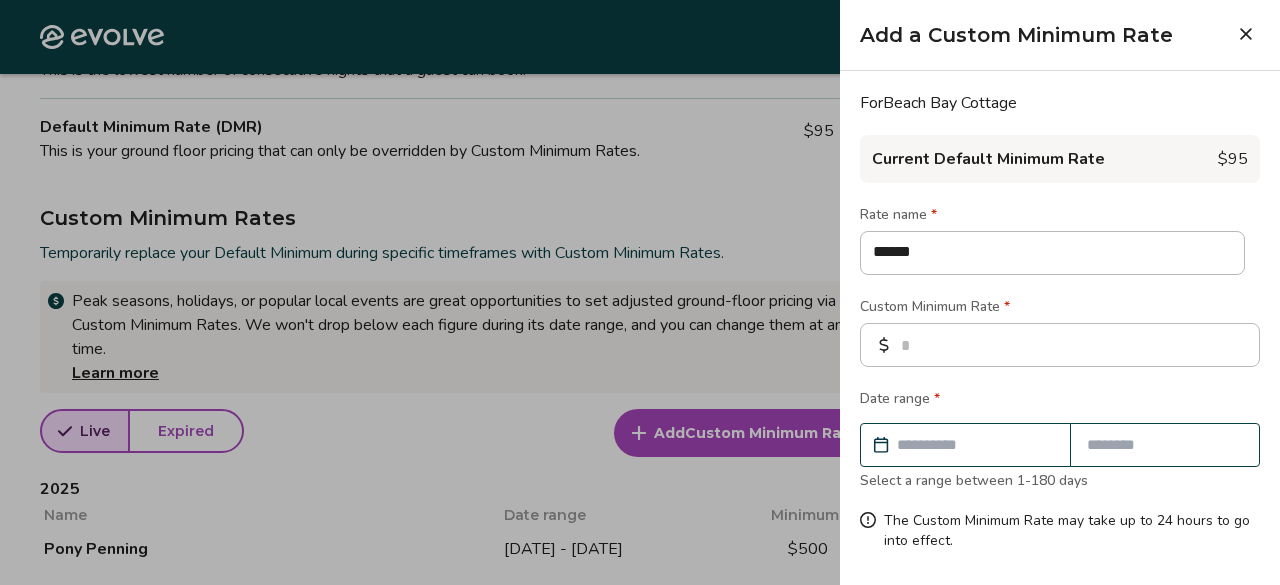 type on "*" 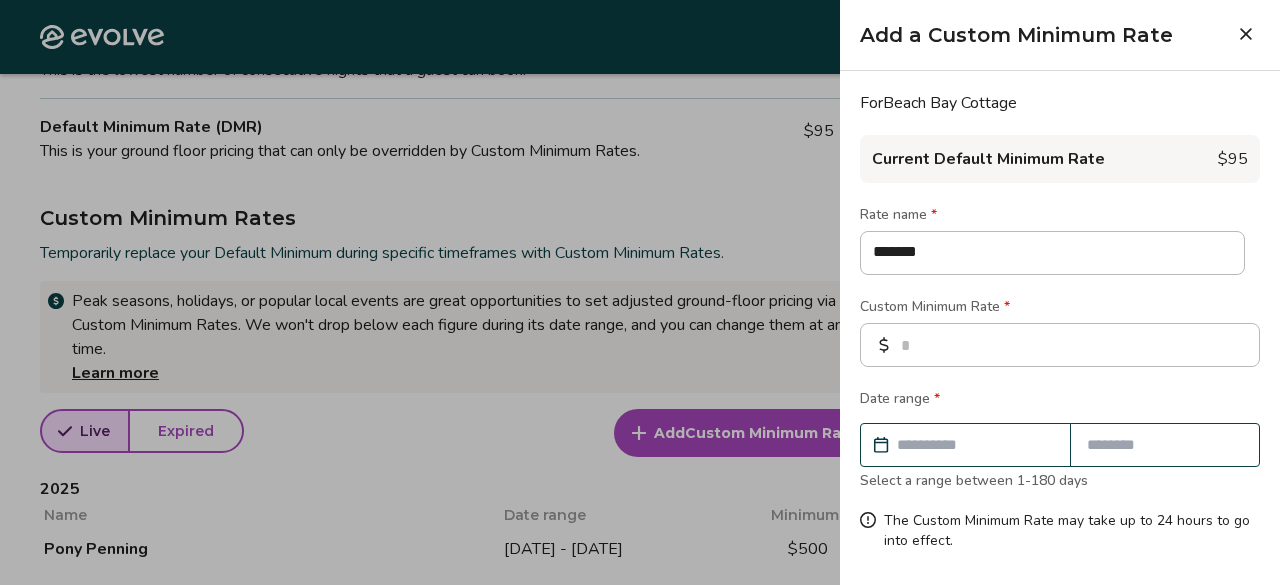 type on "*" 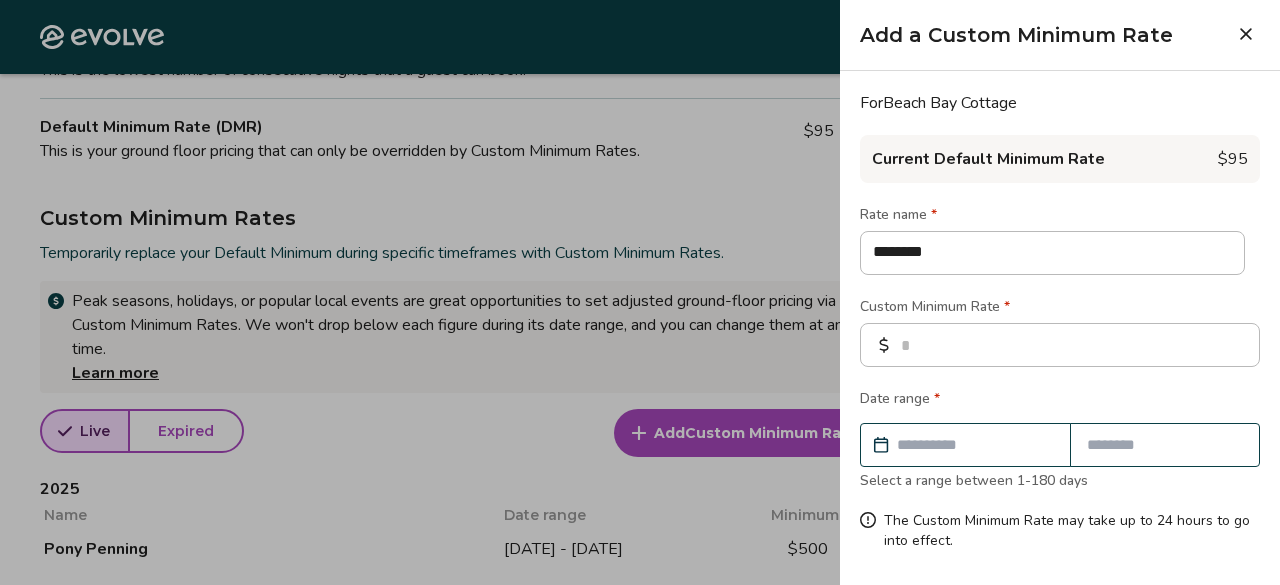 type on "*" 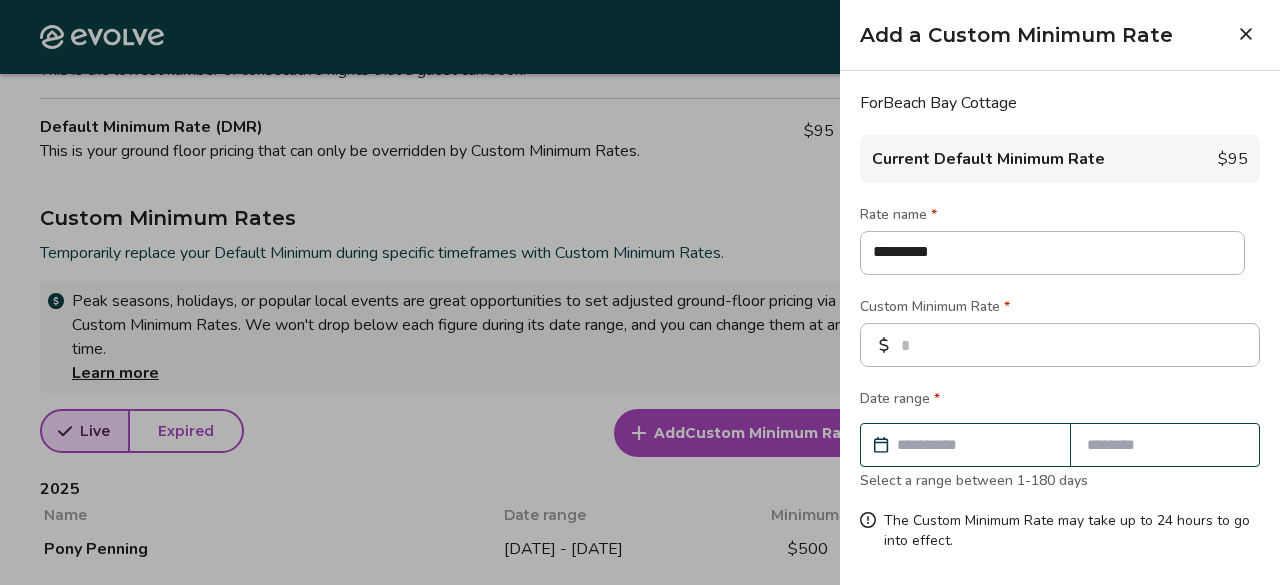 type on "*" 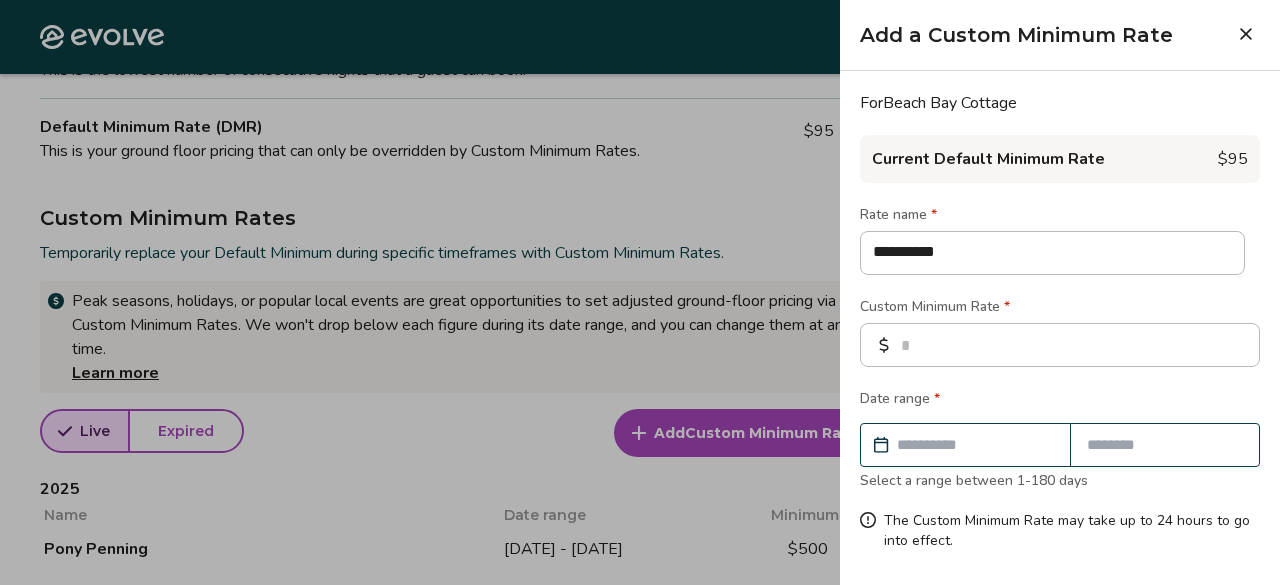type on "*" 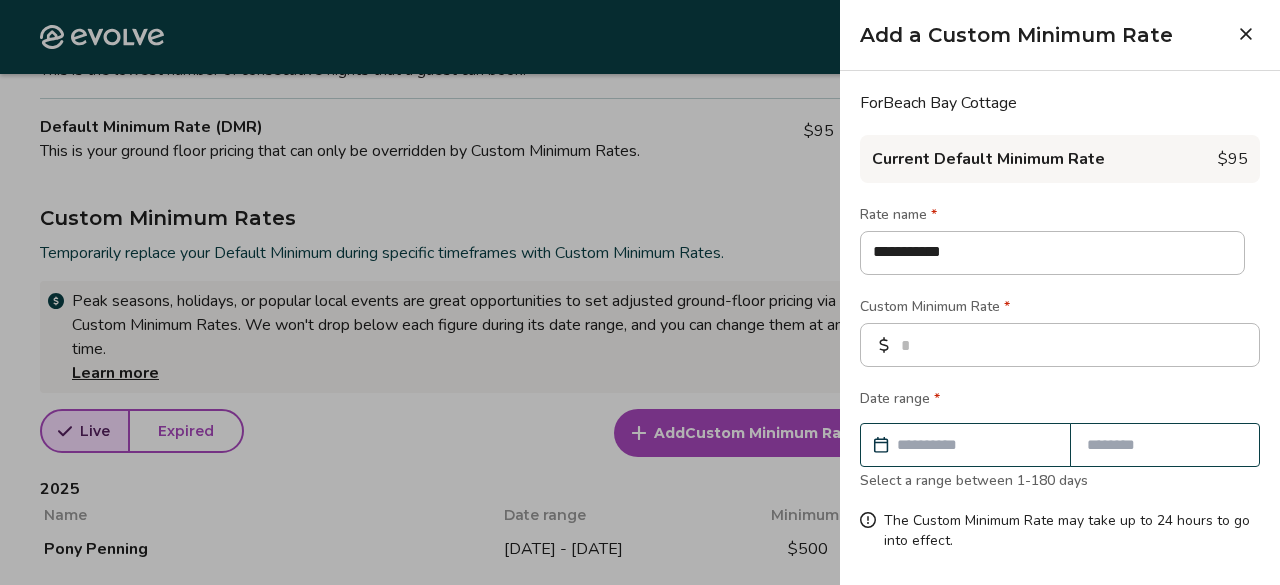 type on "**********" 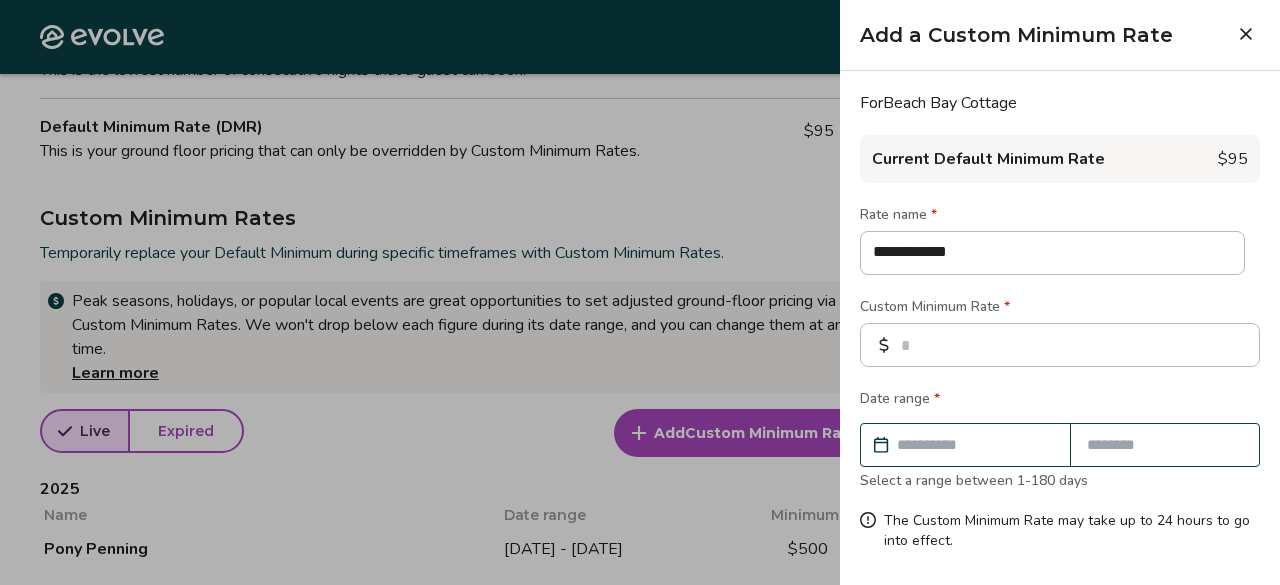 type on "*" 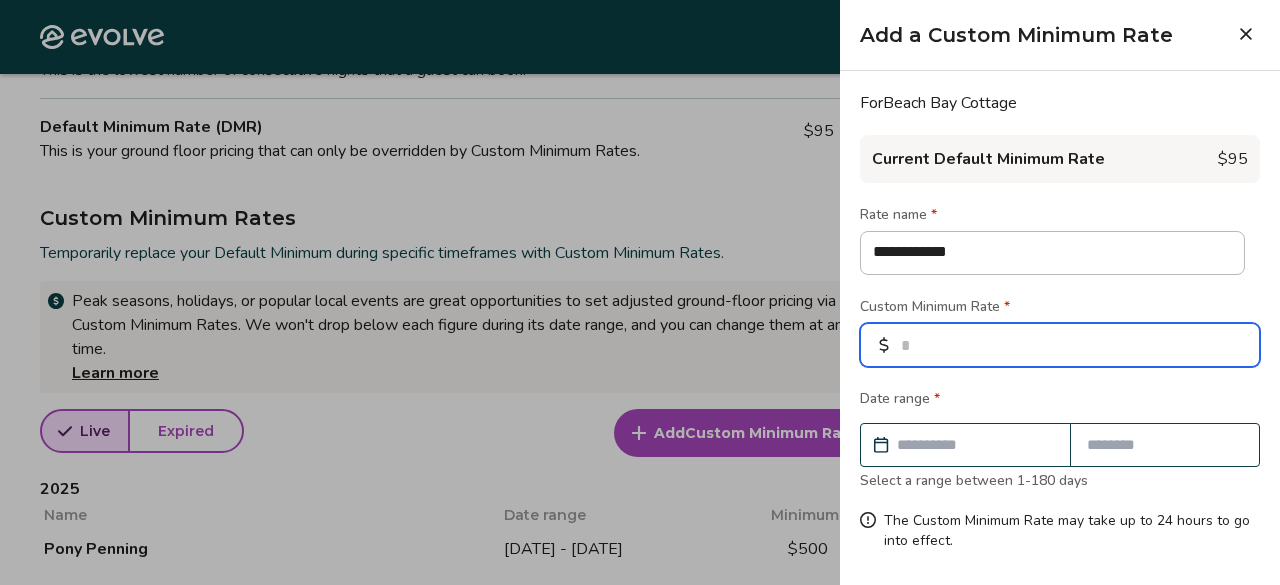 click at bounding box center (1060, 345) 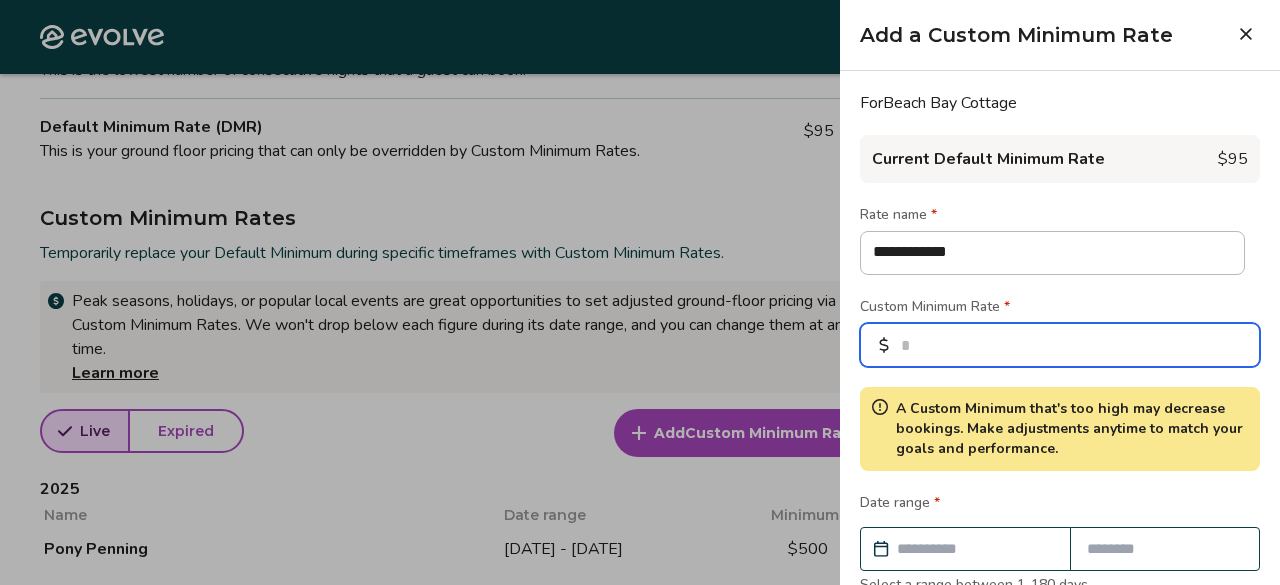 type on "***" 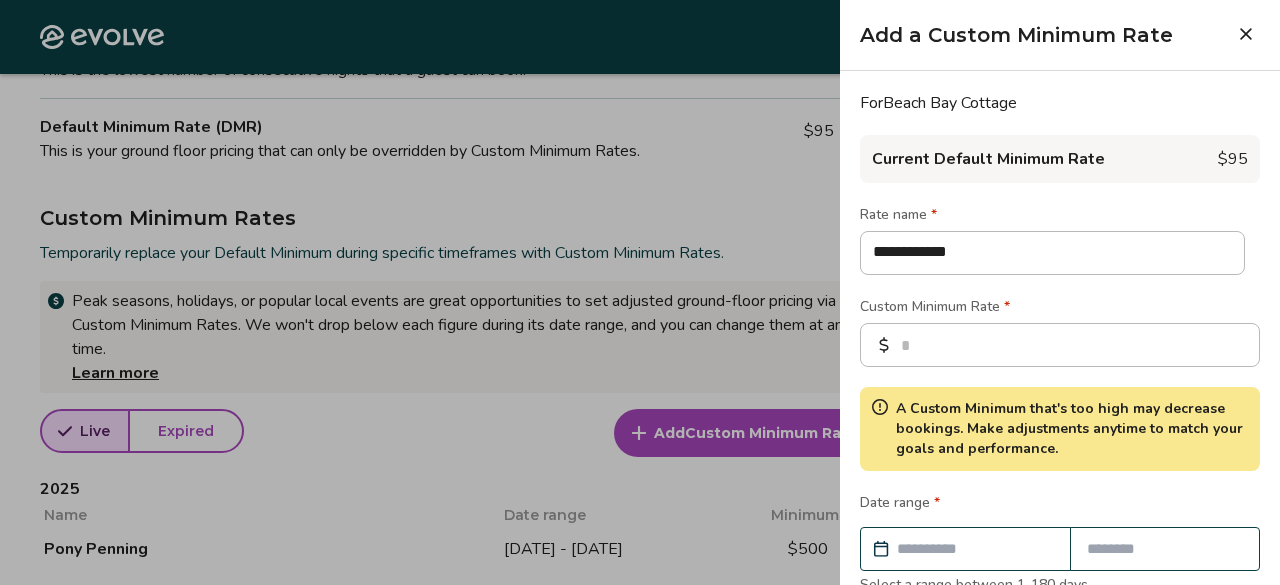 click at bounding box center [975, 549] 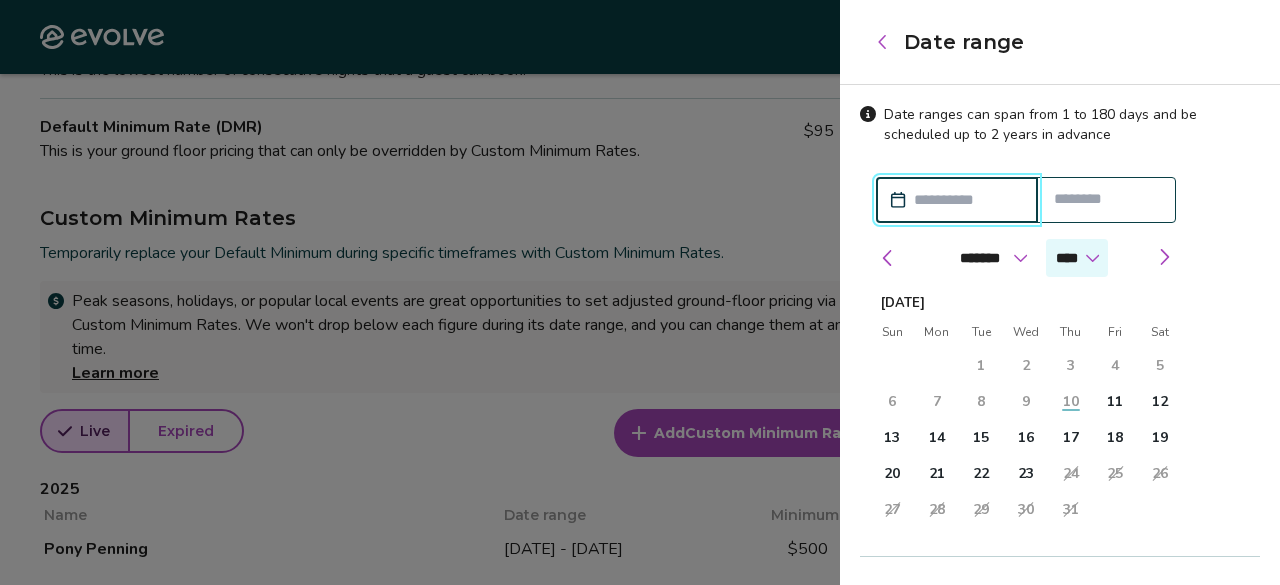 click on "**** **** ****" at bounding box center (1077, 258) 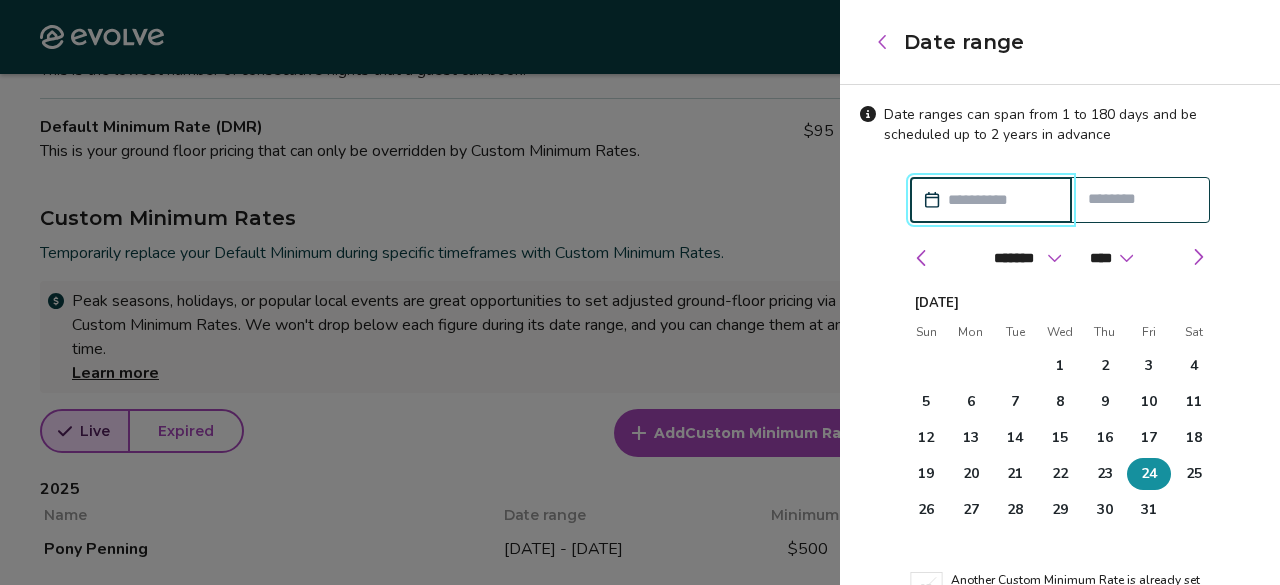 click on "24" at bounding box center (1149, 474) 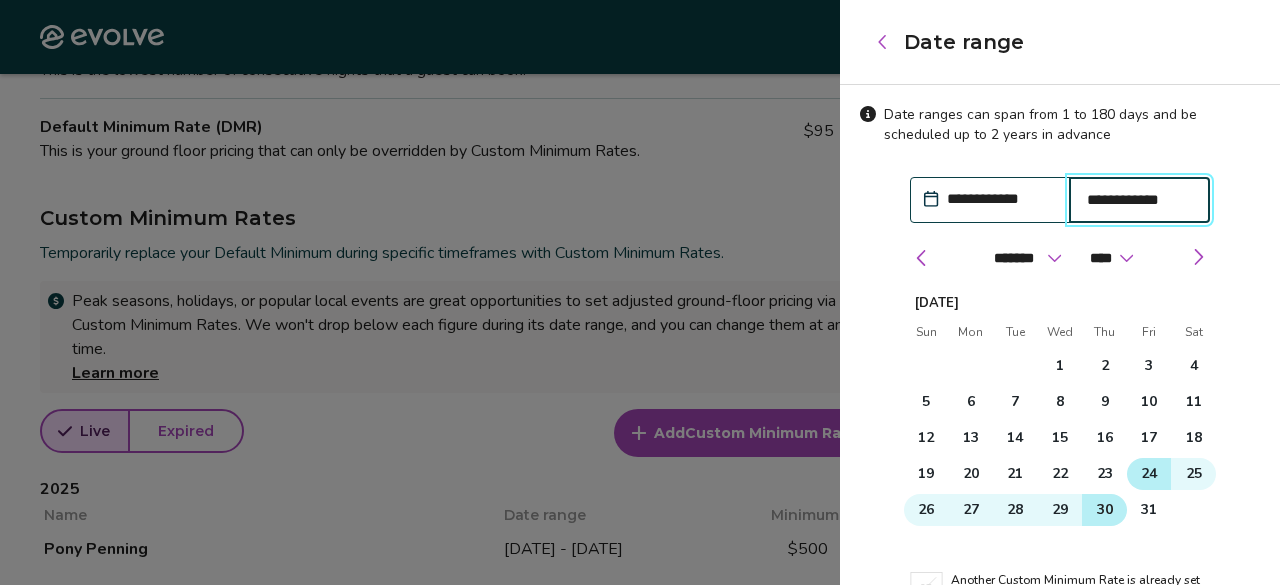 click on "30" at bounding box center [1105, 510] 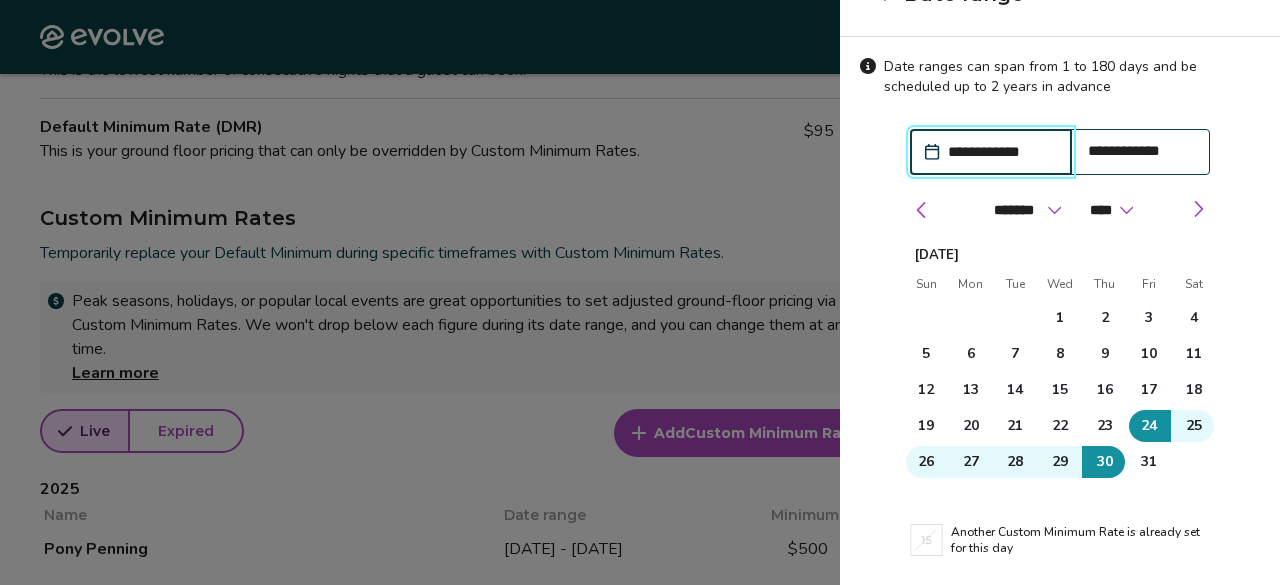 scroll, scrollTop: 110, scrollLeft: 0, axis: vertical 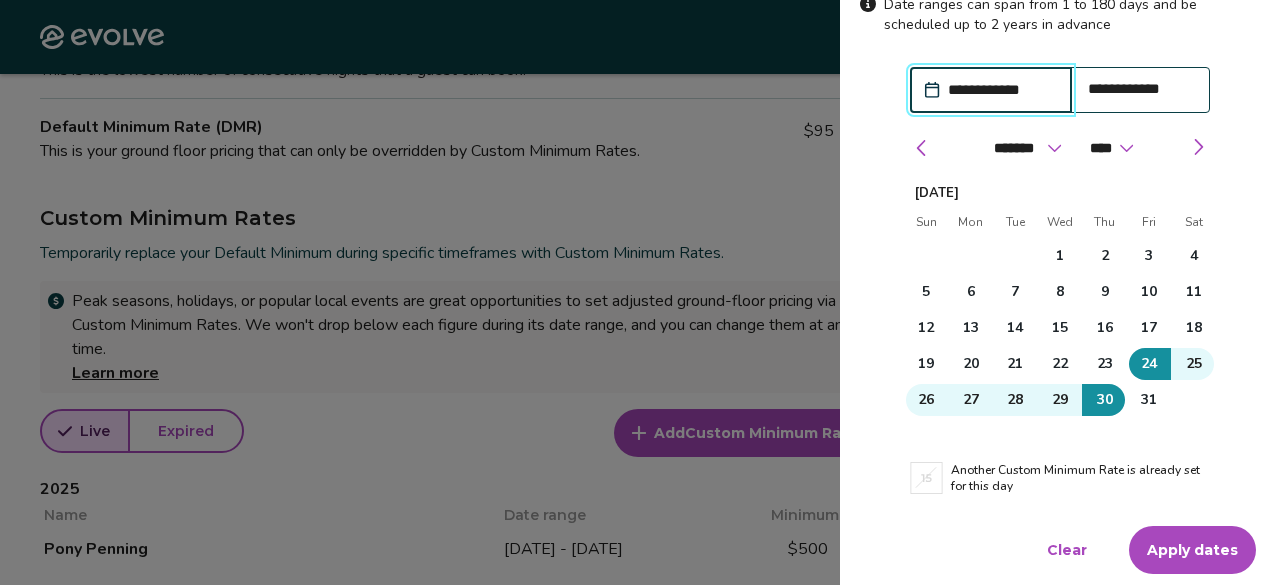 click on "Apply dates" at bounding box center (1192, 550) 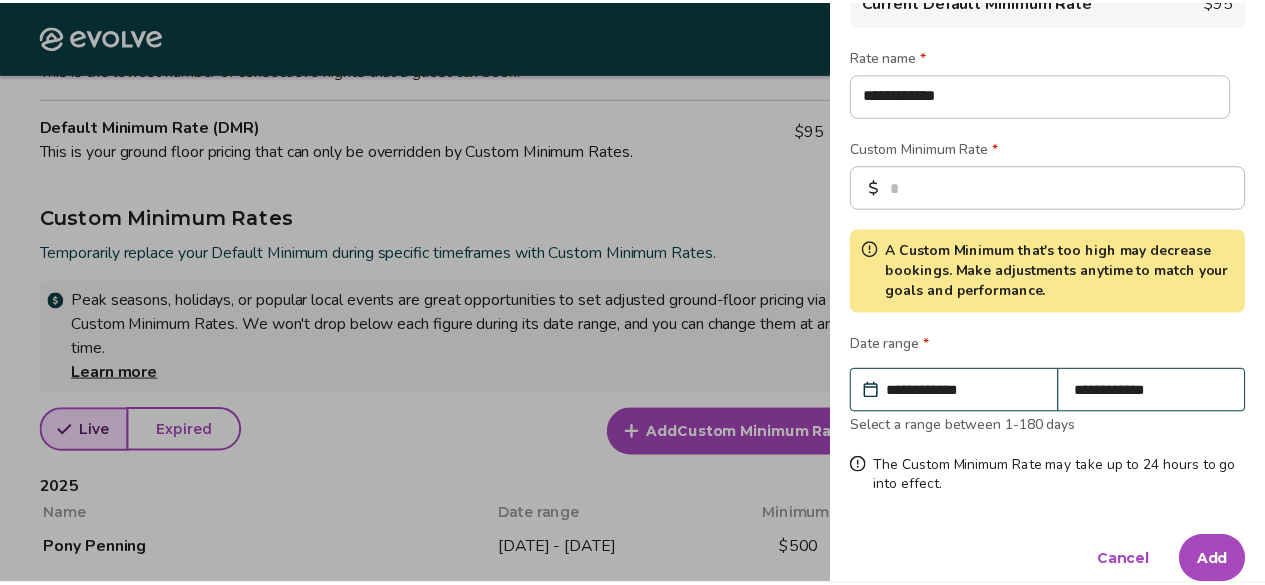scroll, scrollTop: 170, scrollLeft: 0, axis: vertical 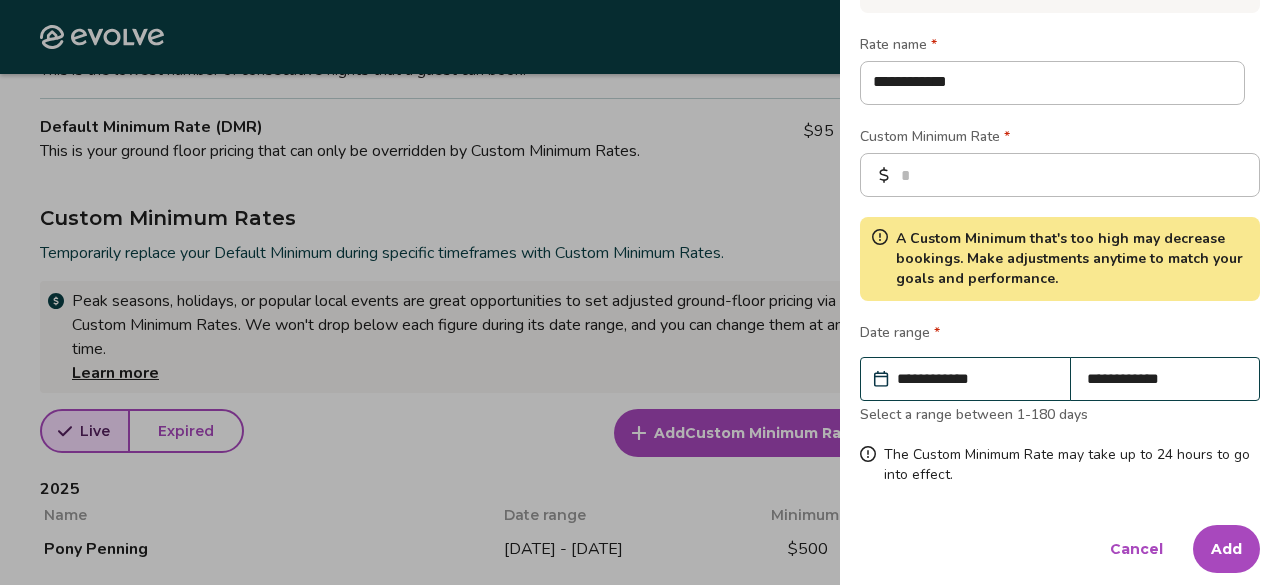click on "Add" at bounding box center [1226, 549] 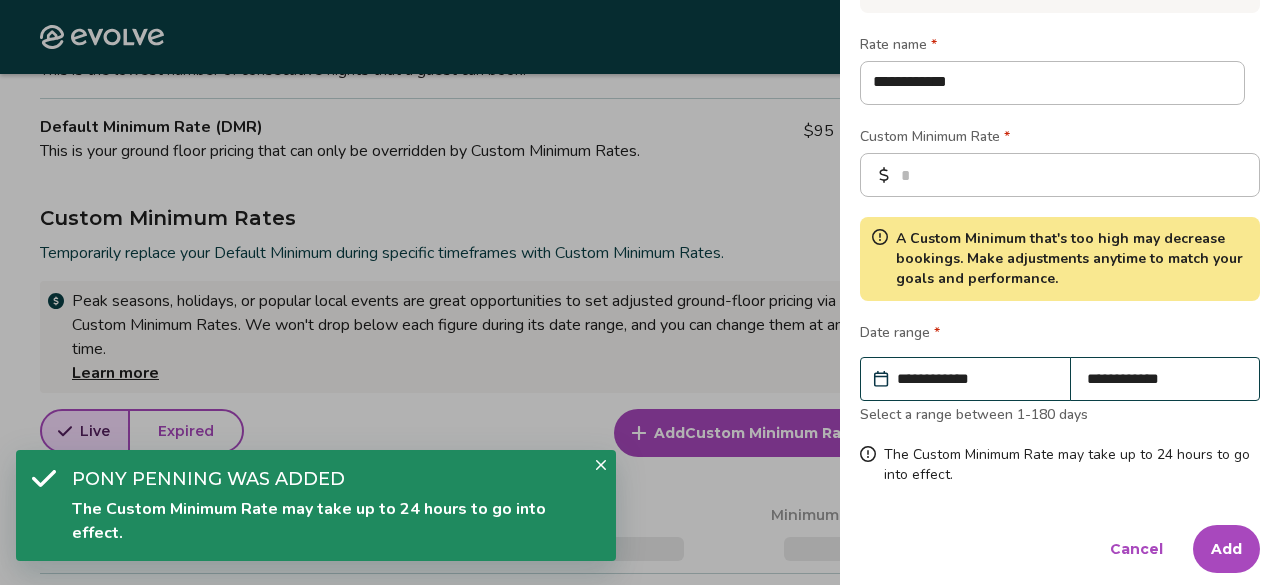 type on "*" 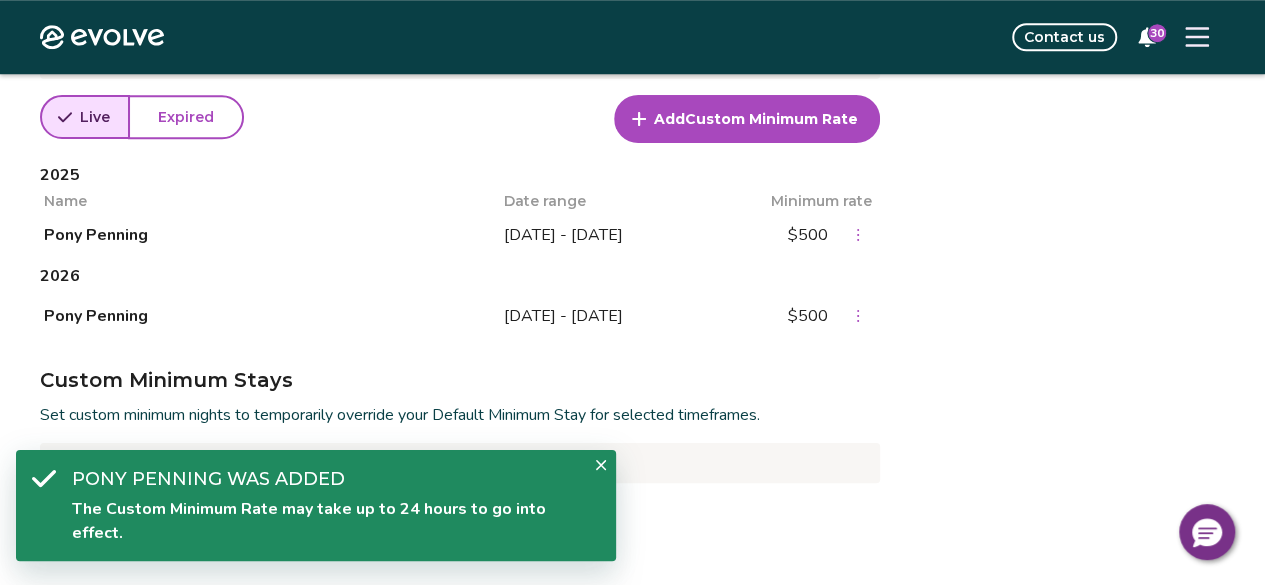 scroll, scrollTop: 810, scrollLeft: 0, axis: vertical 